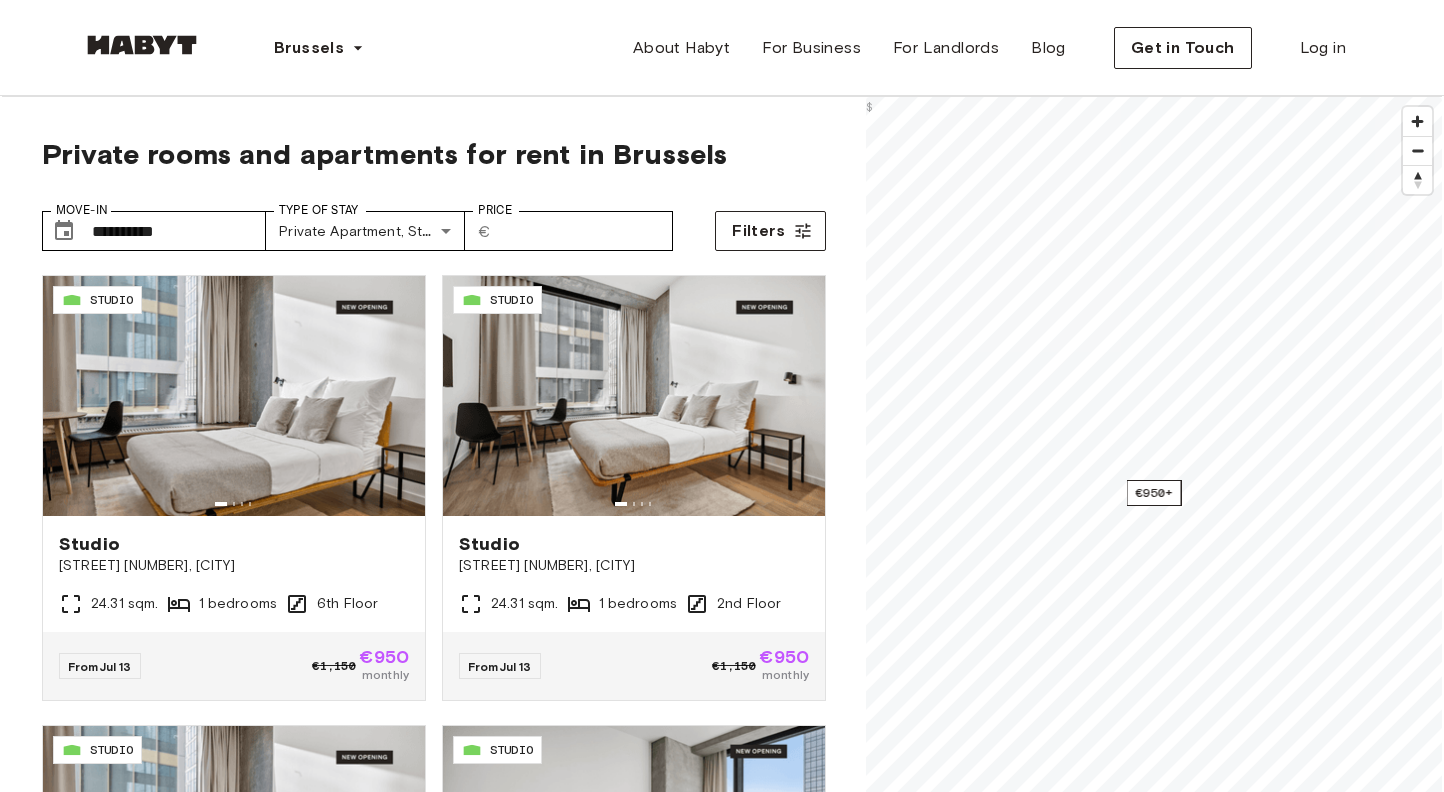 scroll, scrollTop: 0, scrollLeft: 0, axis: both 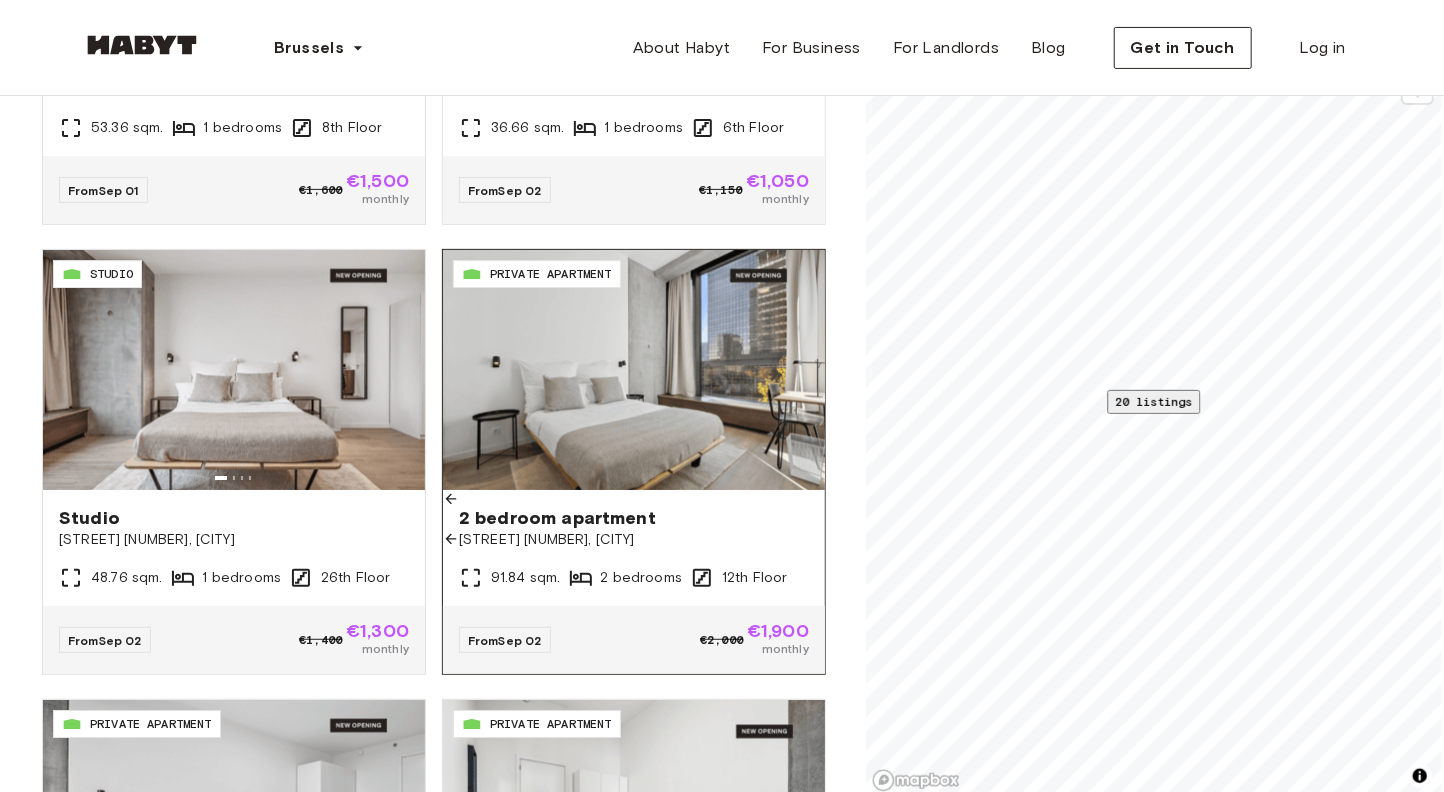 click at bounding box center (634, 370) 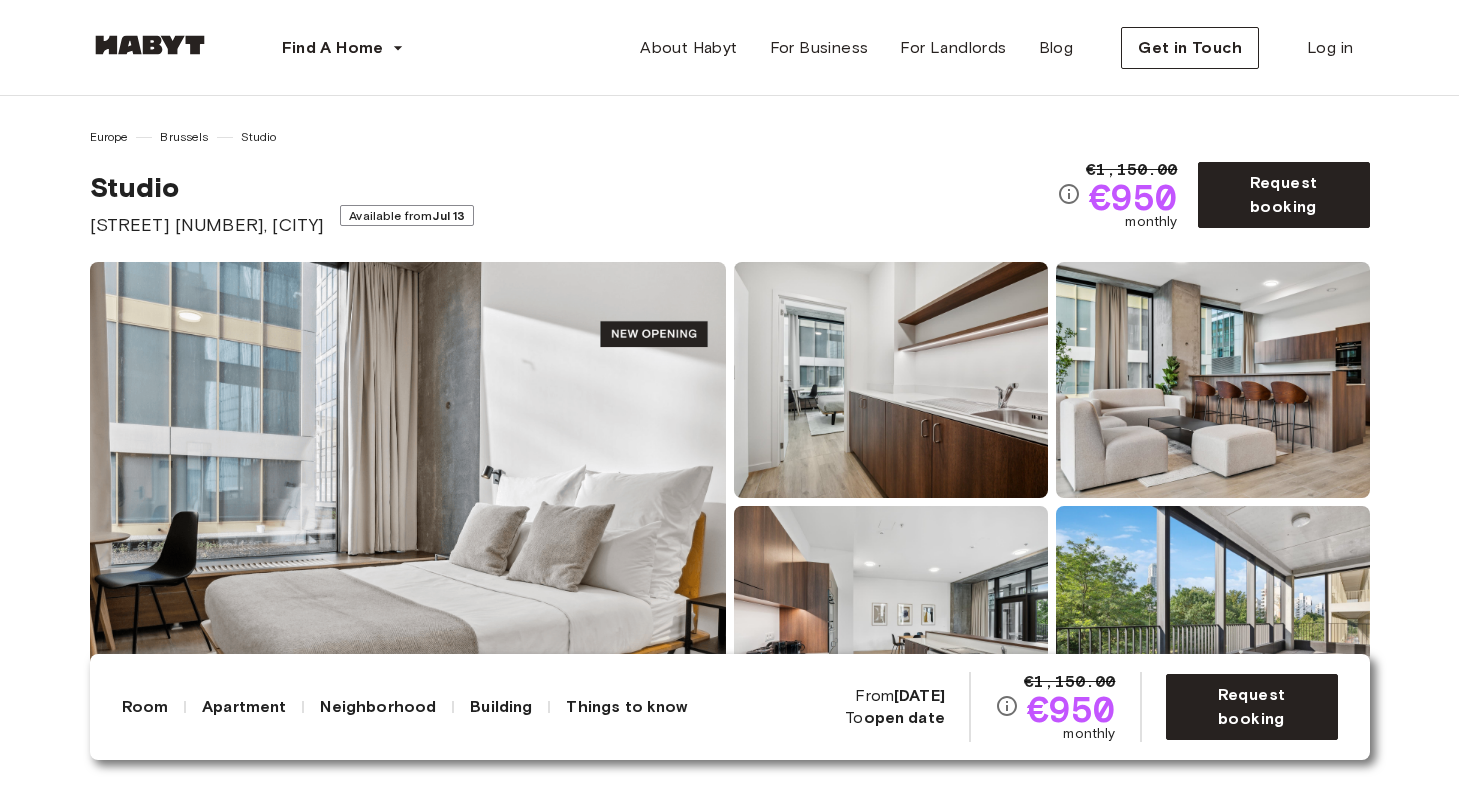 scroll, scrollTop: 0, scrollLeft: 0, axis: both 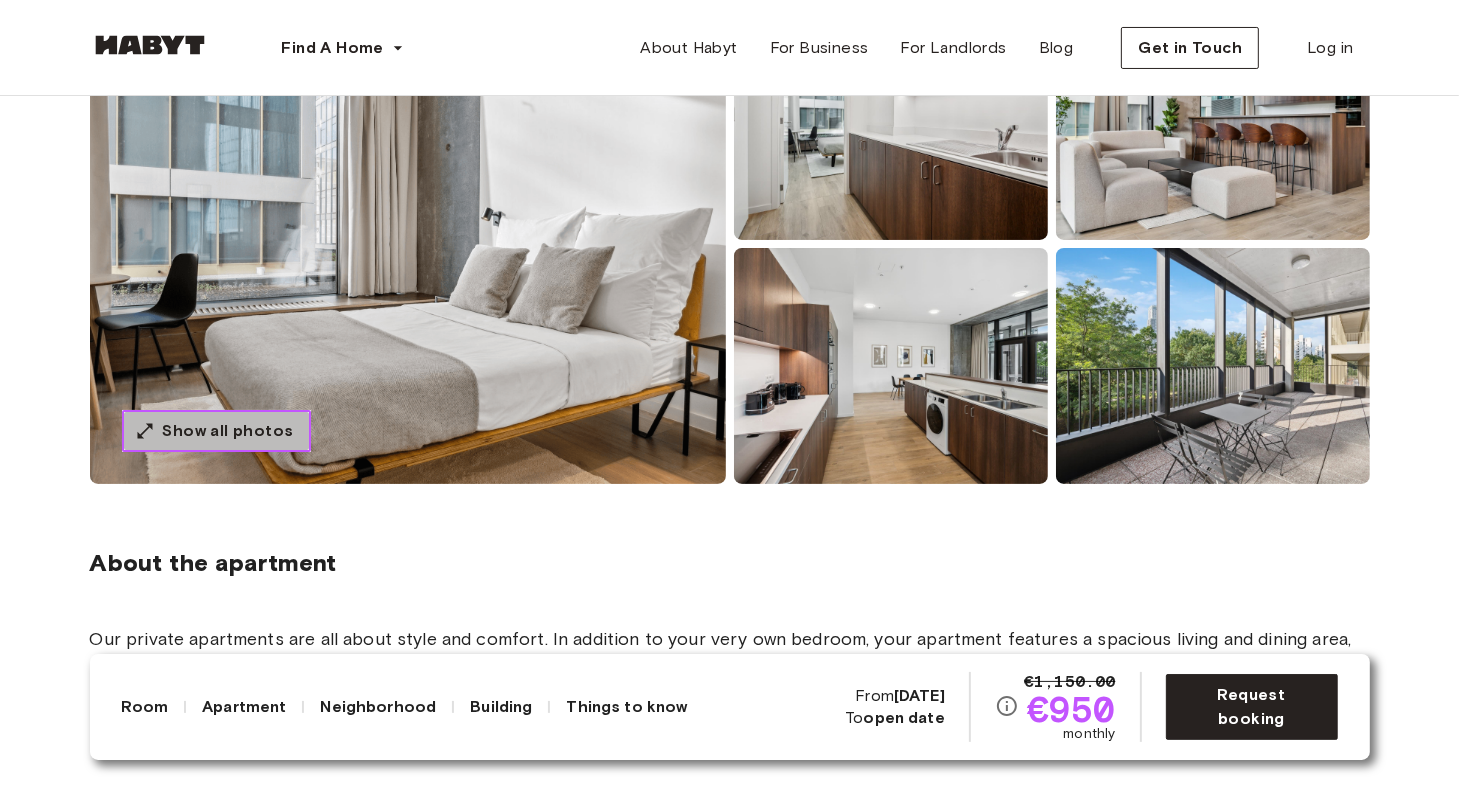 click on "Show all photos" at bounding box center (228, 431) 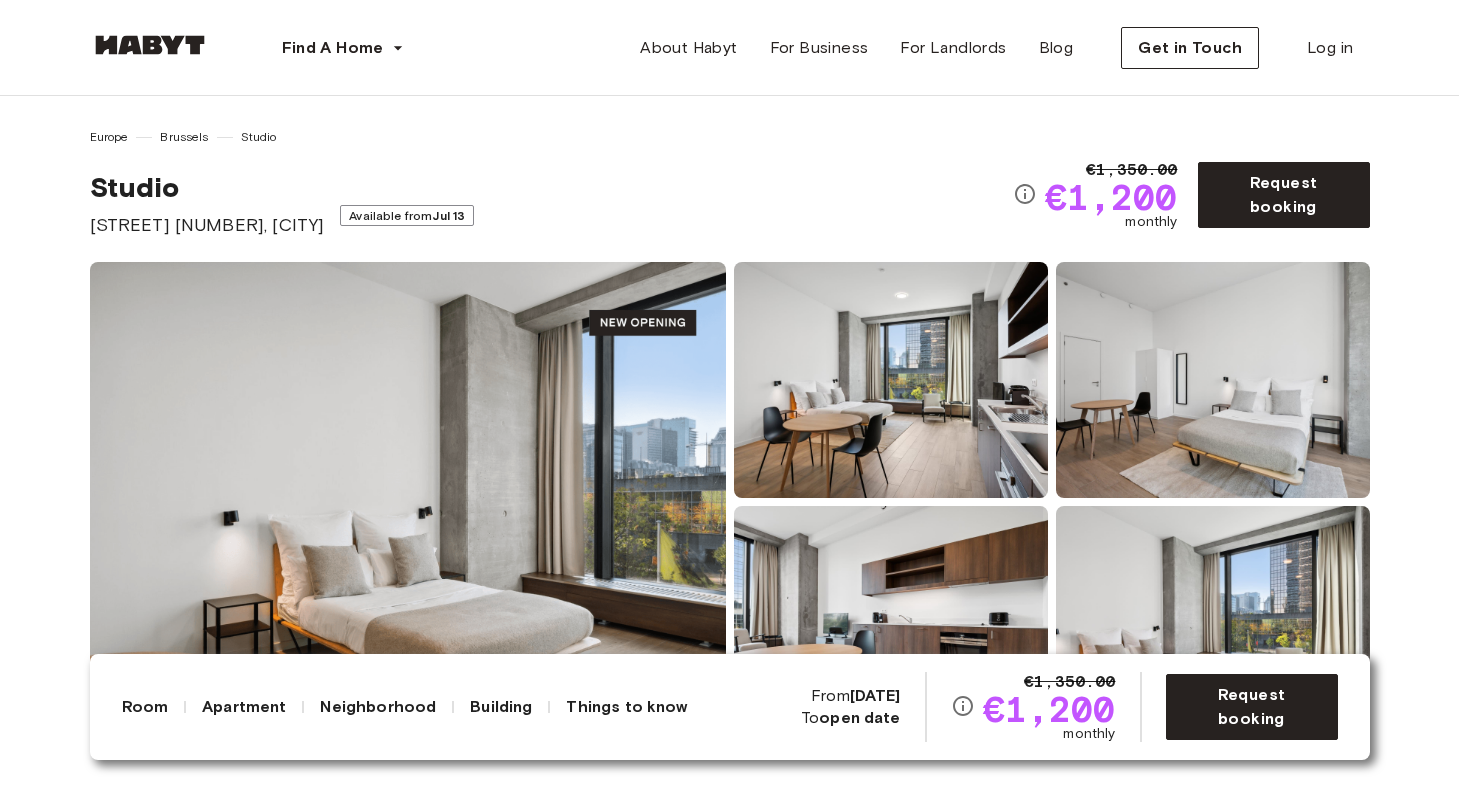 scroll, scrollTop: 0, scrollLeft: 0, axis: both 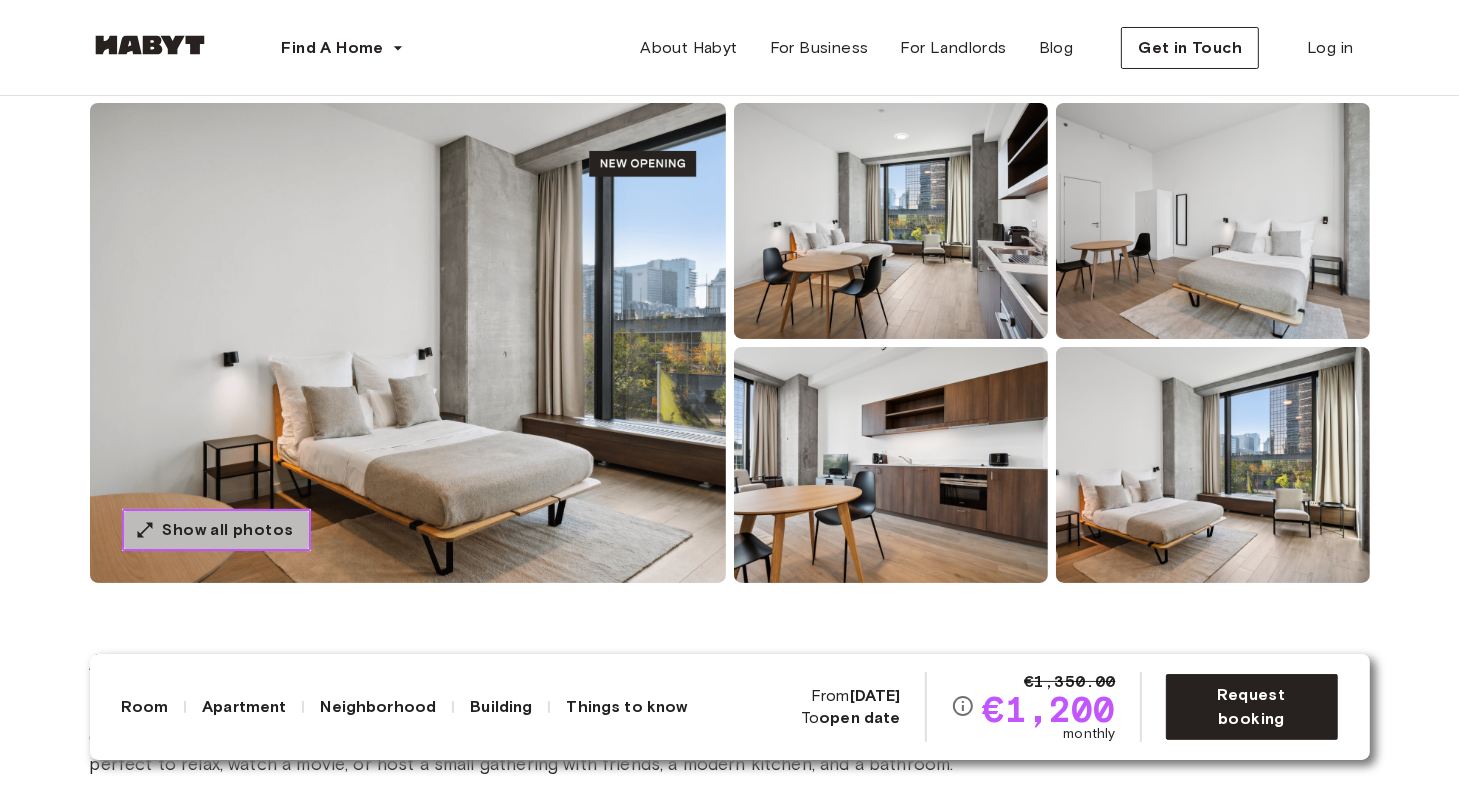click on "Show all photos" at bounding box center (216, 530) 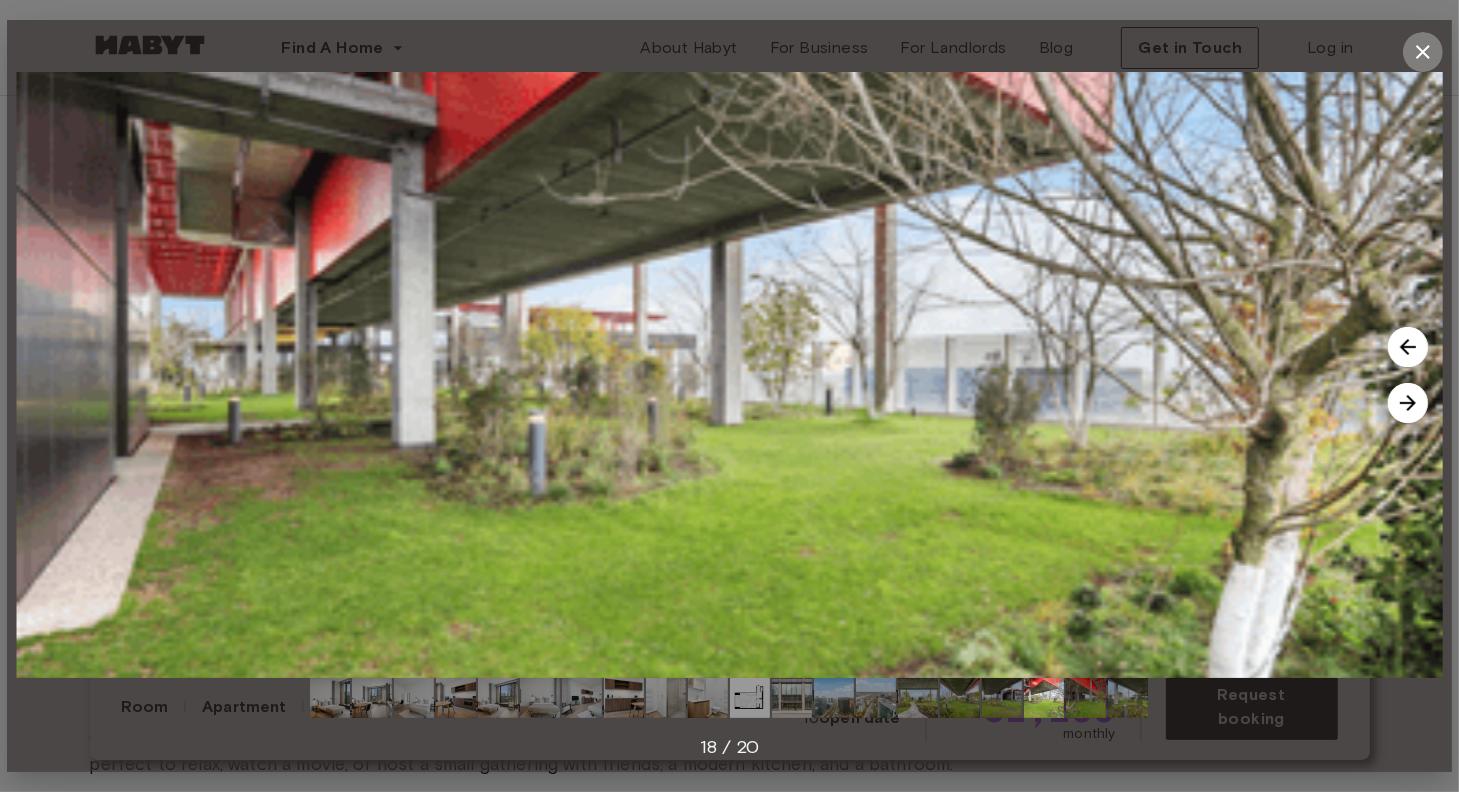 click at bounding box center (1423, 52) 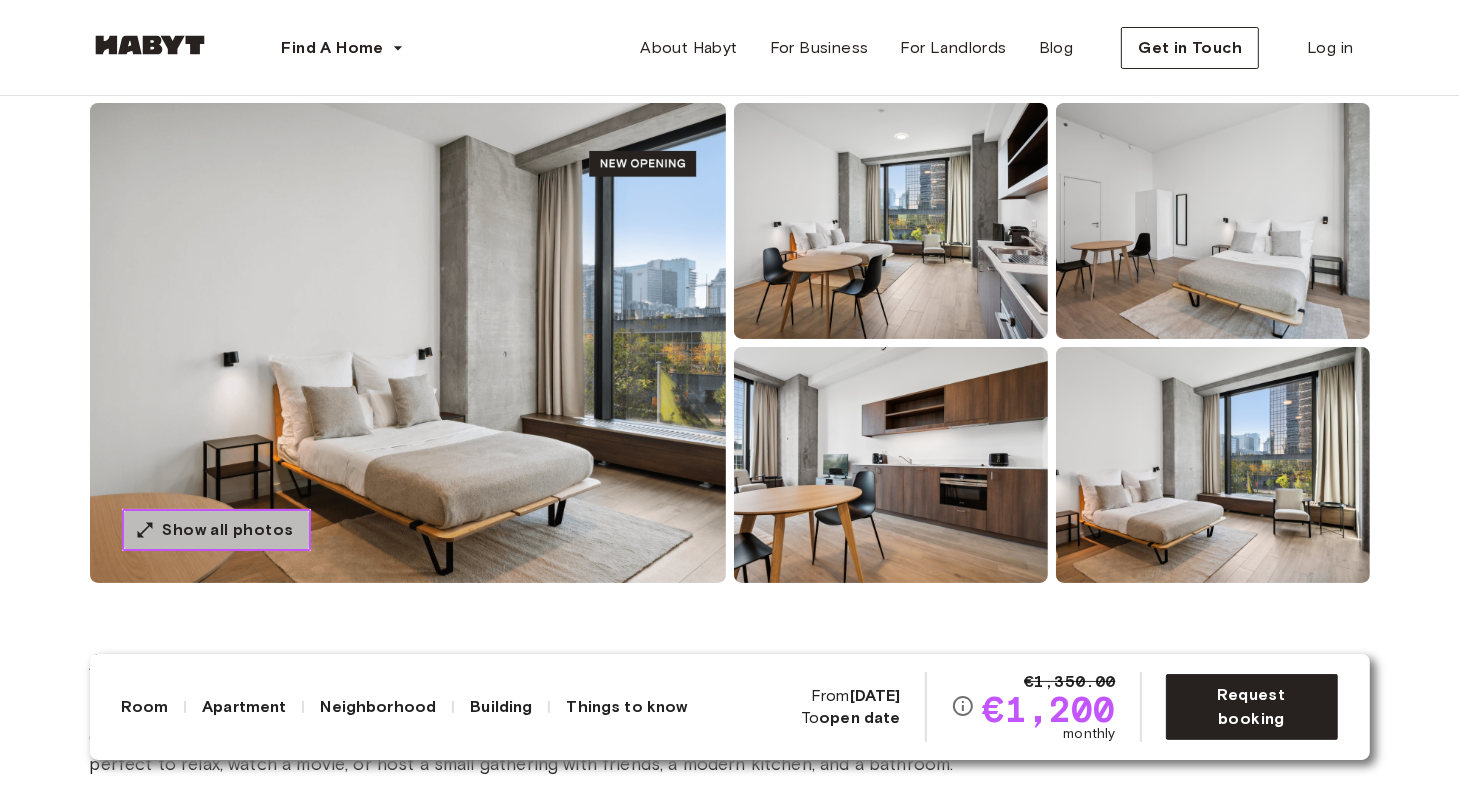 click on "Show all photos" at bounding box center [228, 530] 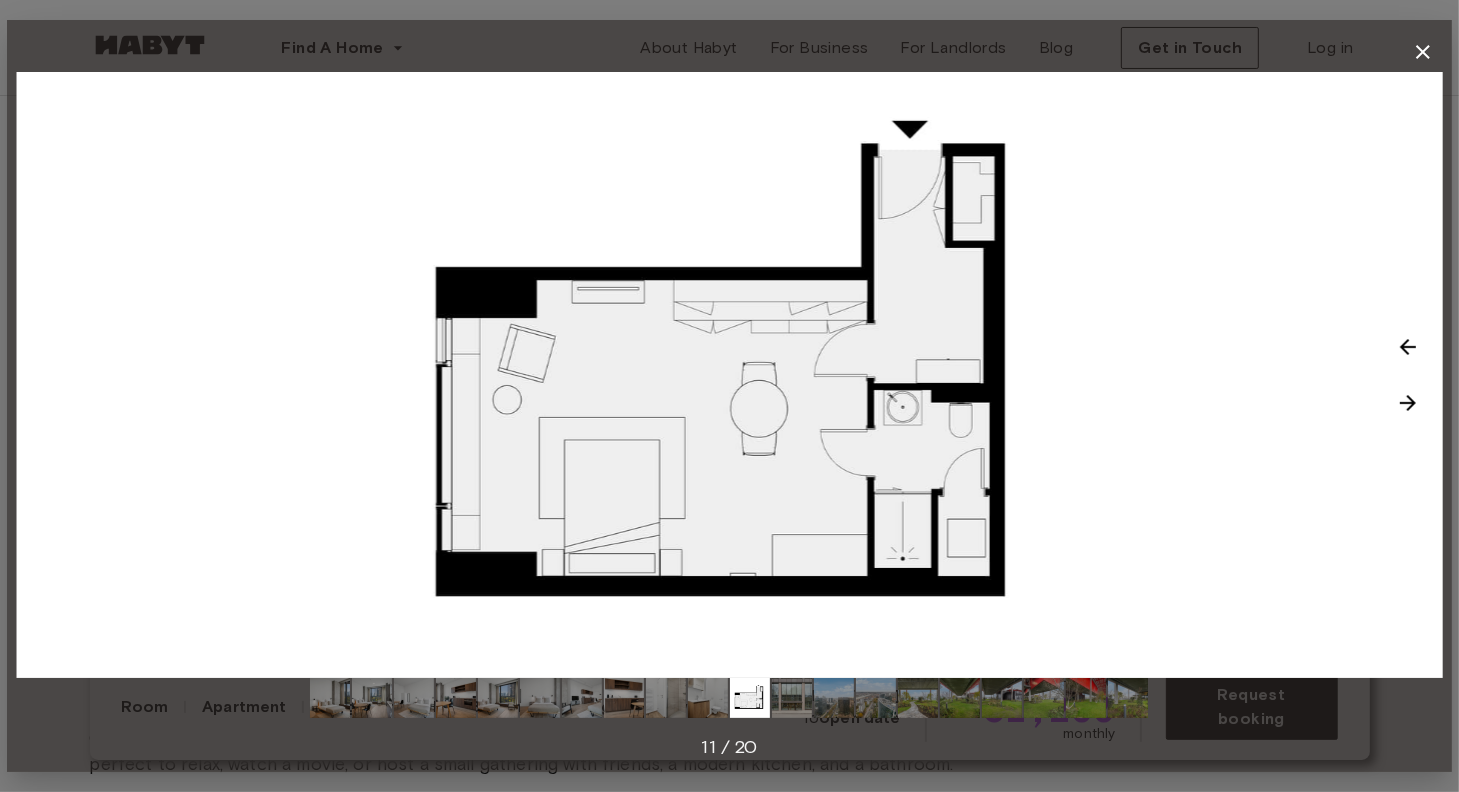 click 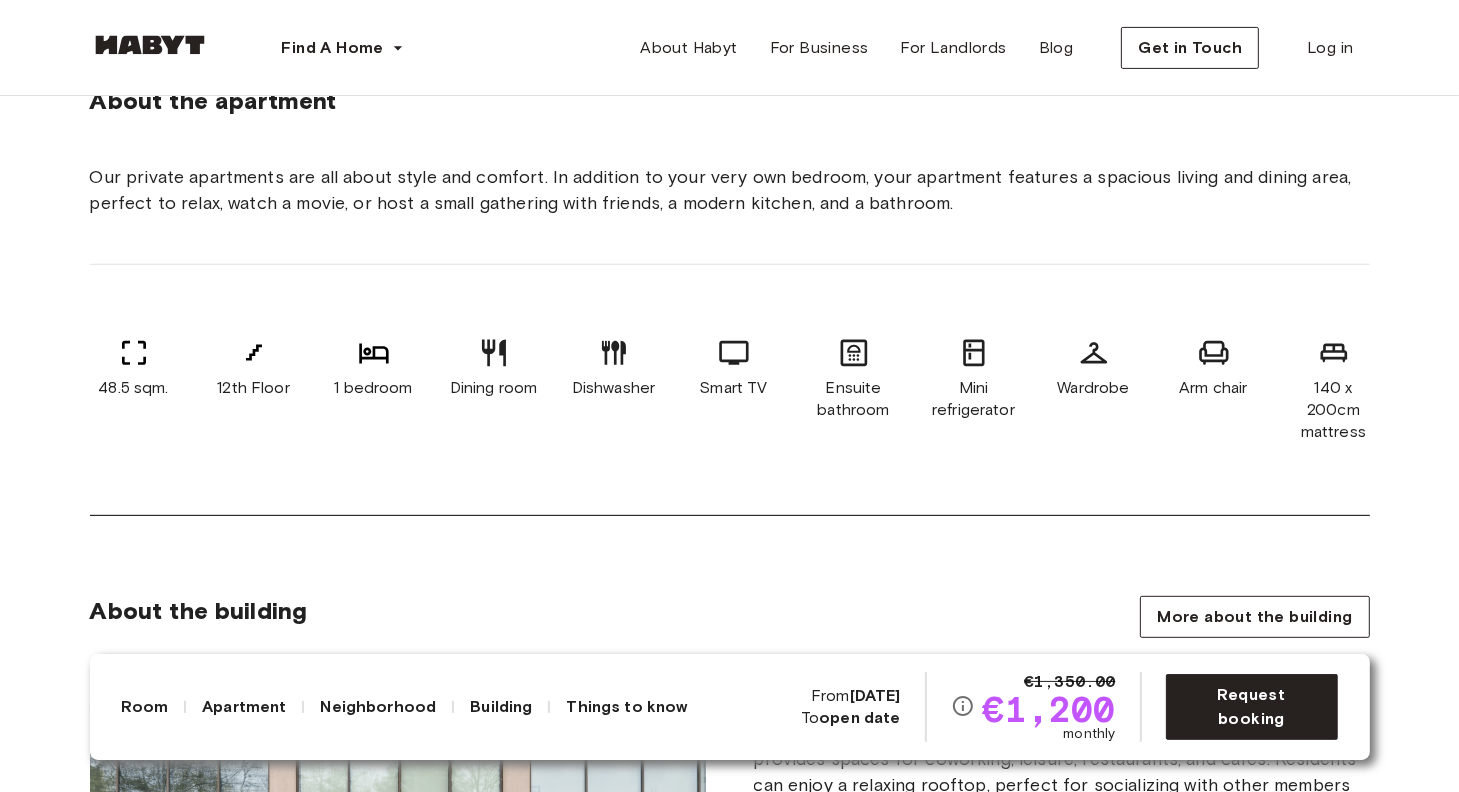 scroll, scrollTop: 735, scrollLeft: 0, axis: vertical 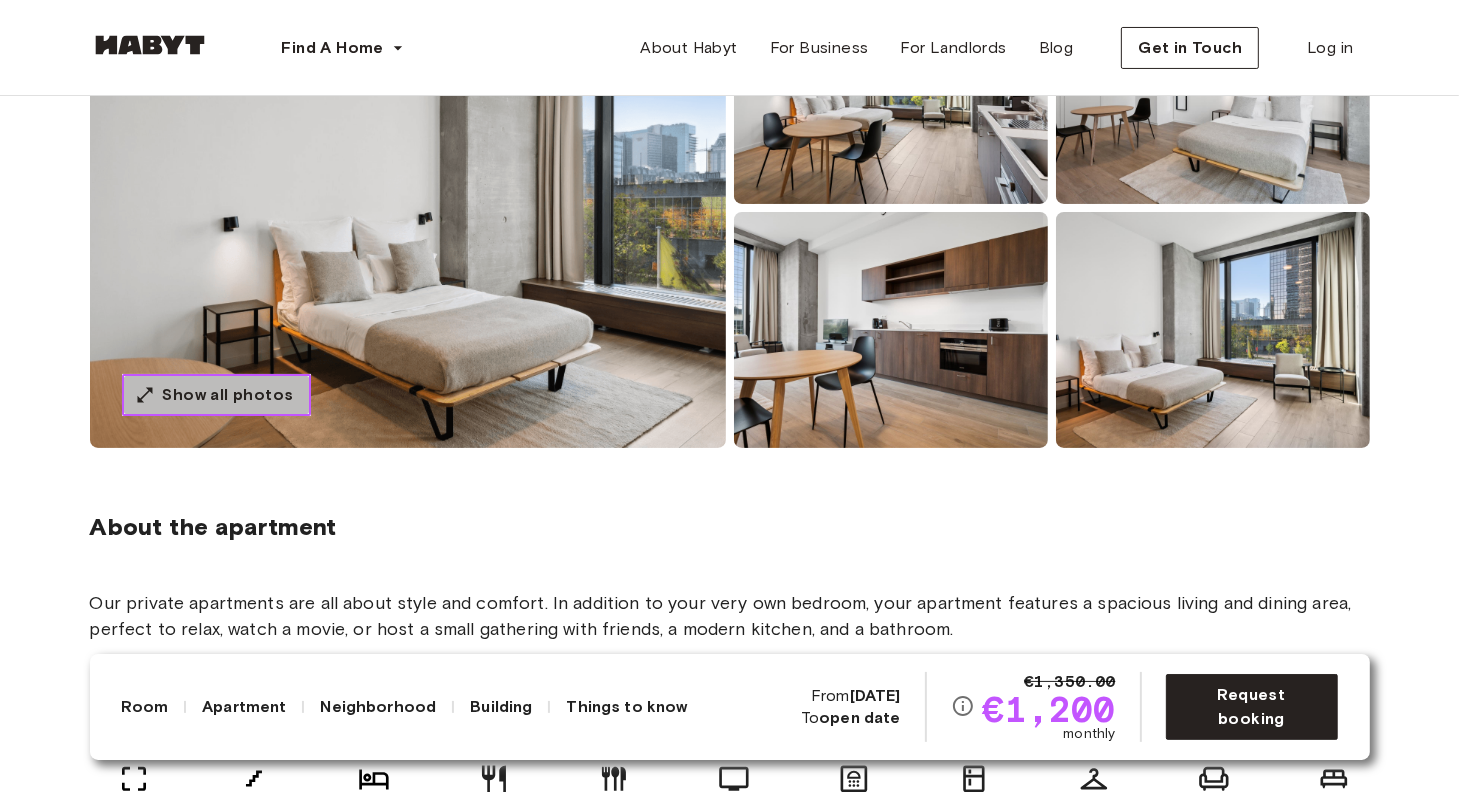 click on "Show all photos" at bounding box center [228, 395] 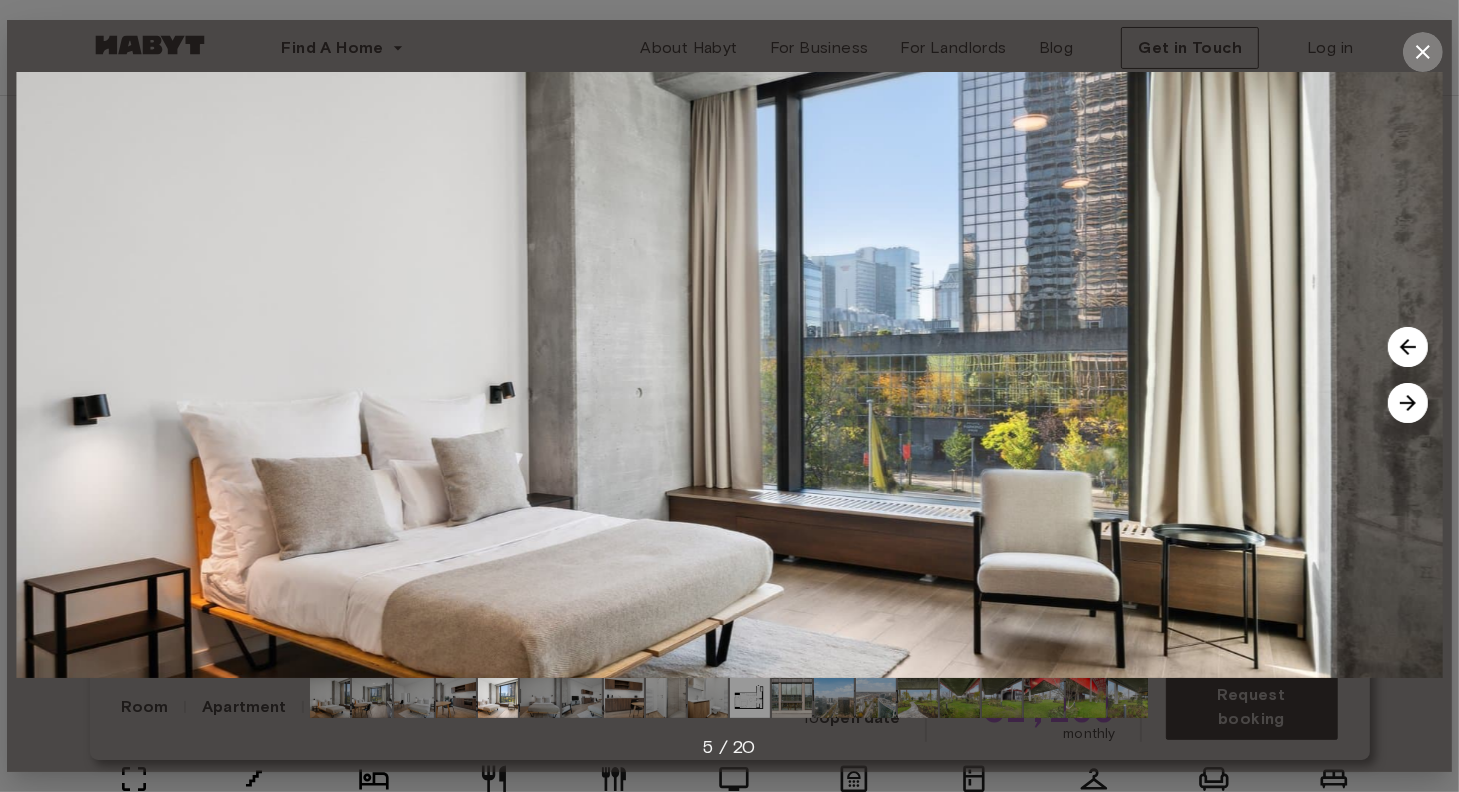 click at bounding box center (1423, 52) 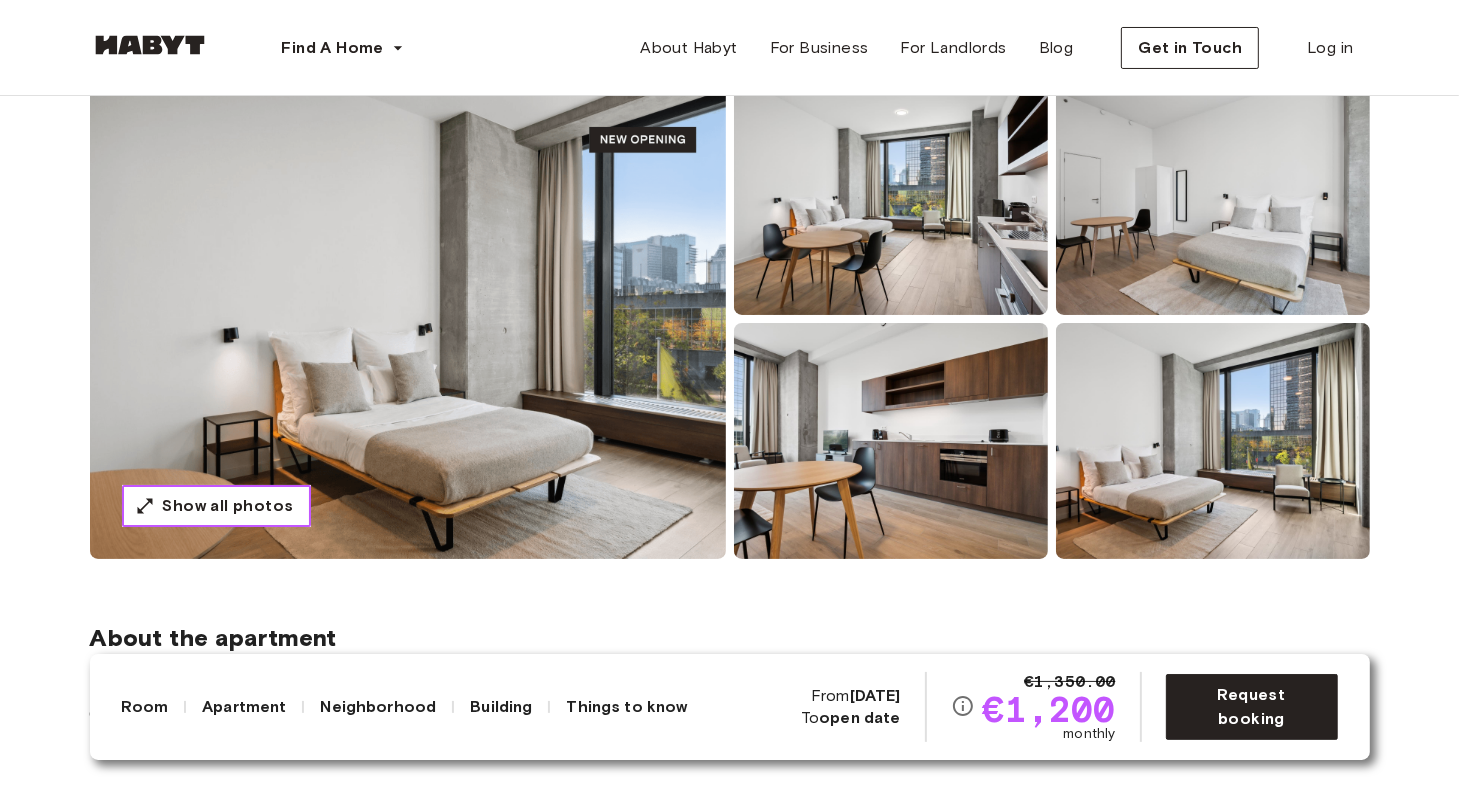 scroll, scrollTop: 179, scrollLeft: 0, axis: vertical 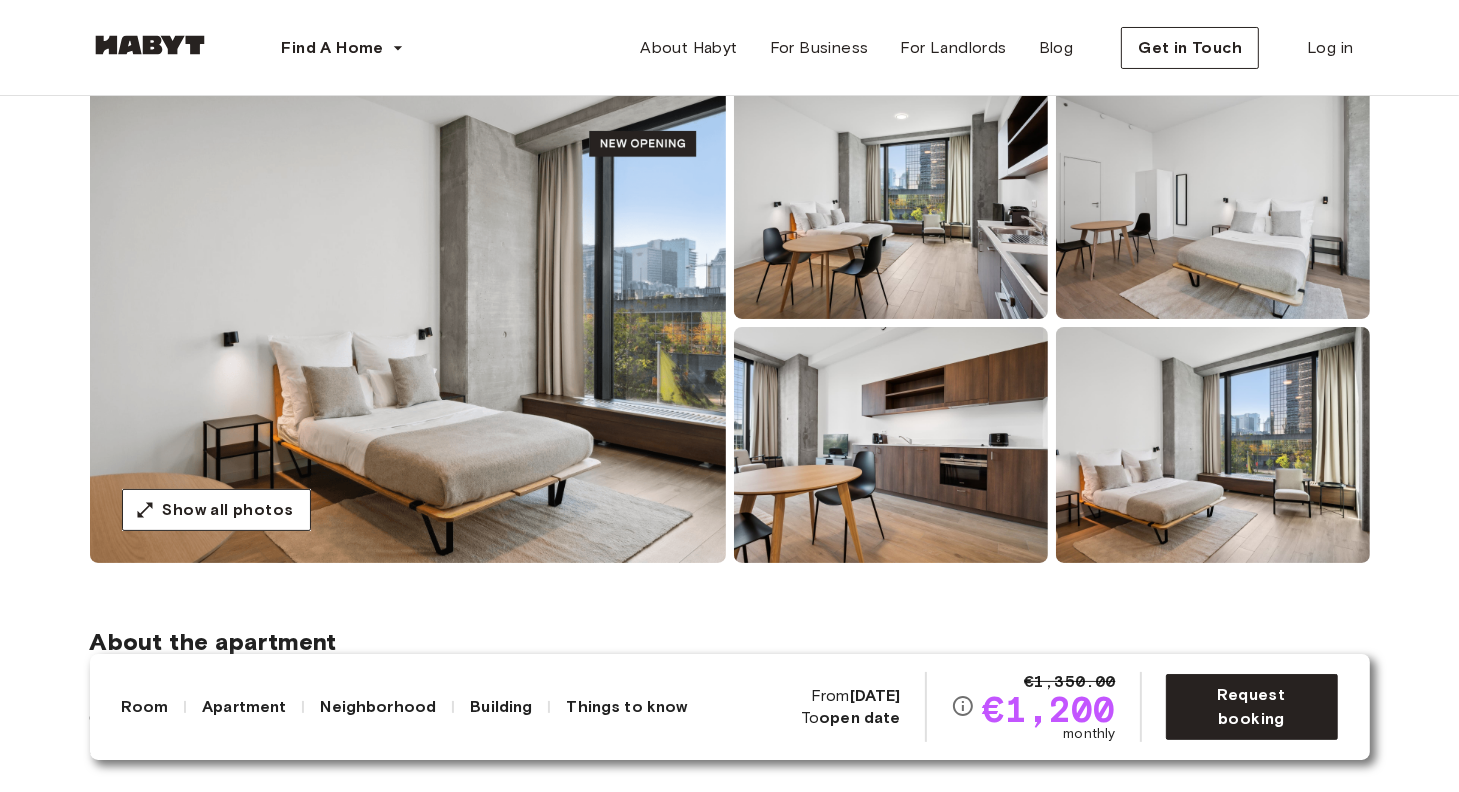 click at bounding box center (1213, 445) 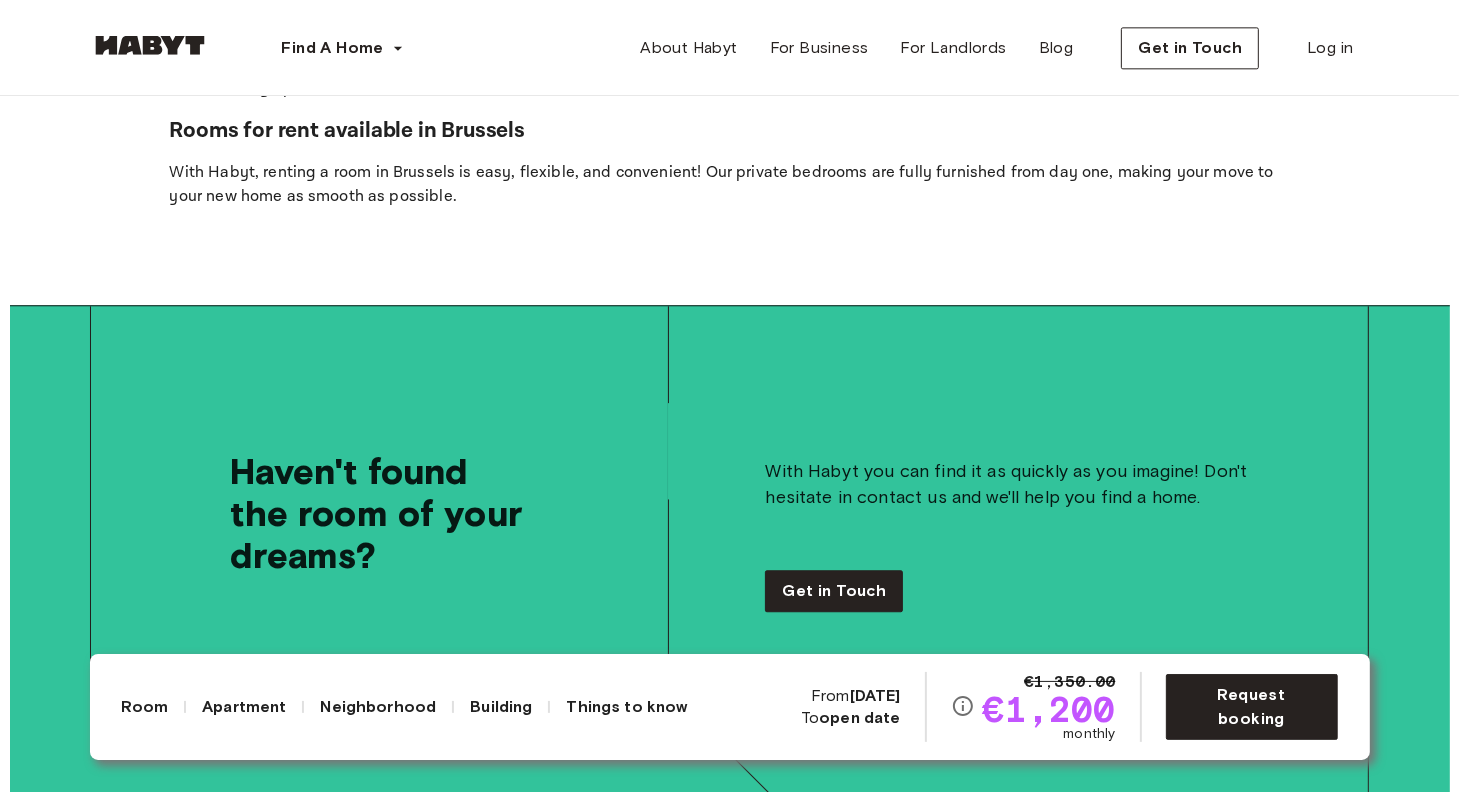 scroll, scrollTop: 4760, scrollLeft: 0, axis: vertical 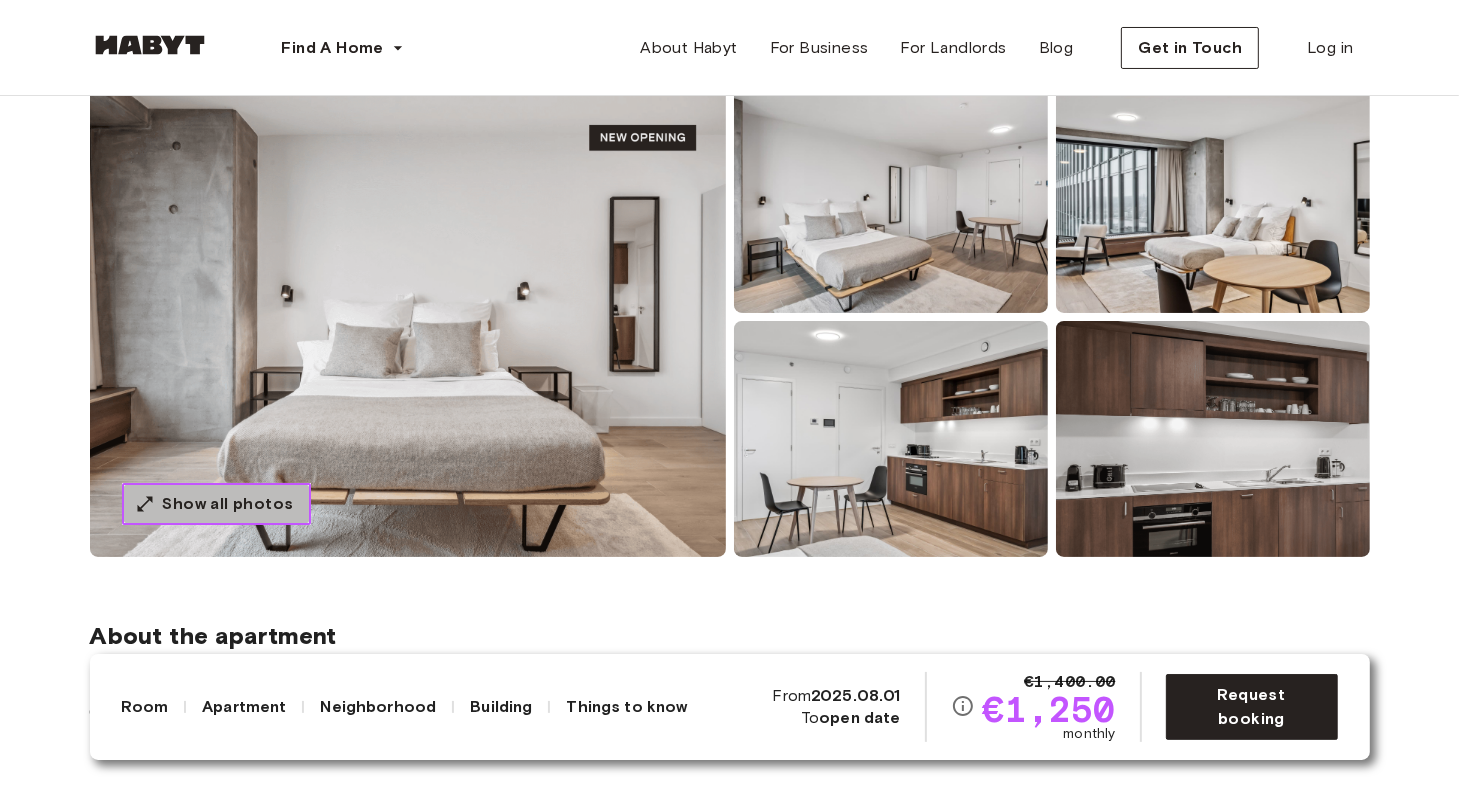 click on "Show all photos" at bounding box center (216, 504) 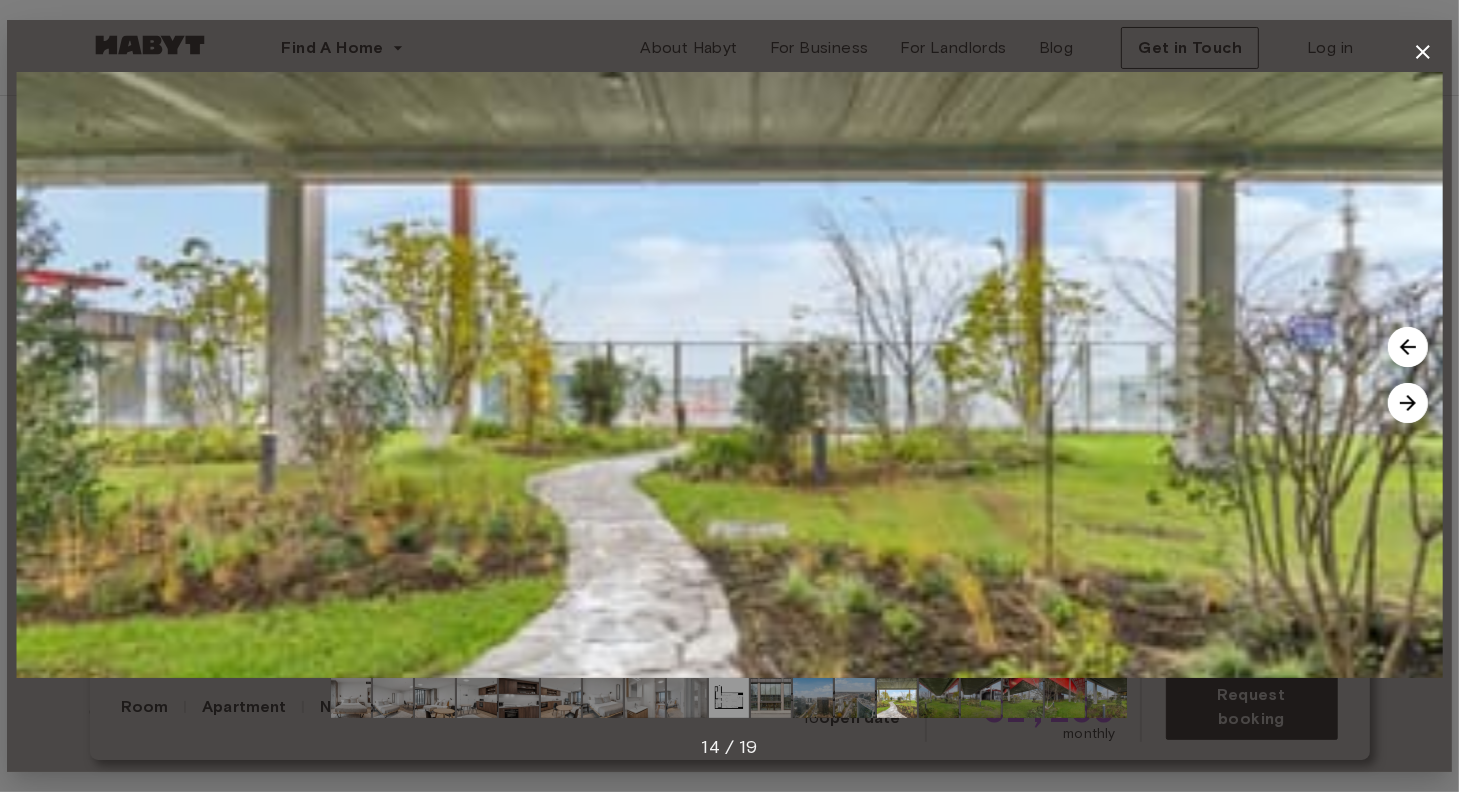 click 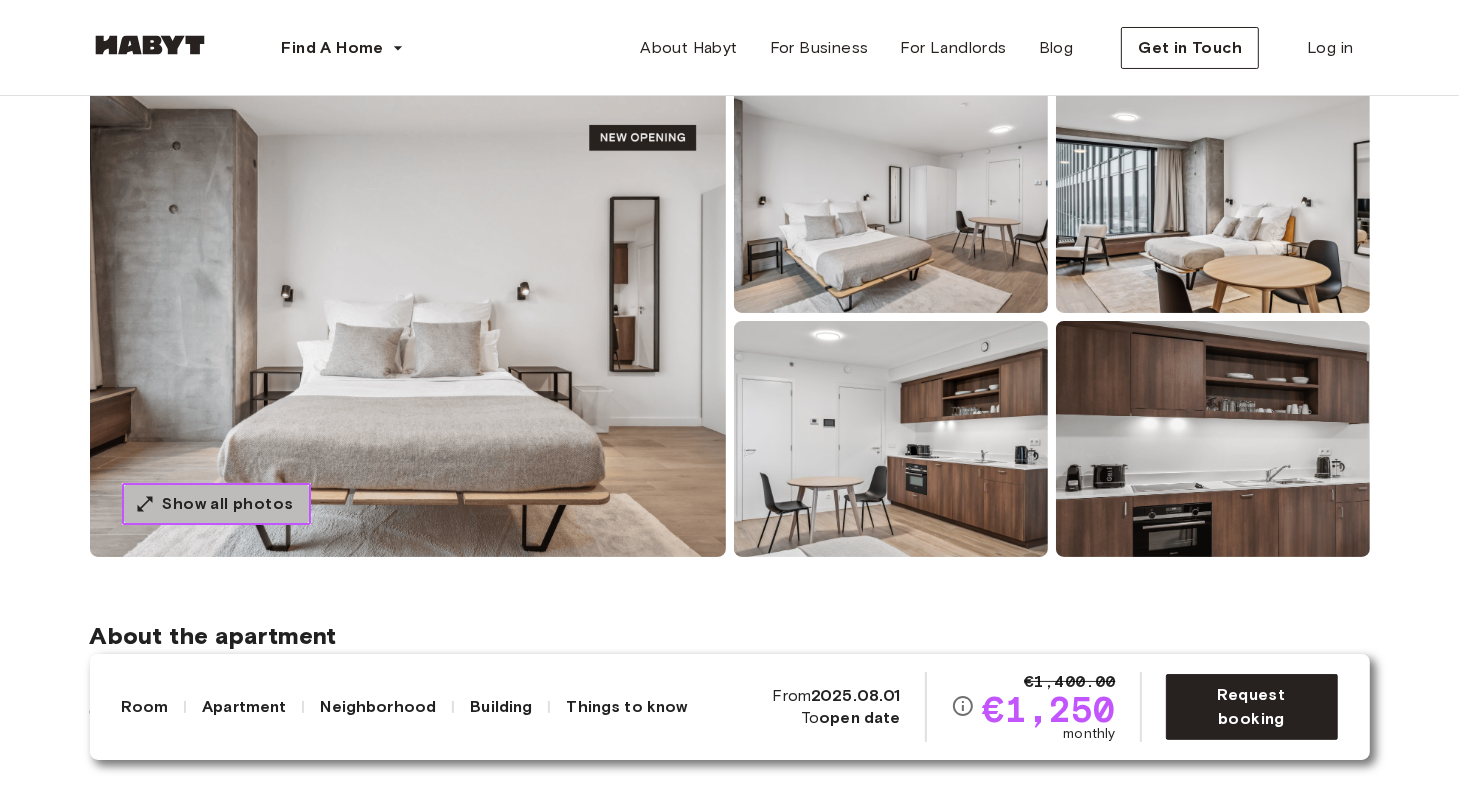 click on "Show all photos" at bounding box center [216, 504] 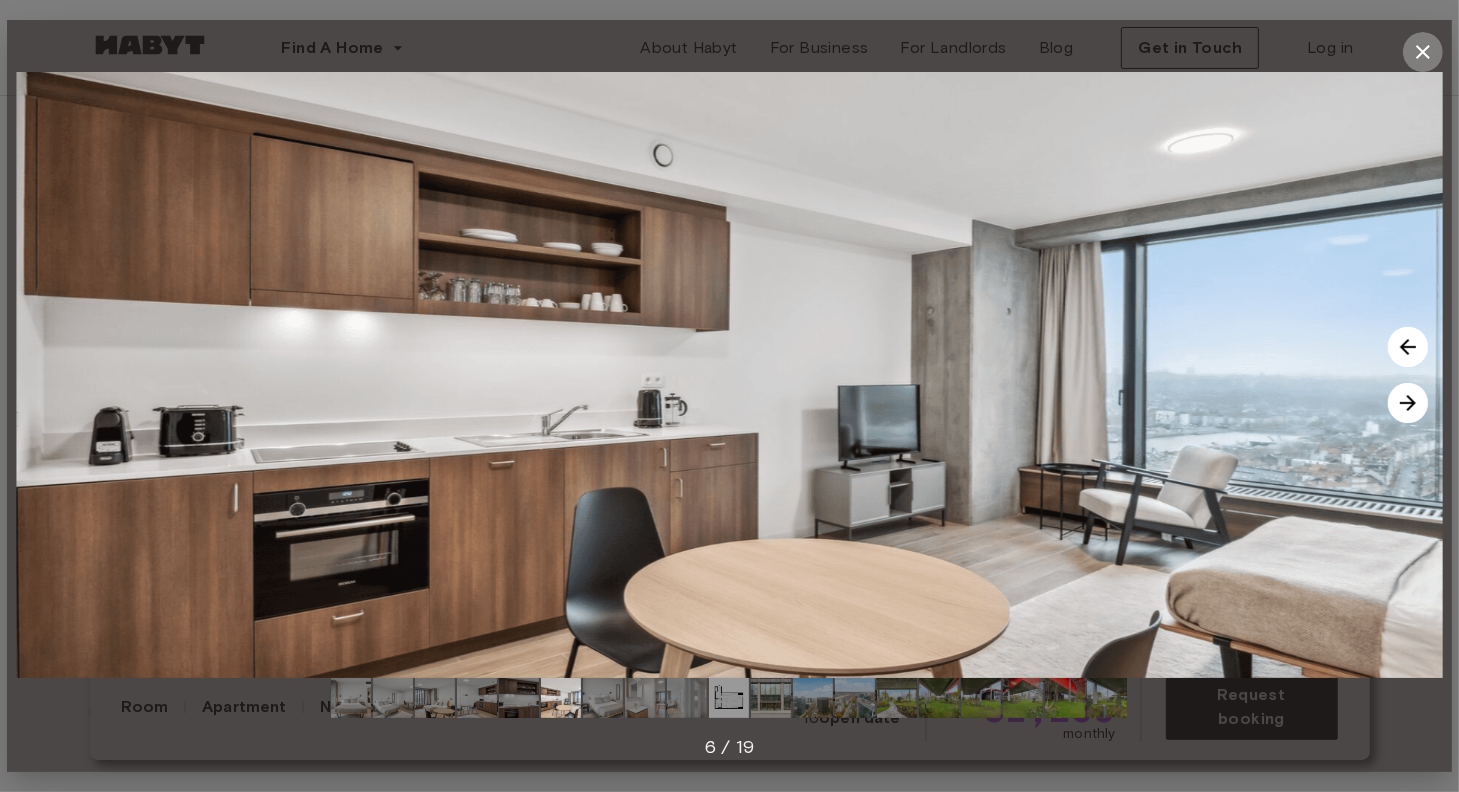 click 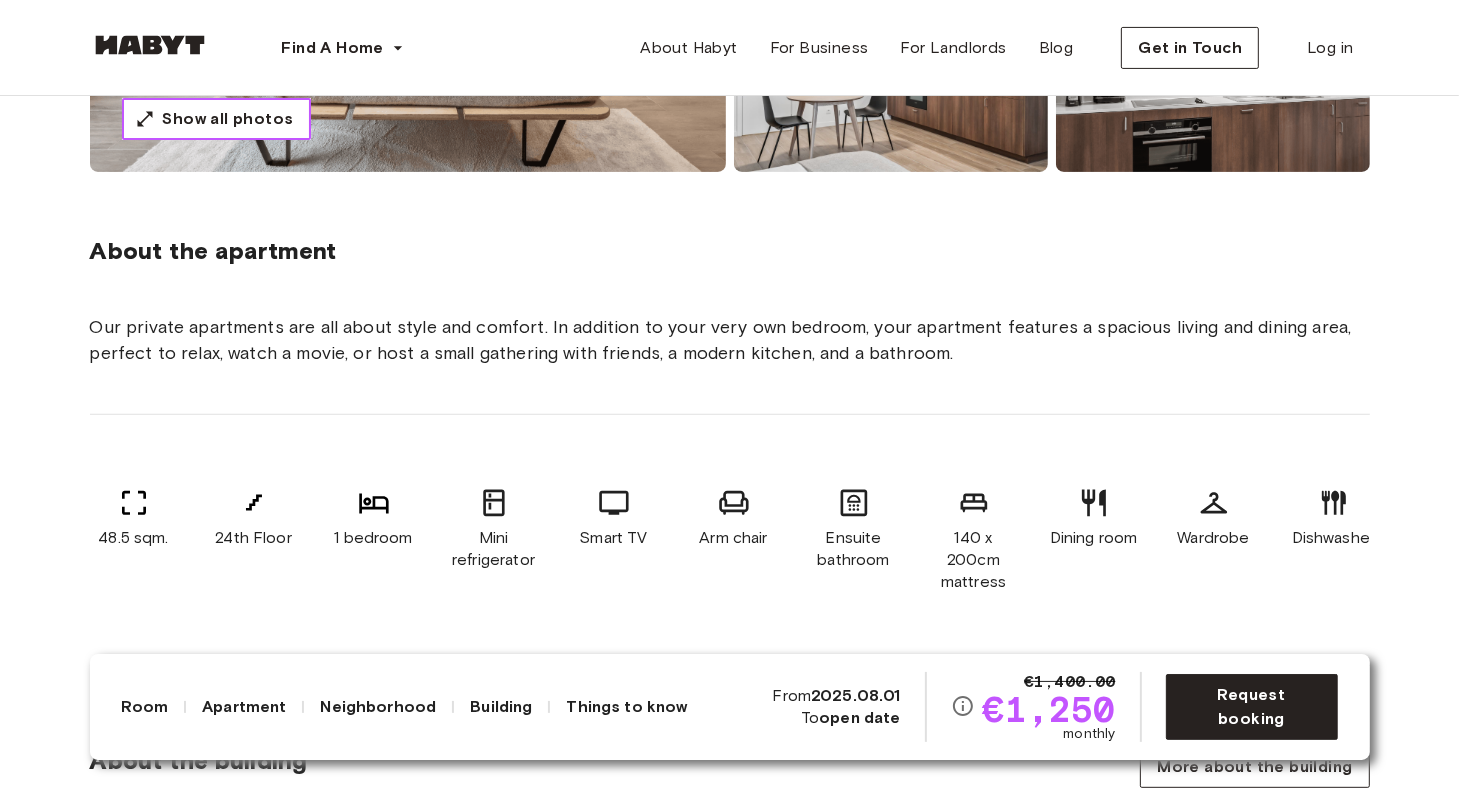 scroll, scrollTop: 573, scrollLeft: 0, axis: vertical 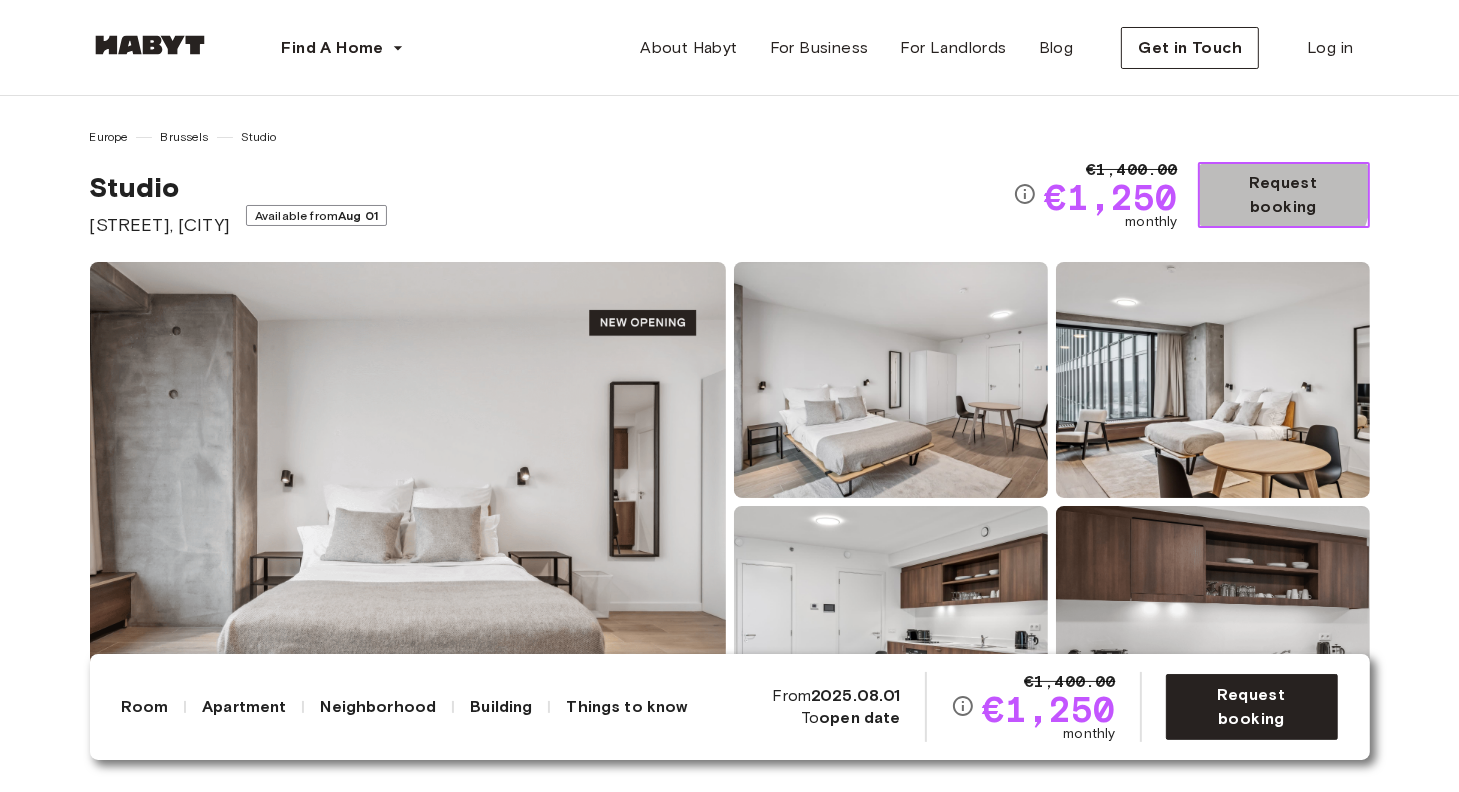 click on "Request booking" at bounding box center [1284, 195] 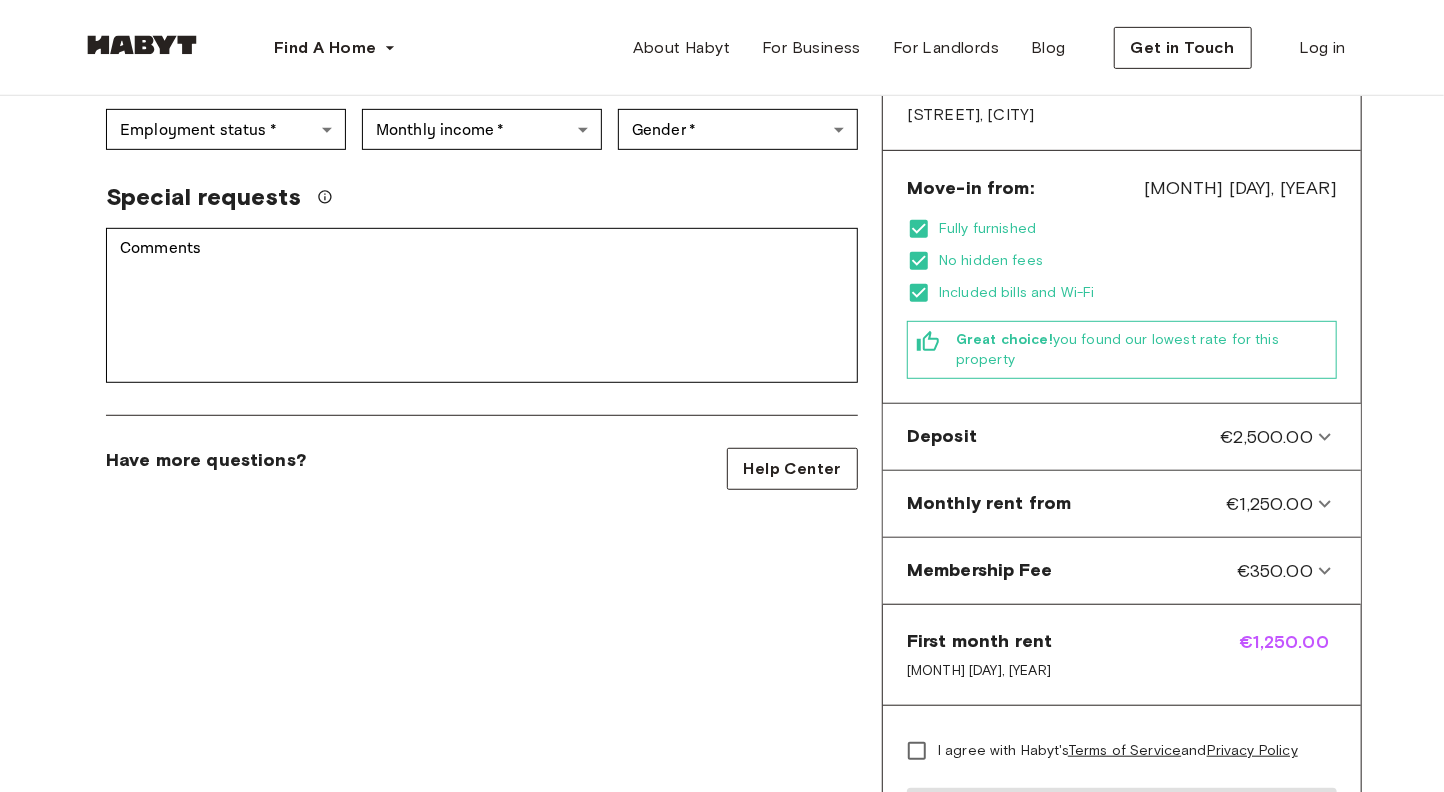 scroll, scrollTop: 478, scrollLeft: 0, axis: vertical 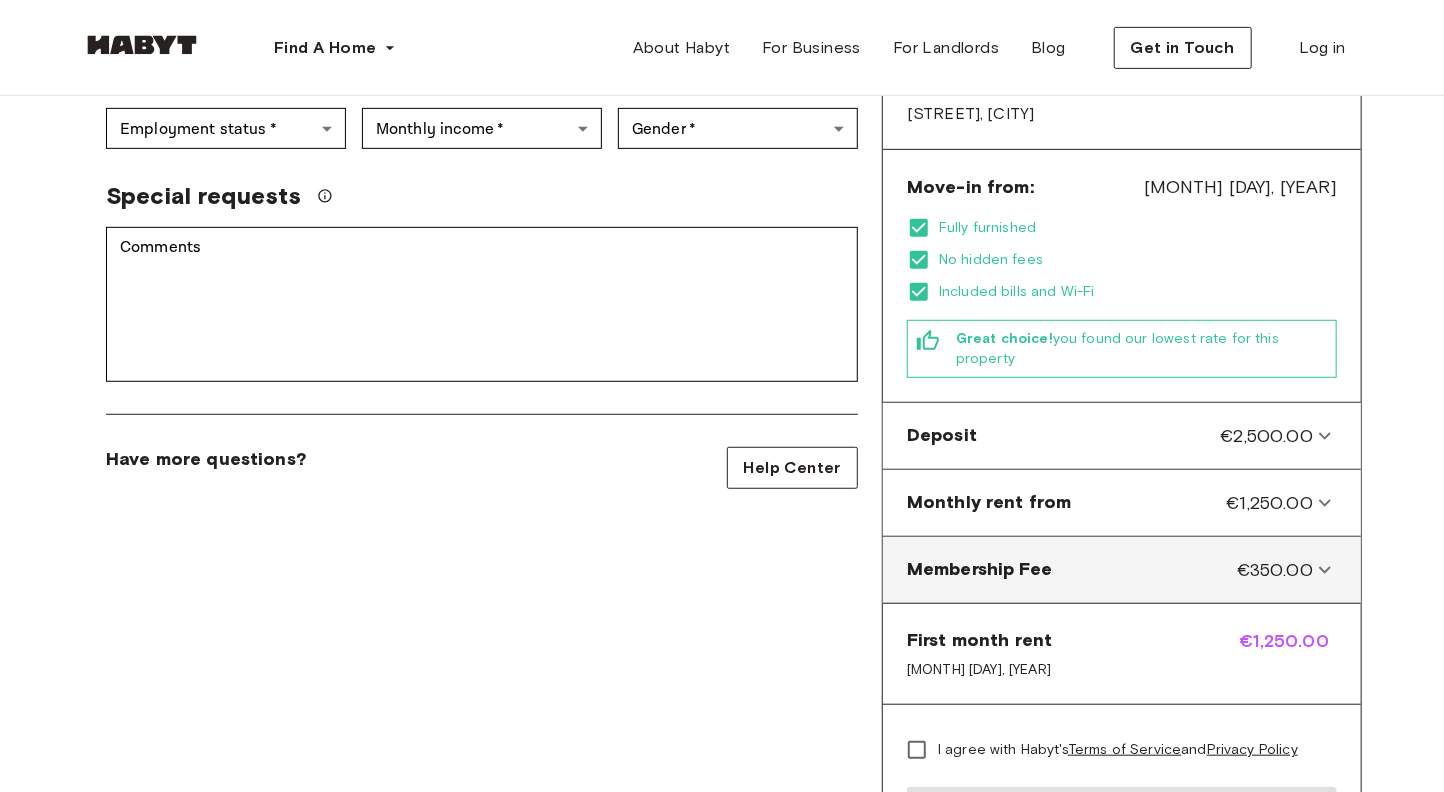 click on "€350.00" at bounding box center [1275, 570] 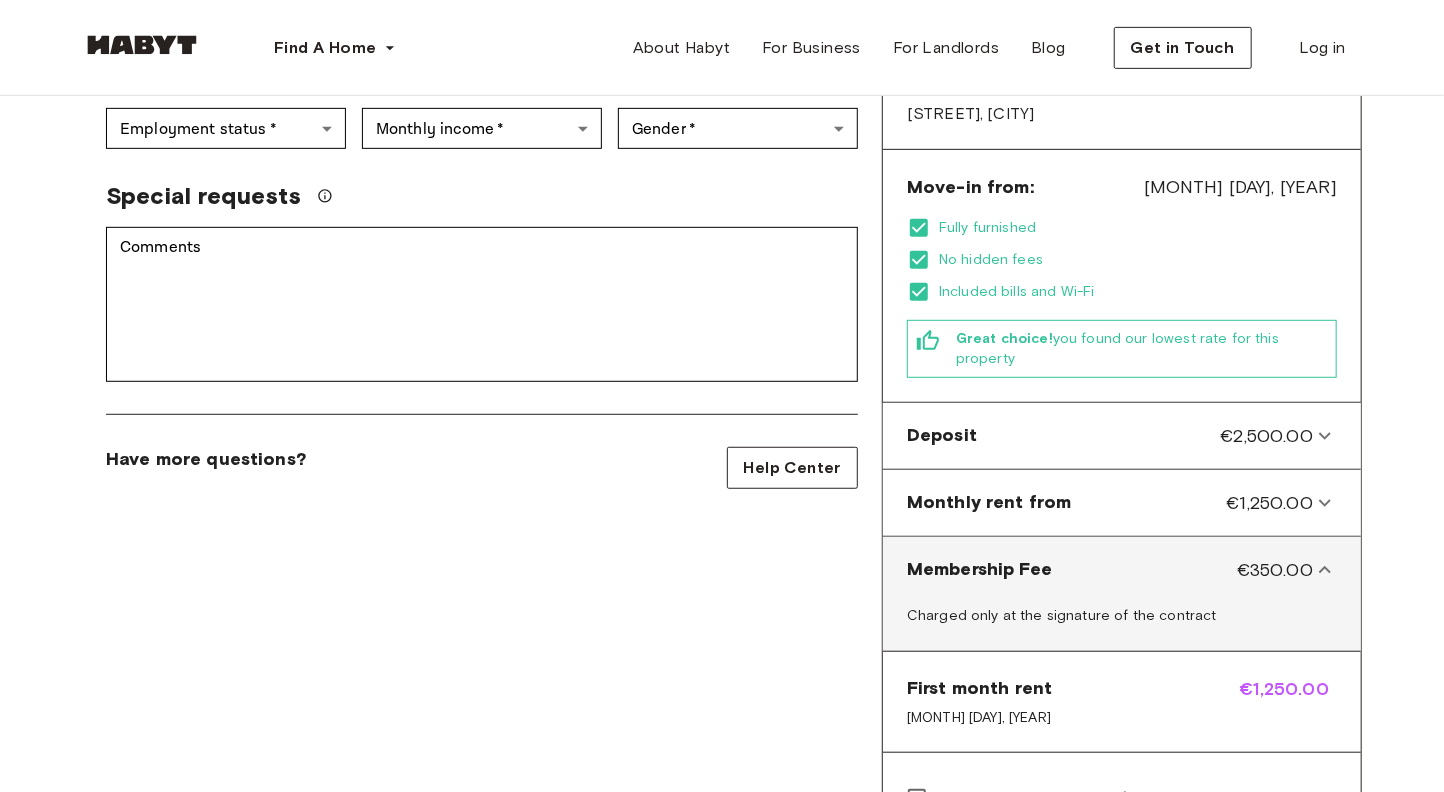 click on "€350.00" at bounding box center [1275, 570] 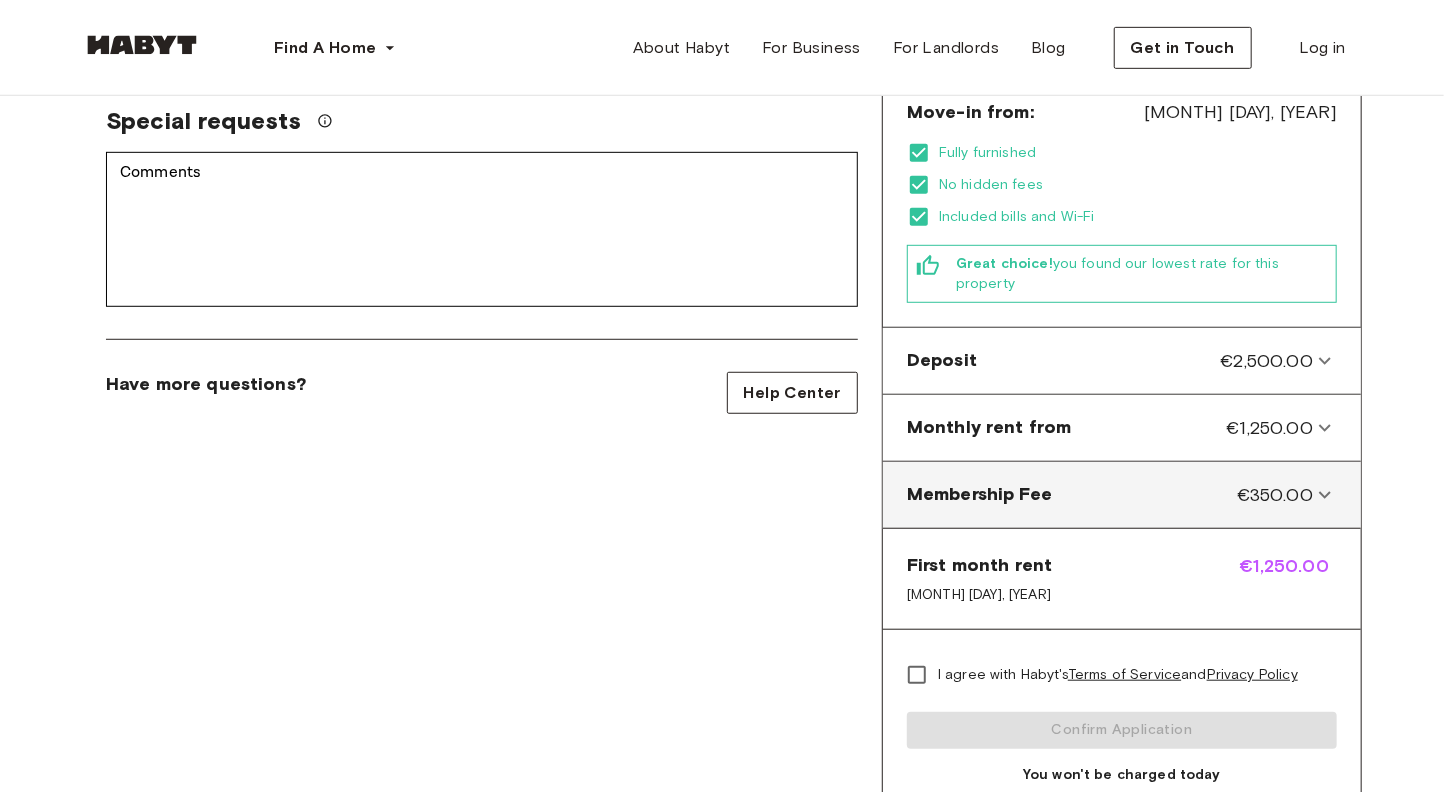 scroll, scrollTop: 560, scrollLeft: 0, axis: vertical 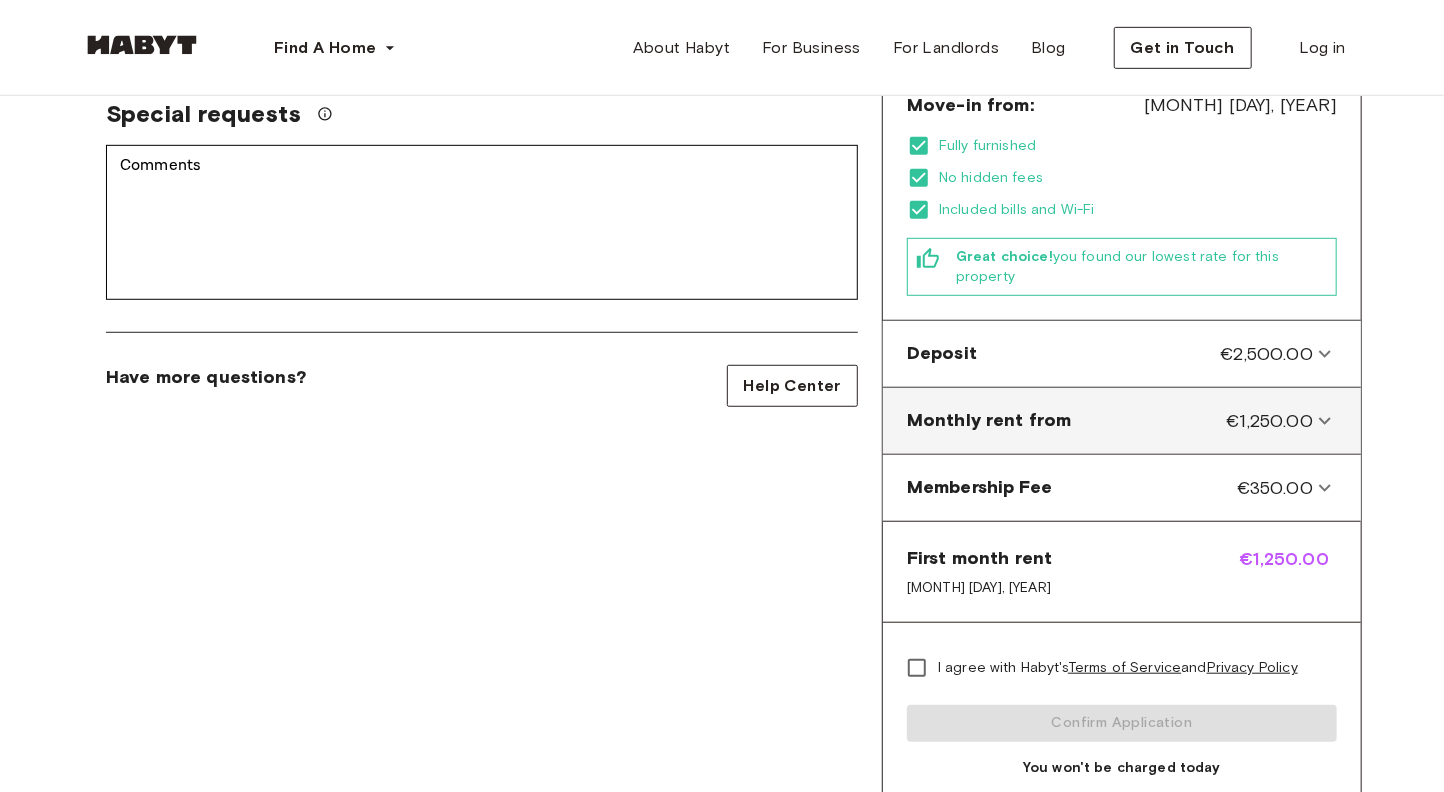 click on "€1,250.00" at bounding box center (1270, 421) 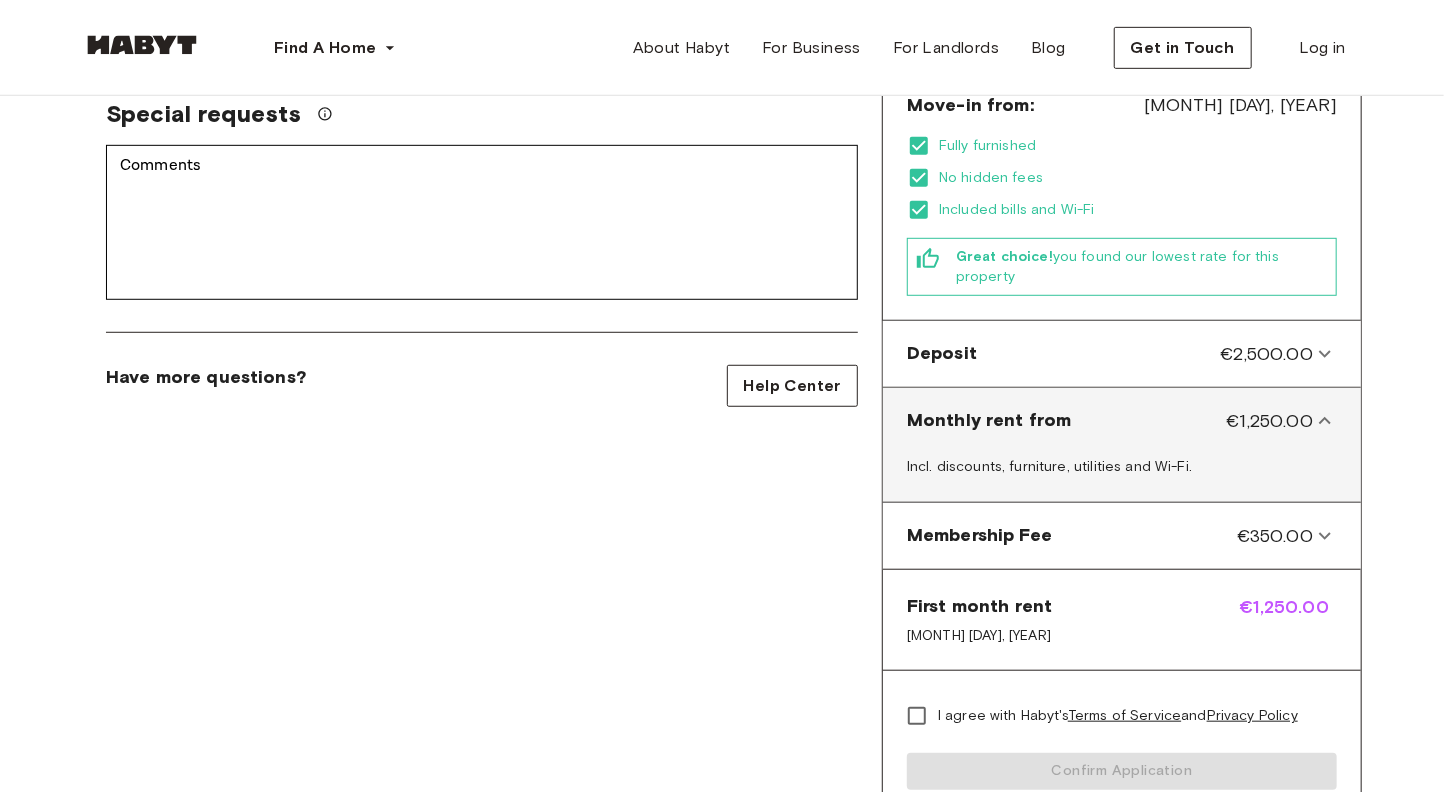 click on "€1,250.00" at bounding box center (1270, 421) 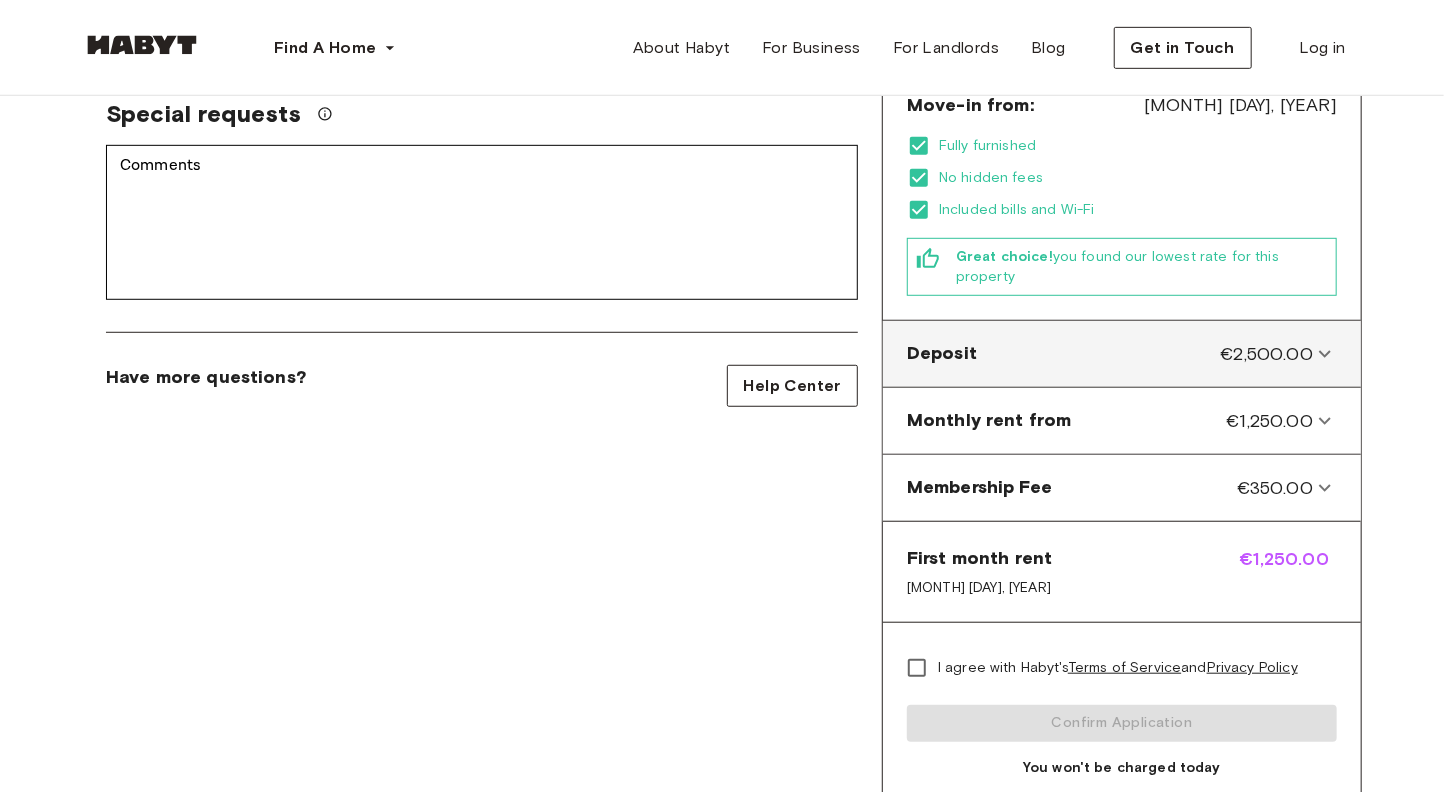 click 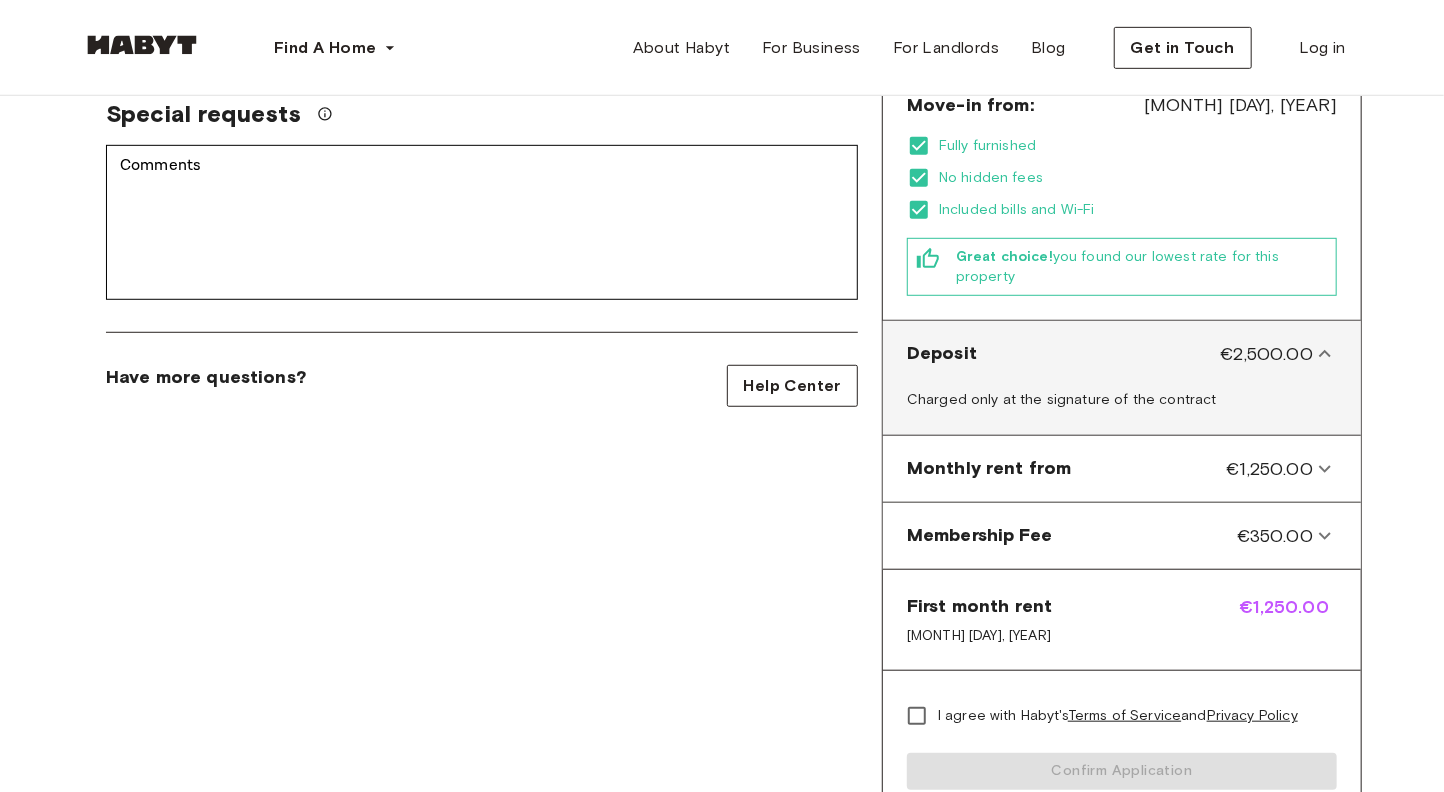 click 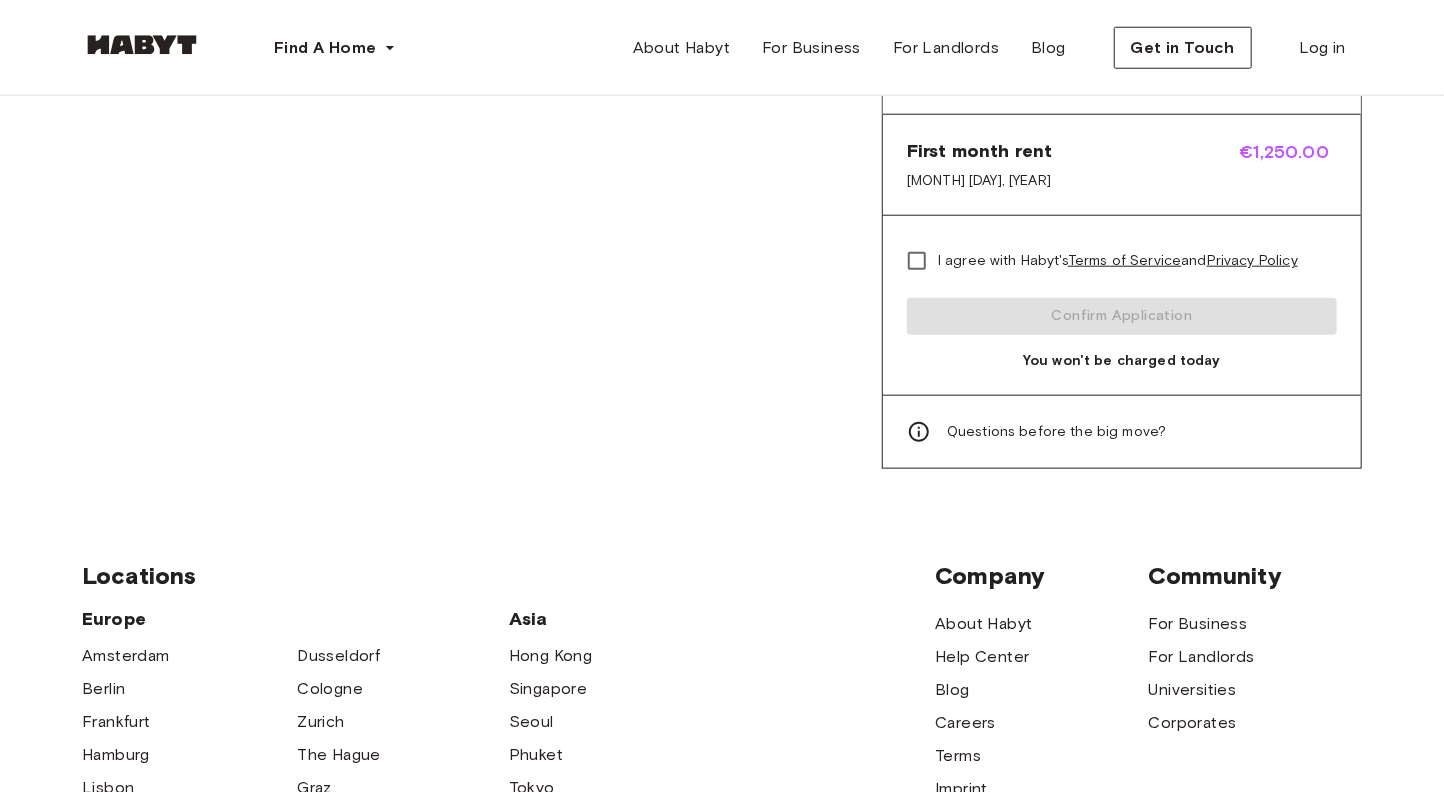 scroll, scrollTop: 970, scrollLeft: 0, axis: vertical 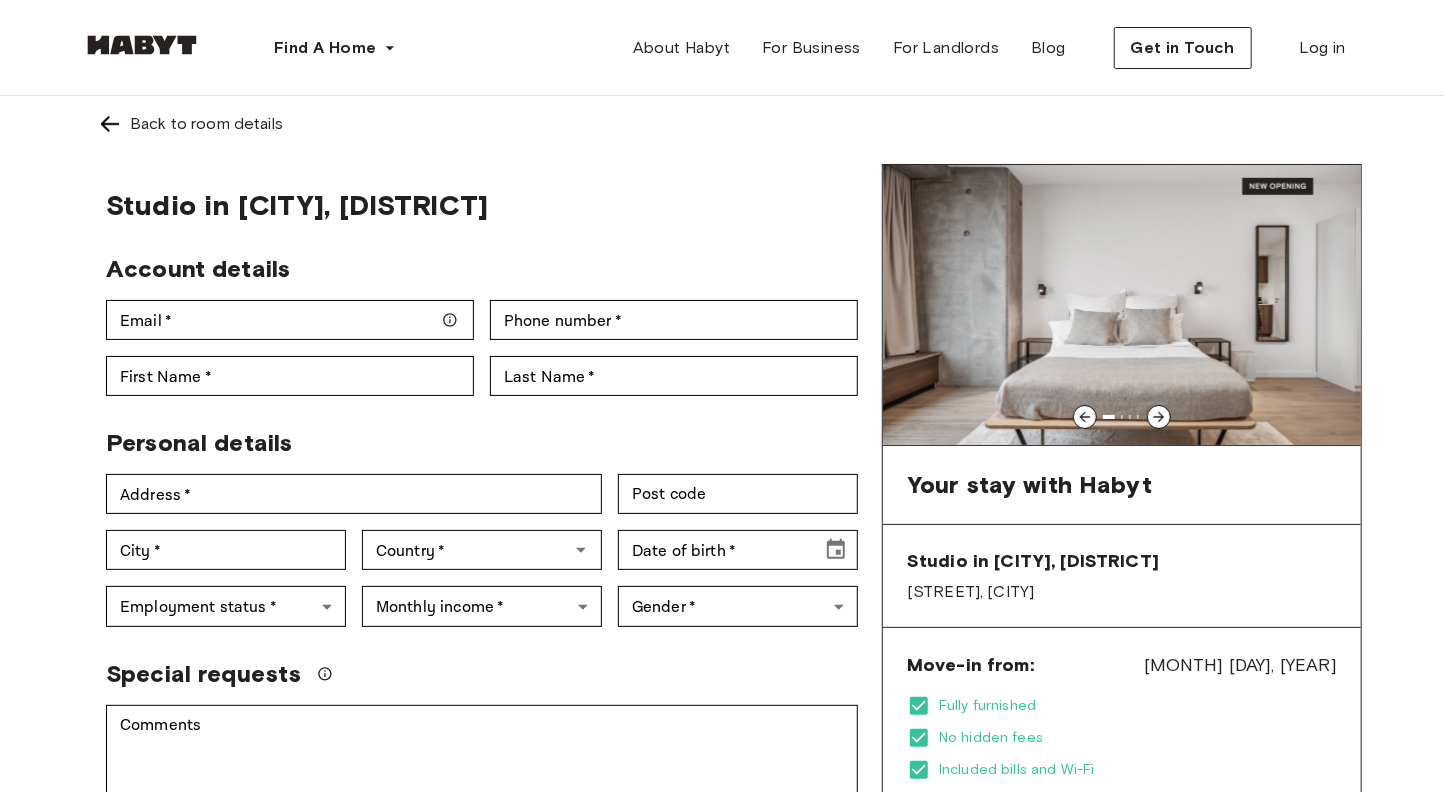 click at bounding box center [110, 124] 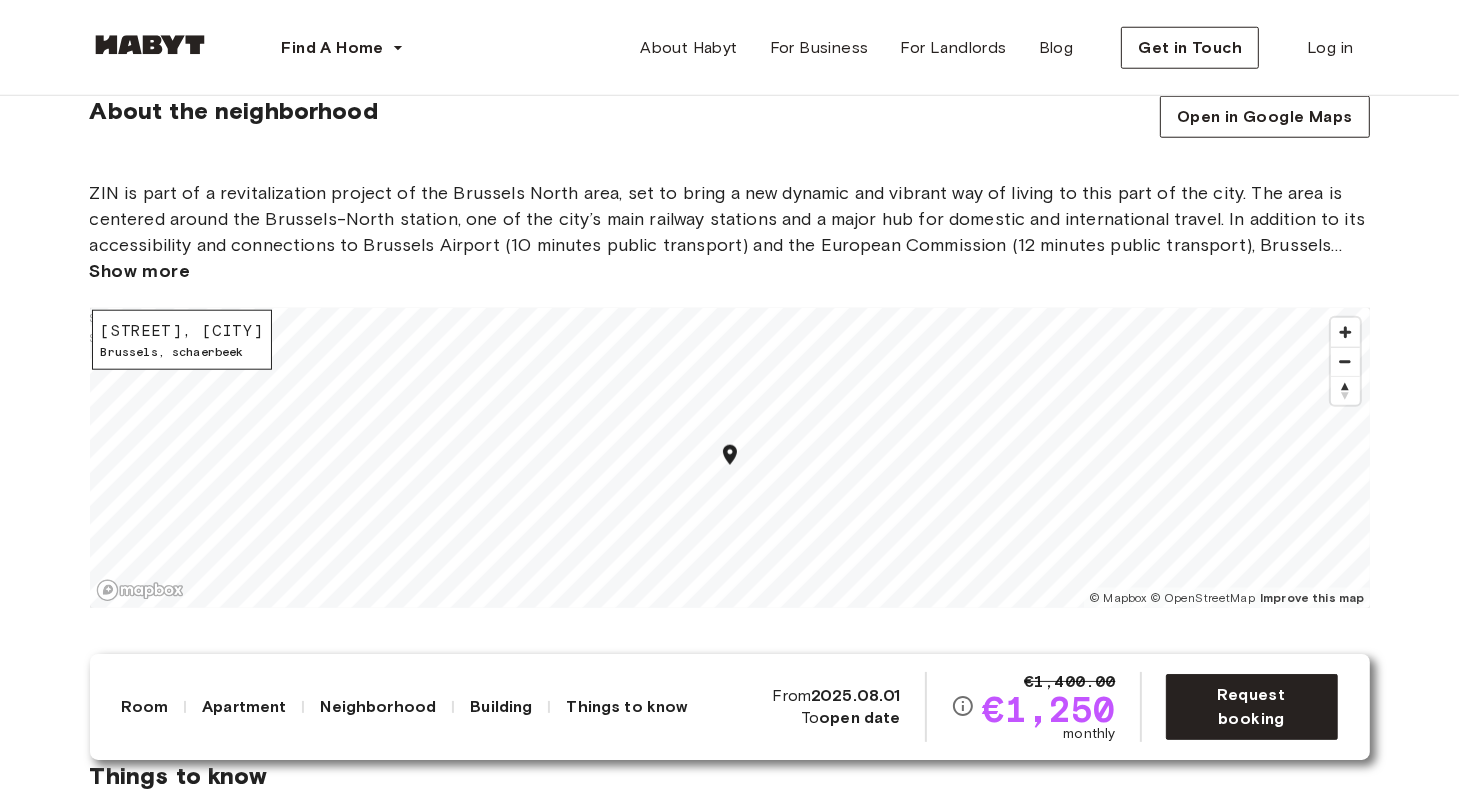 scroll, scrollTop: 1873, scrollLeft: 0, axis: vertical 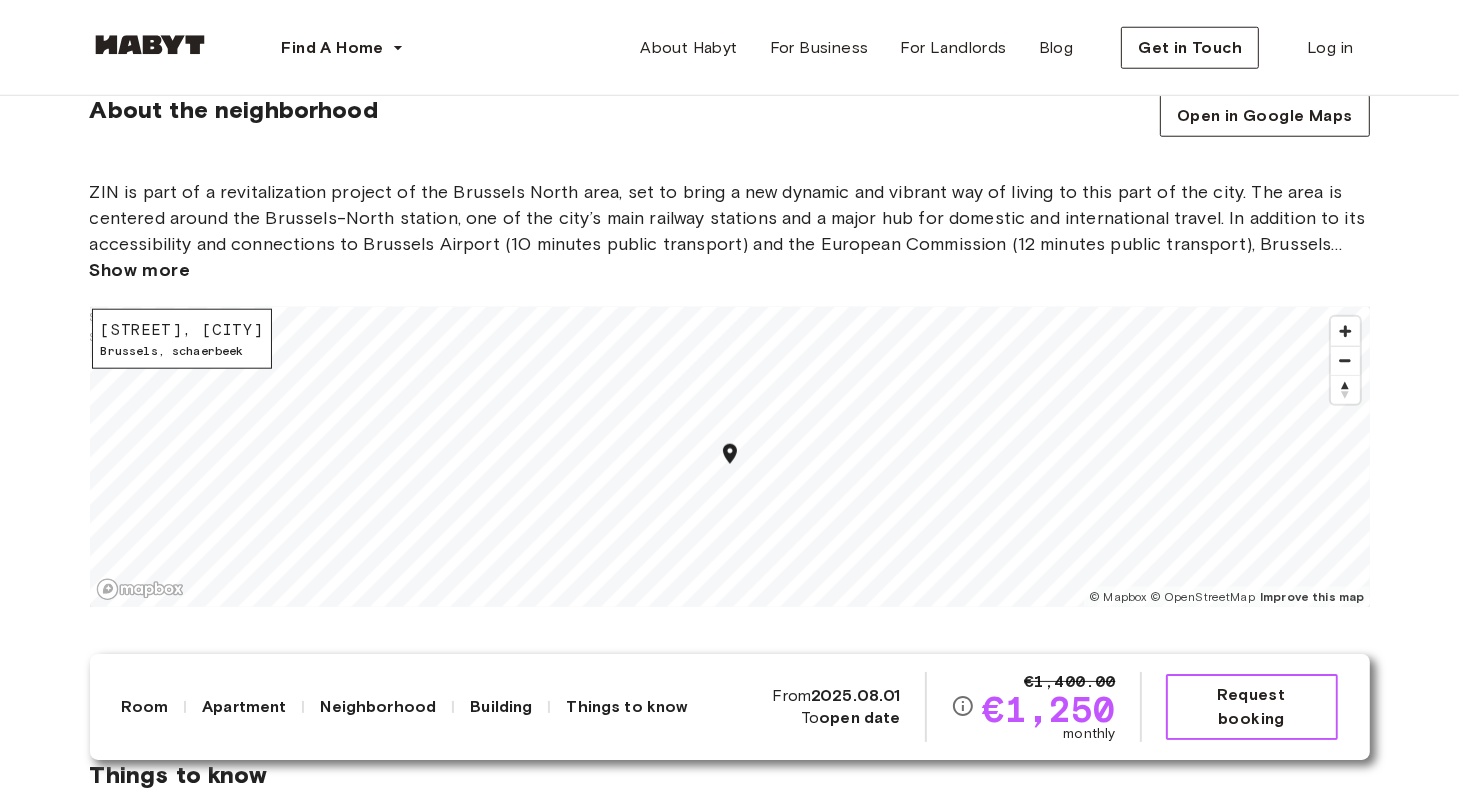 click on "Request booking" at bounding box center (1252, 707) 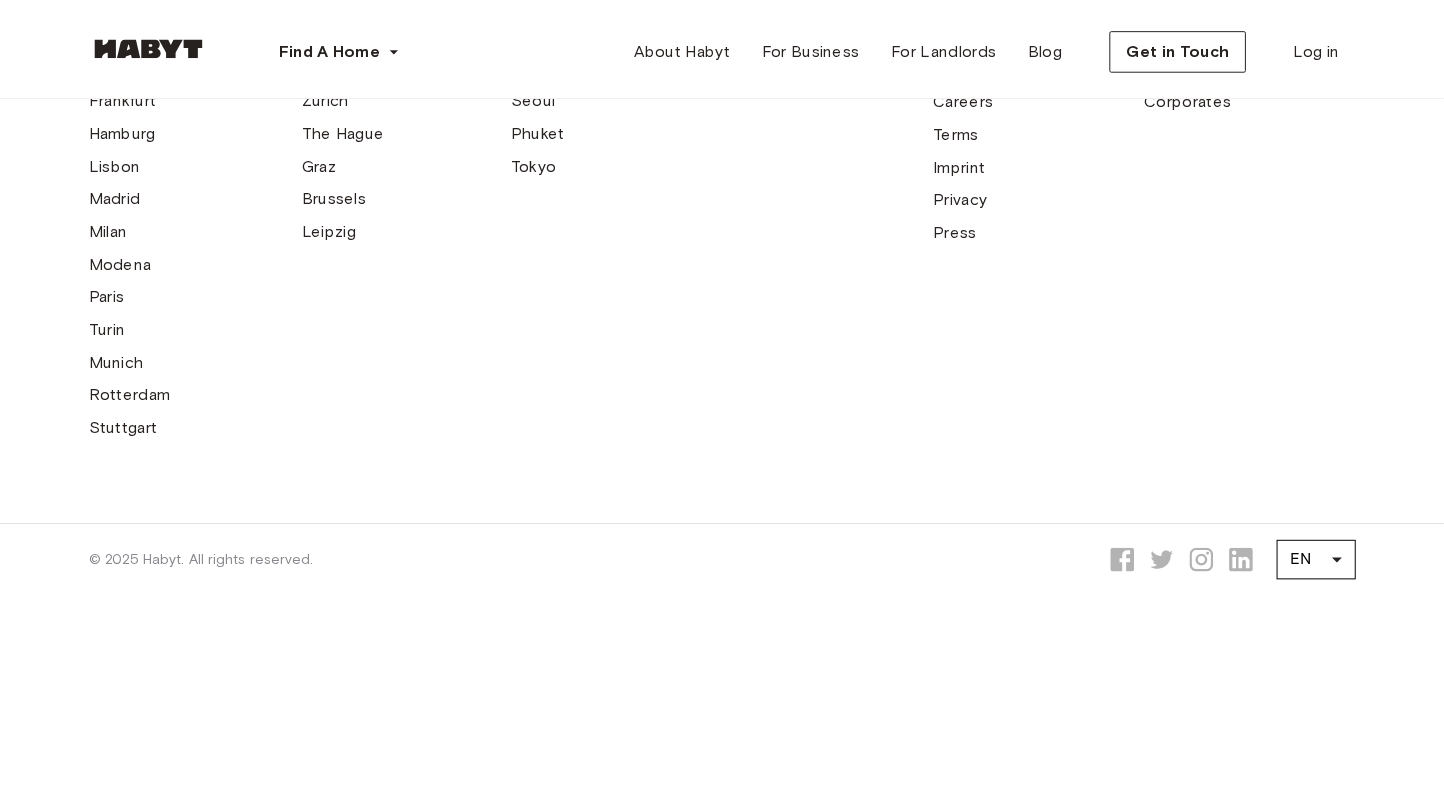 scroll, scrollTop: 0, scrollLeft: 0, axis: both 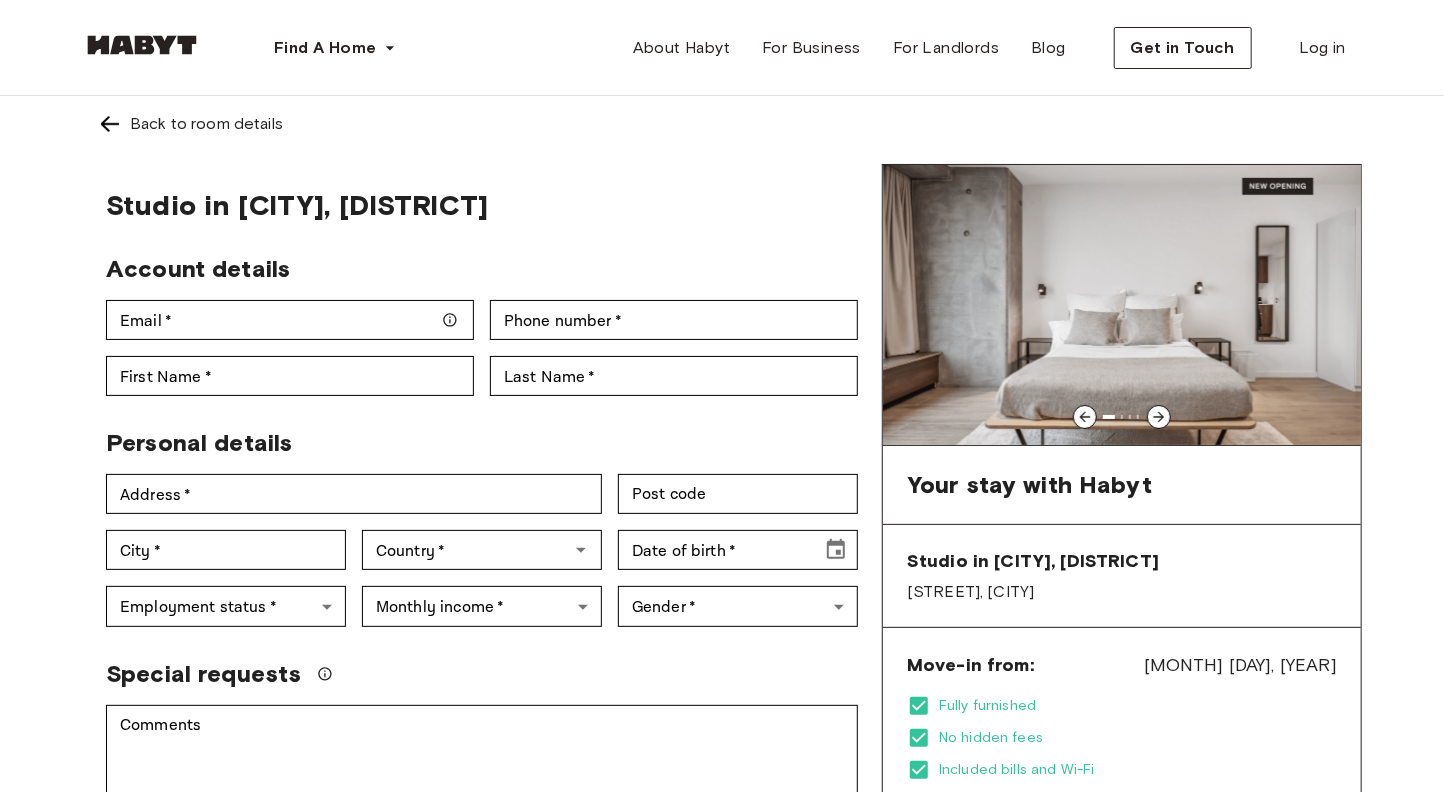 click on "Studio in Brussels, schaerbeek Account details Email   * Email   * Phone number   * Phone number   * First Name   * First Name   * Last Name   * Last Name   * Personal details Address   * Address   * Post code Post code City   * City   * Country   * Country   * Date of birth   * Date of birth   * Employment status   * ​ Employment status   * Monthly income   * ​ Monthly income   * Gender   * ​ Gender   * Special requests Comments * Comments I agree with Habyt's  Terms of Service  and  Privacy Policy Confirm Application You won't be charged today Have more questions? Help Center" at bounding box center (482, 800) 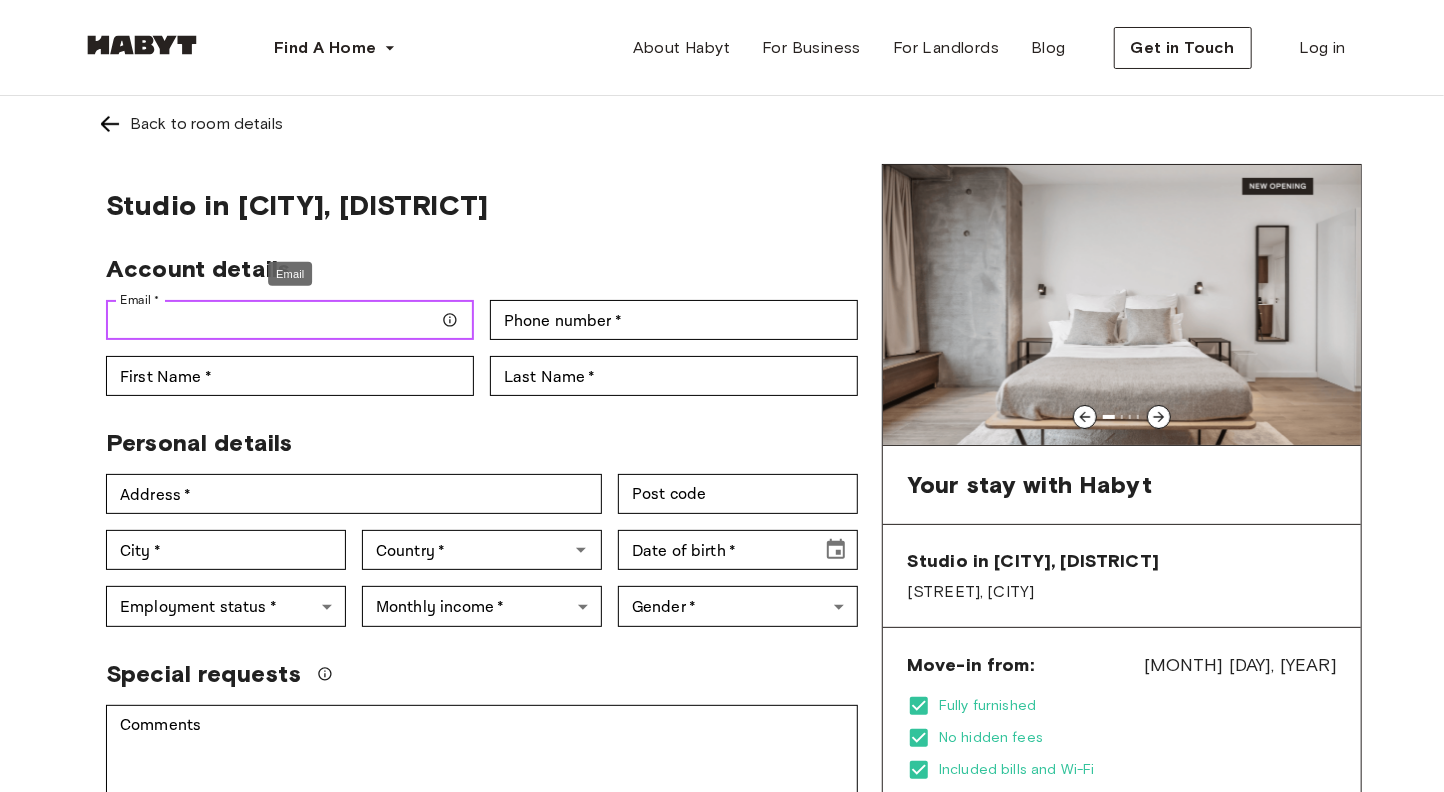 click on "Email   *" at bounding box center (290, 320) 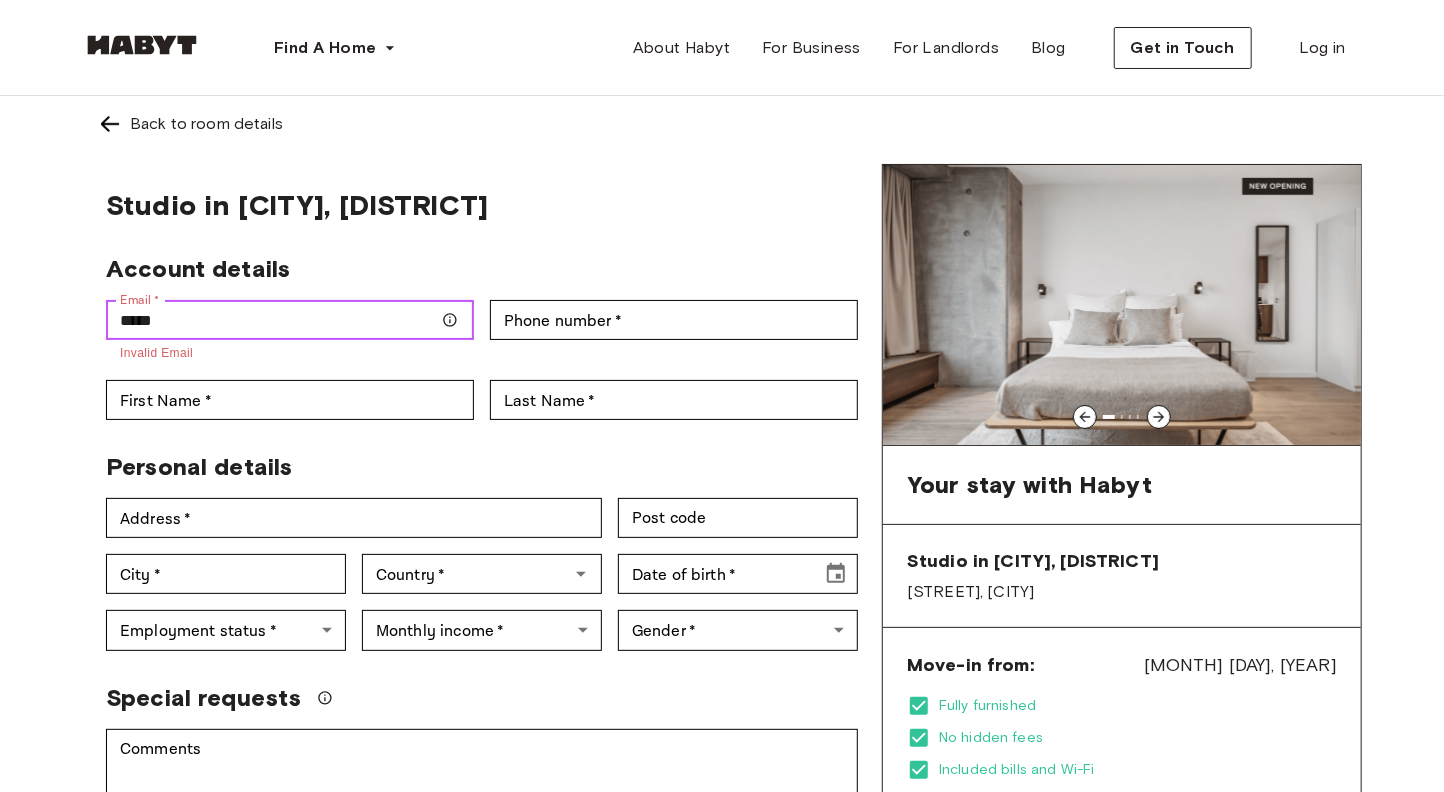 type on "**********" 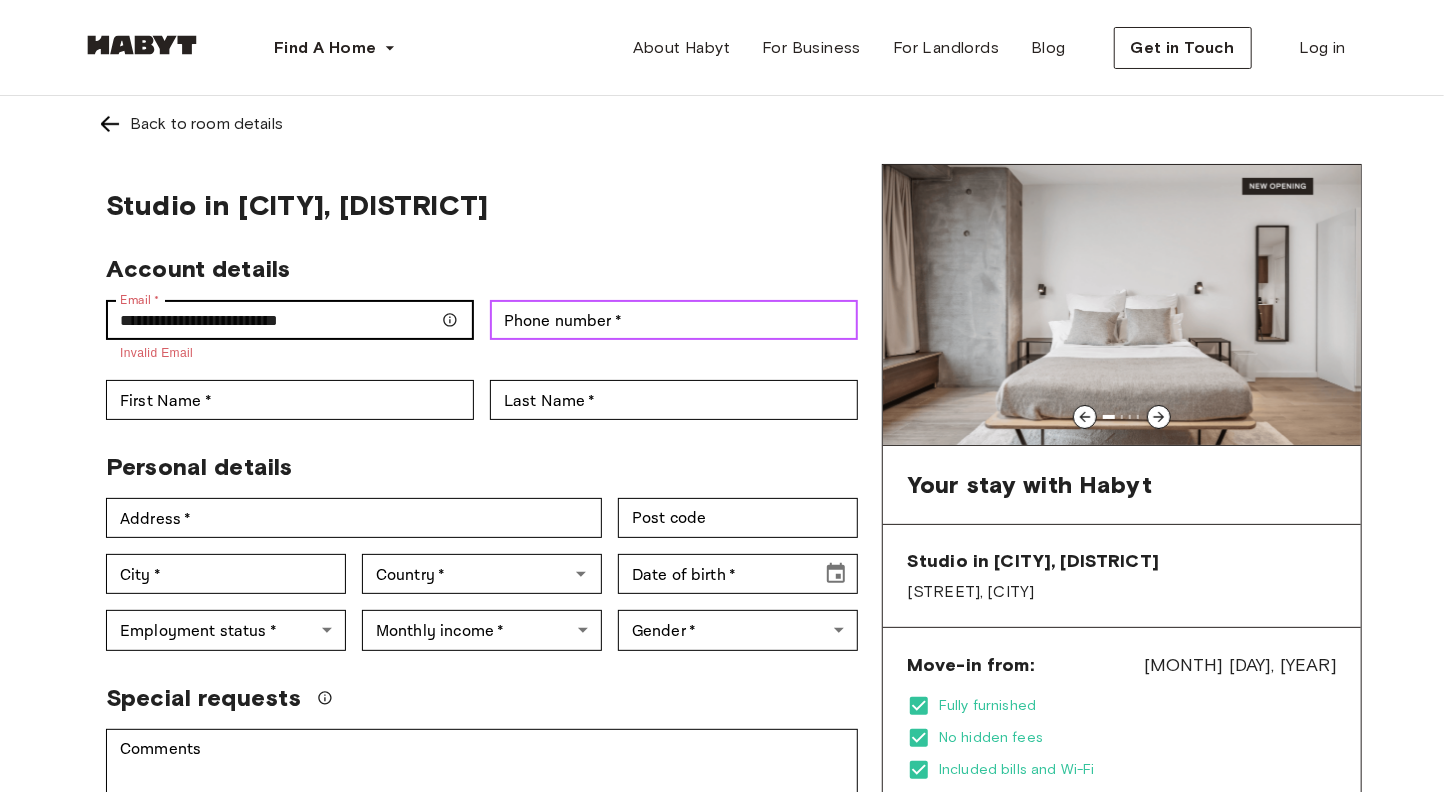 type on "**********" 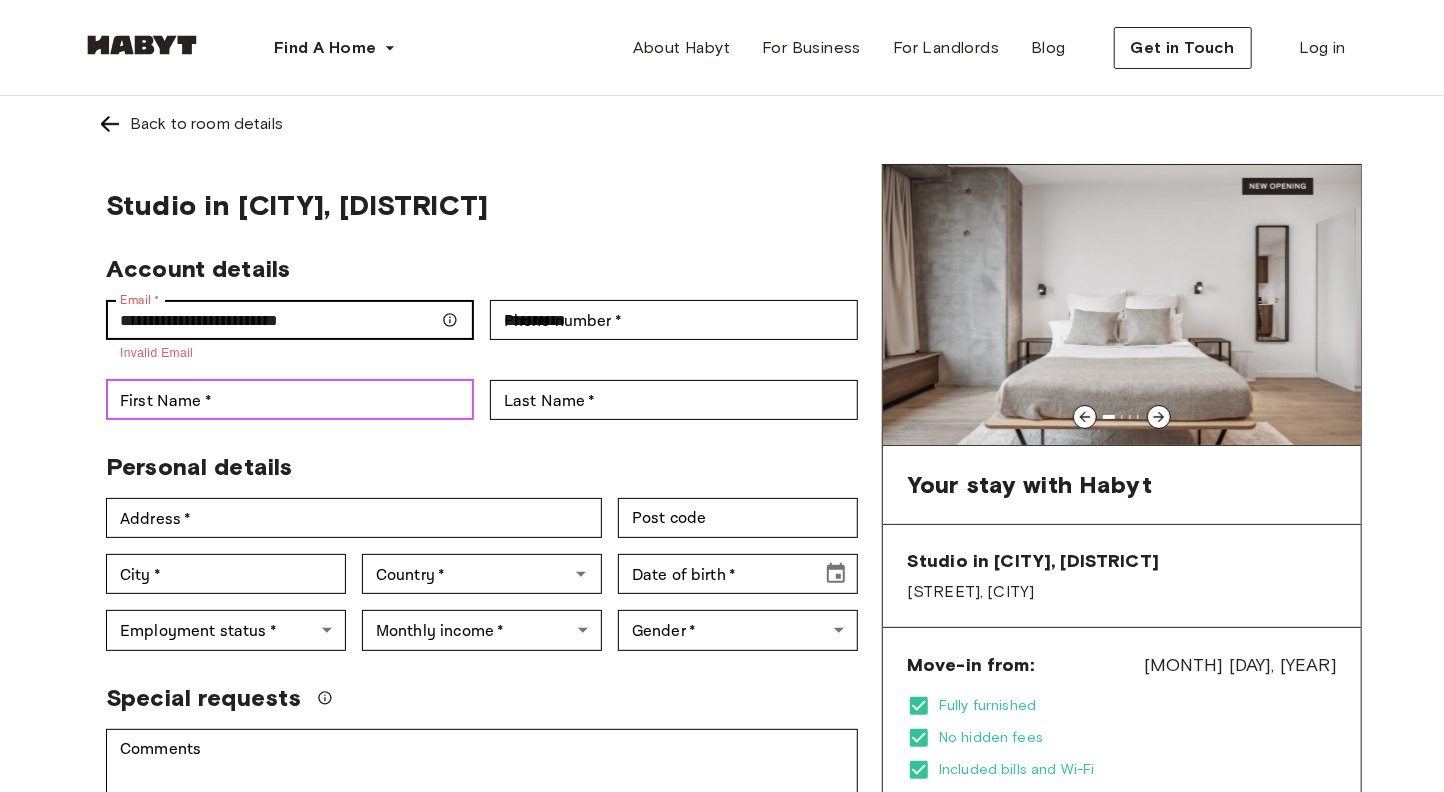 type on "*****" 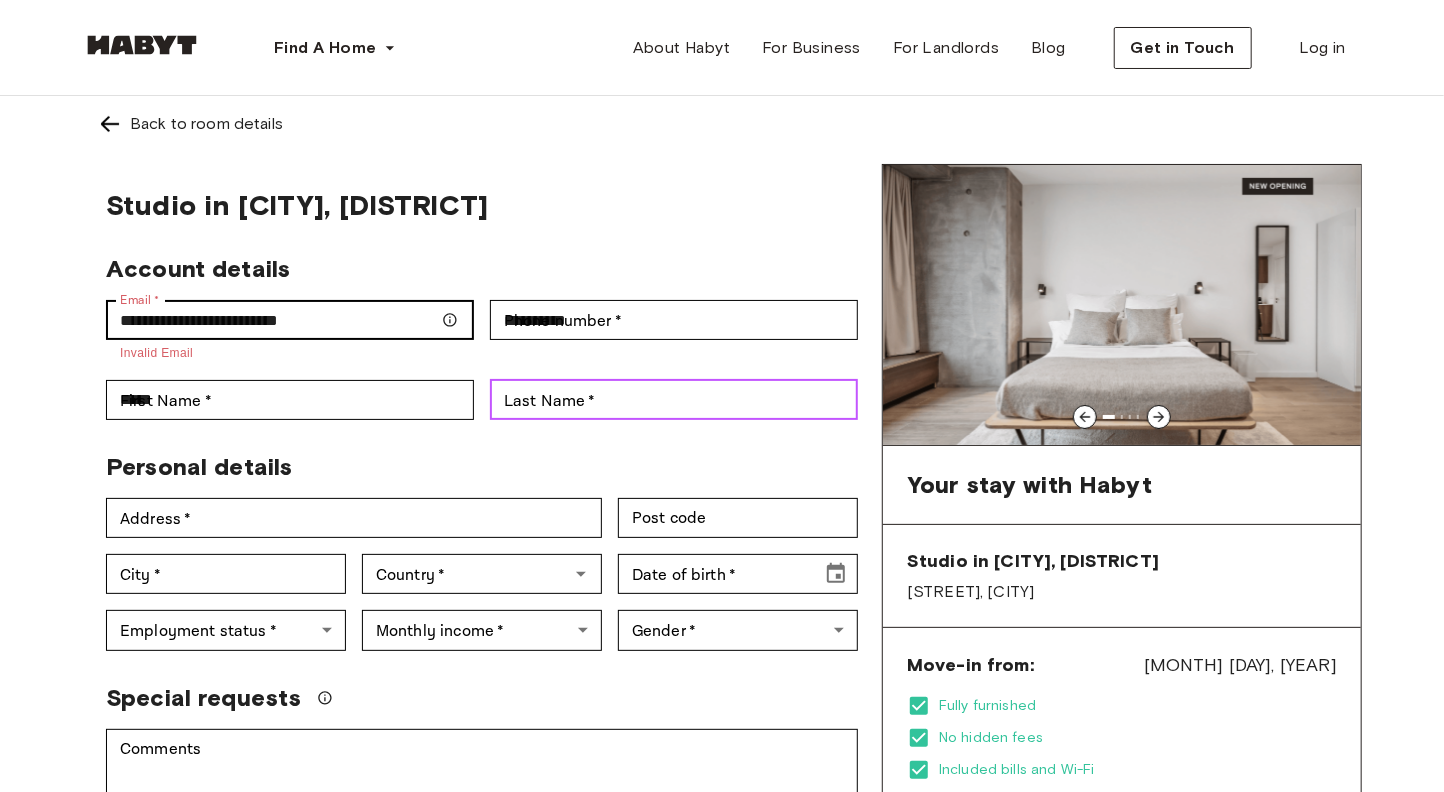 type on "*******" 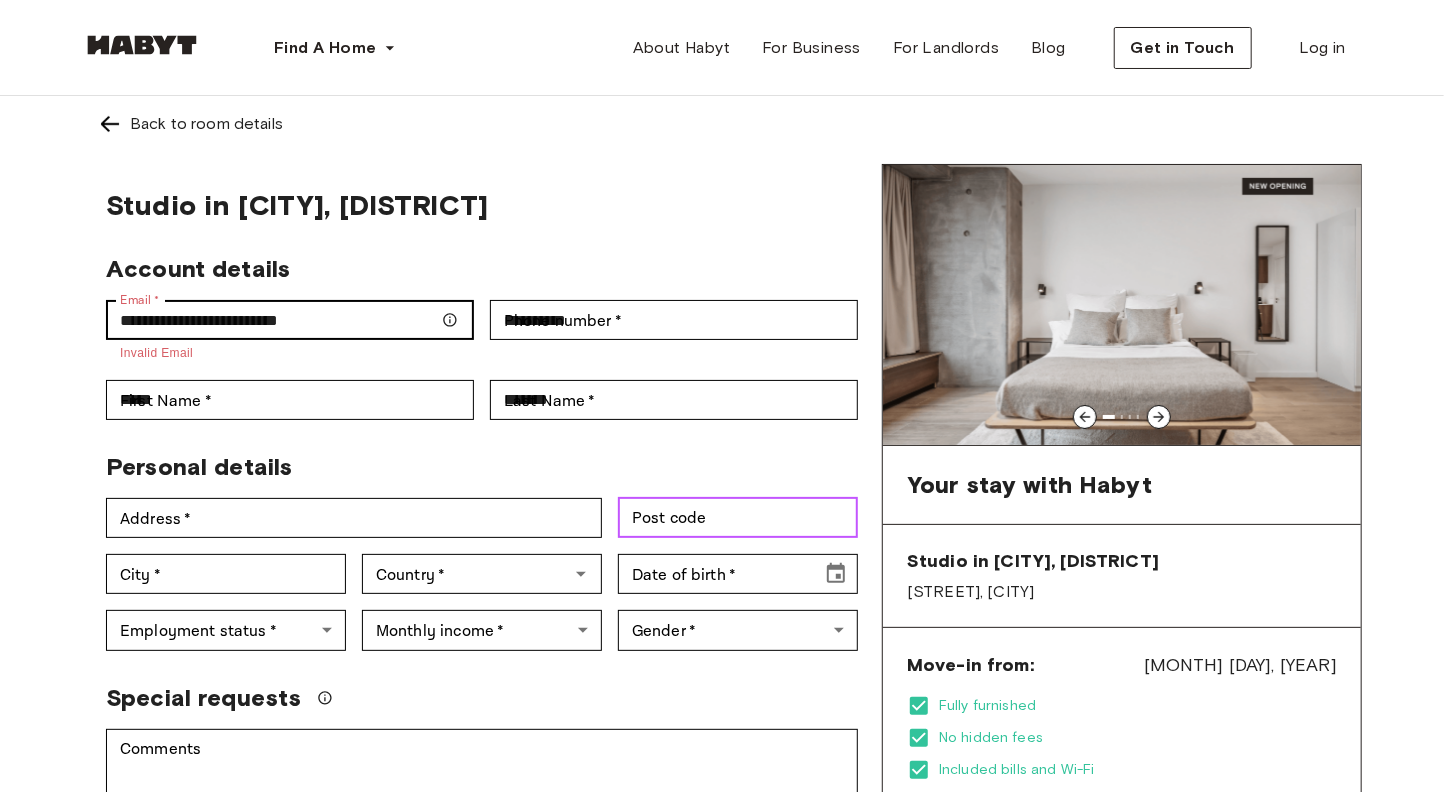 type on "*****" 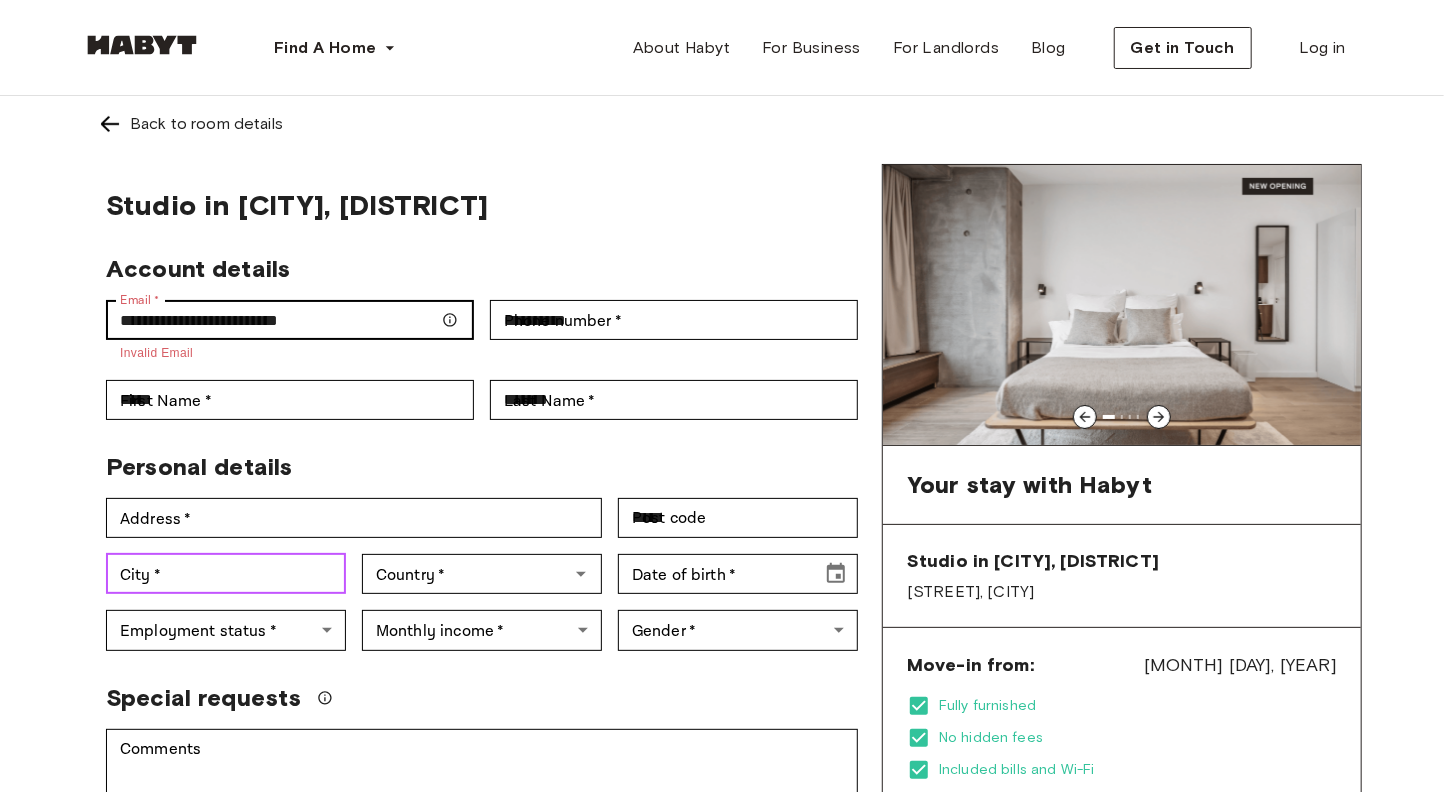 type on "*****" 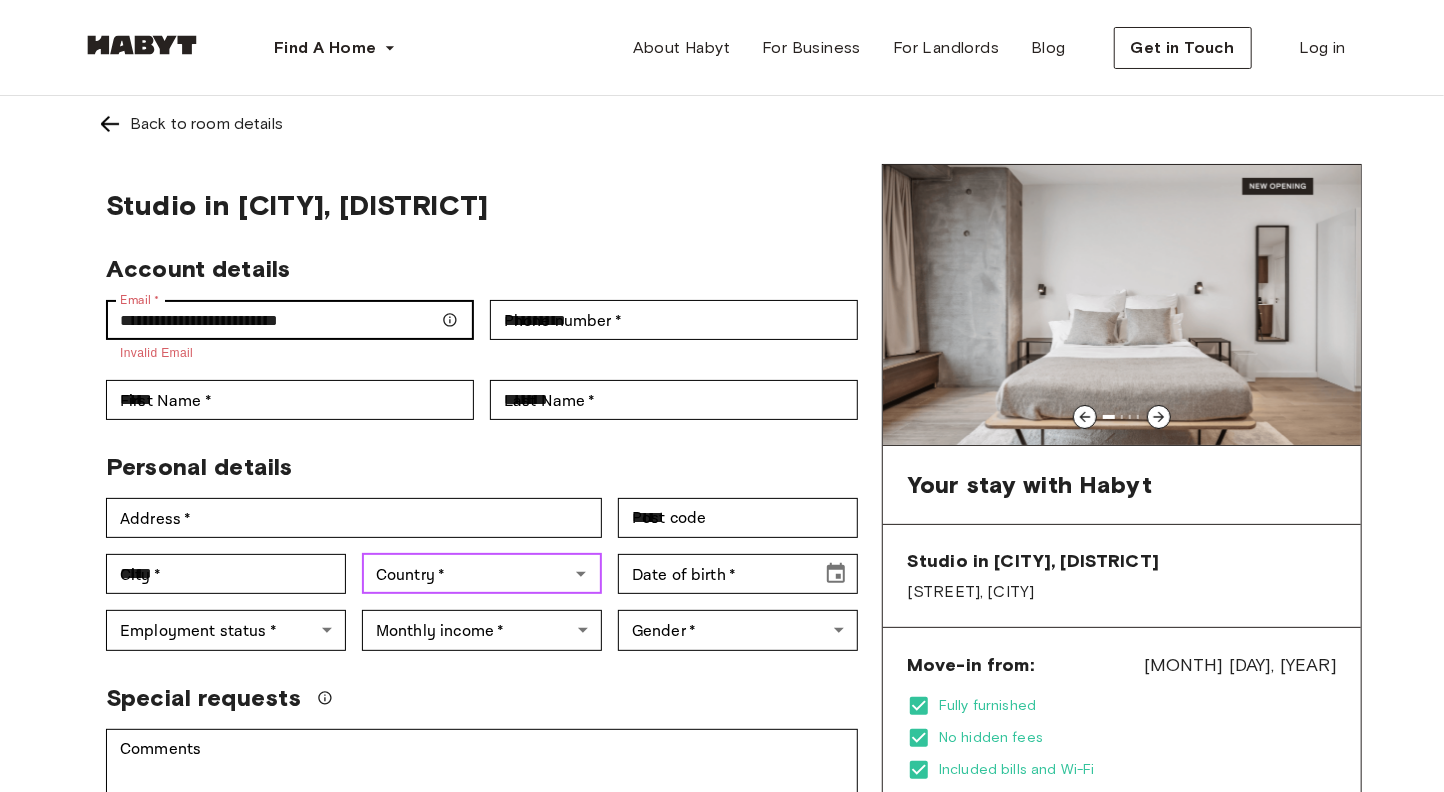 type on "******" 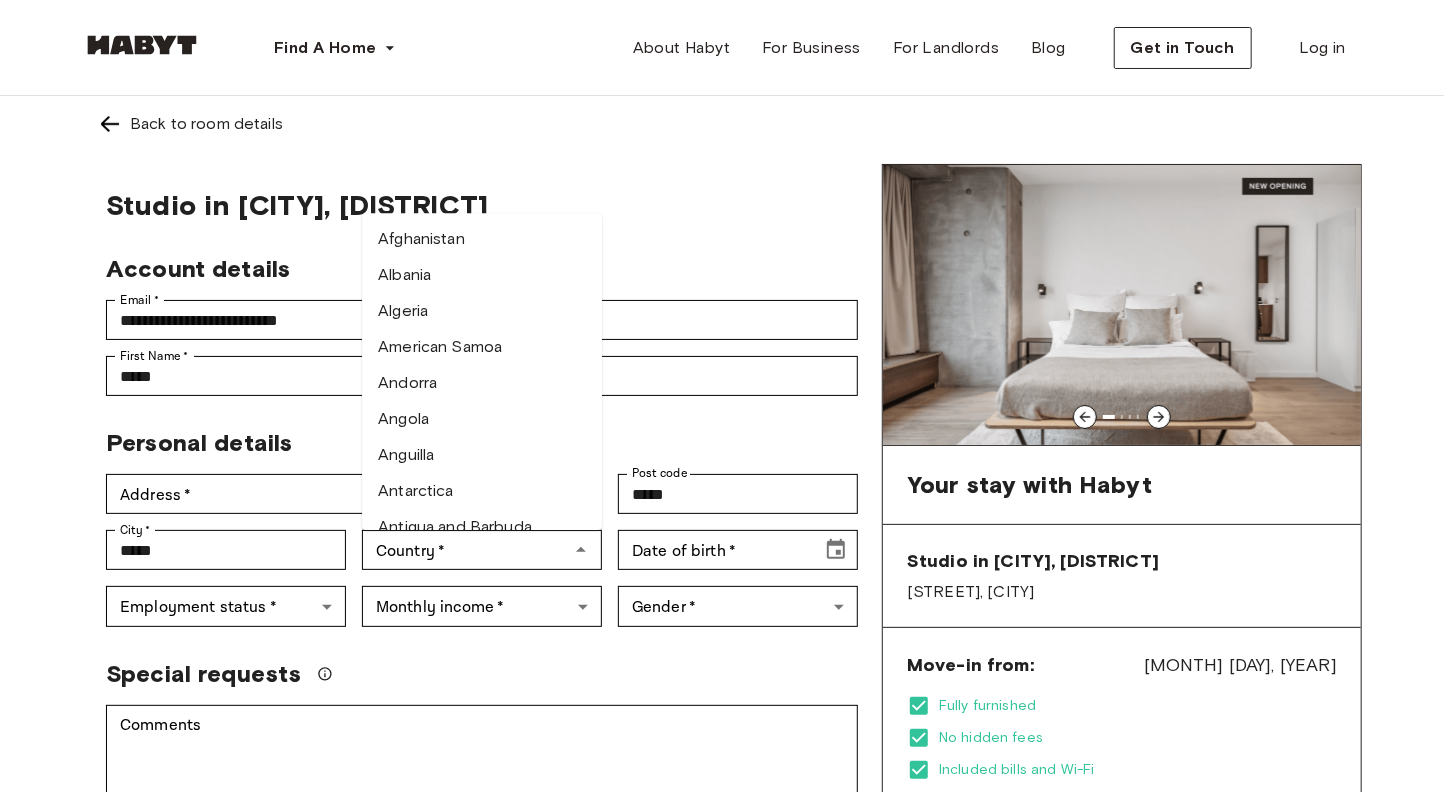 click on "**********" at bounding box center (722, 772) 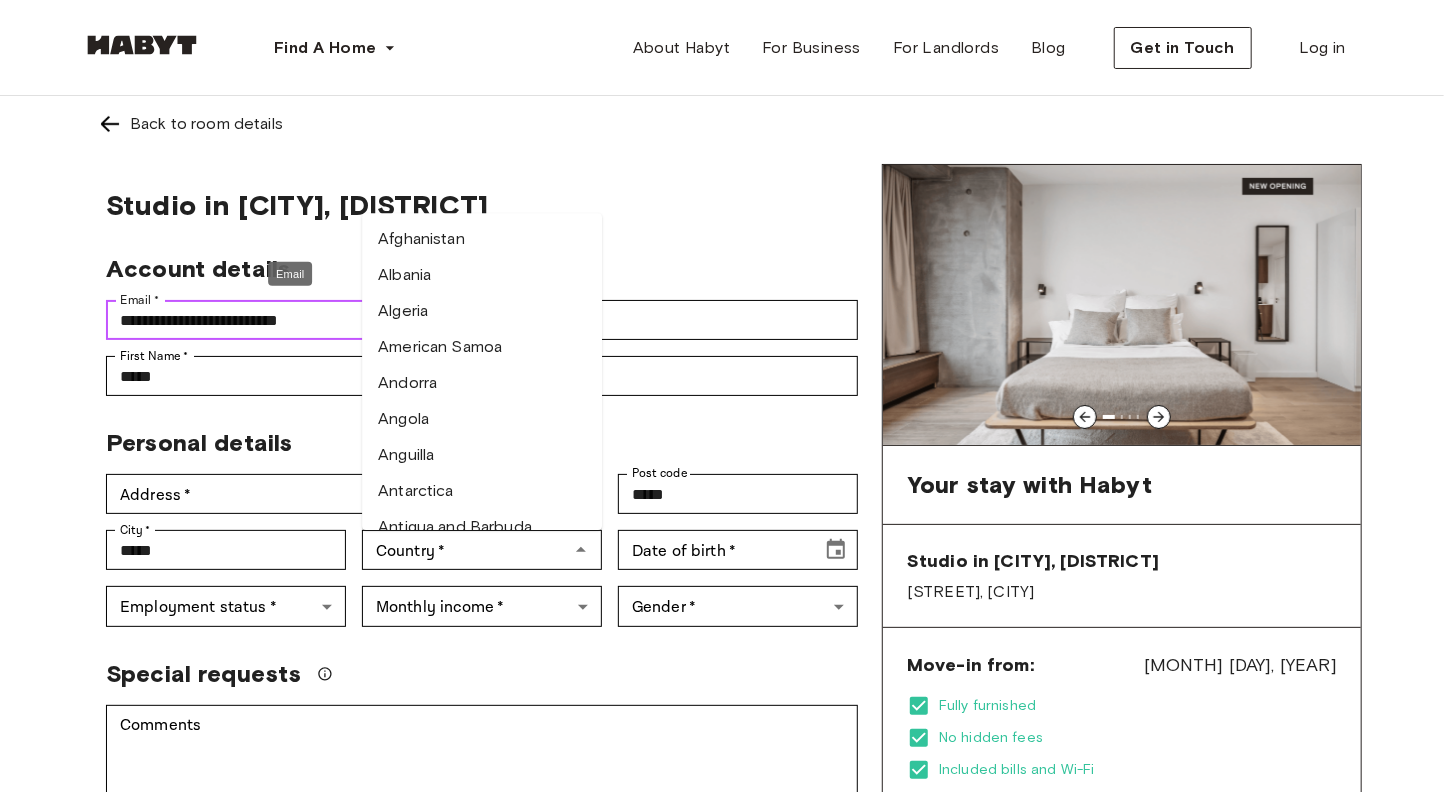 click on "**********" at bounding box center [290, 320] 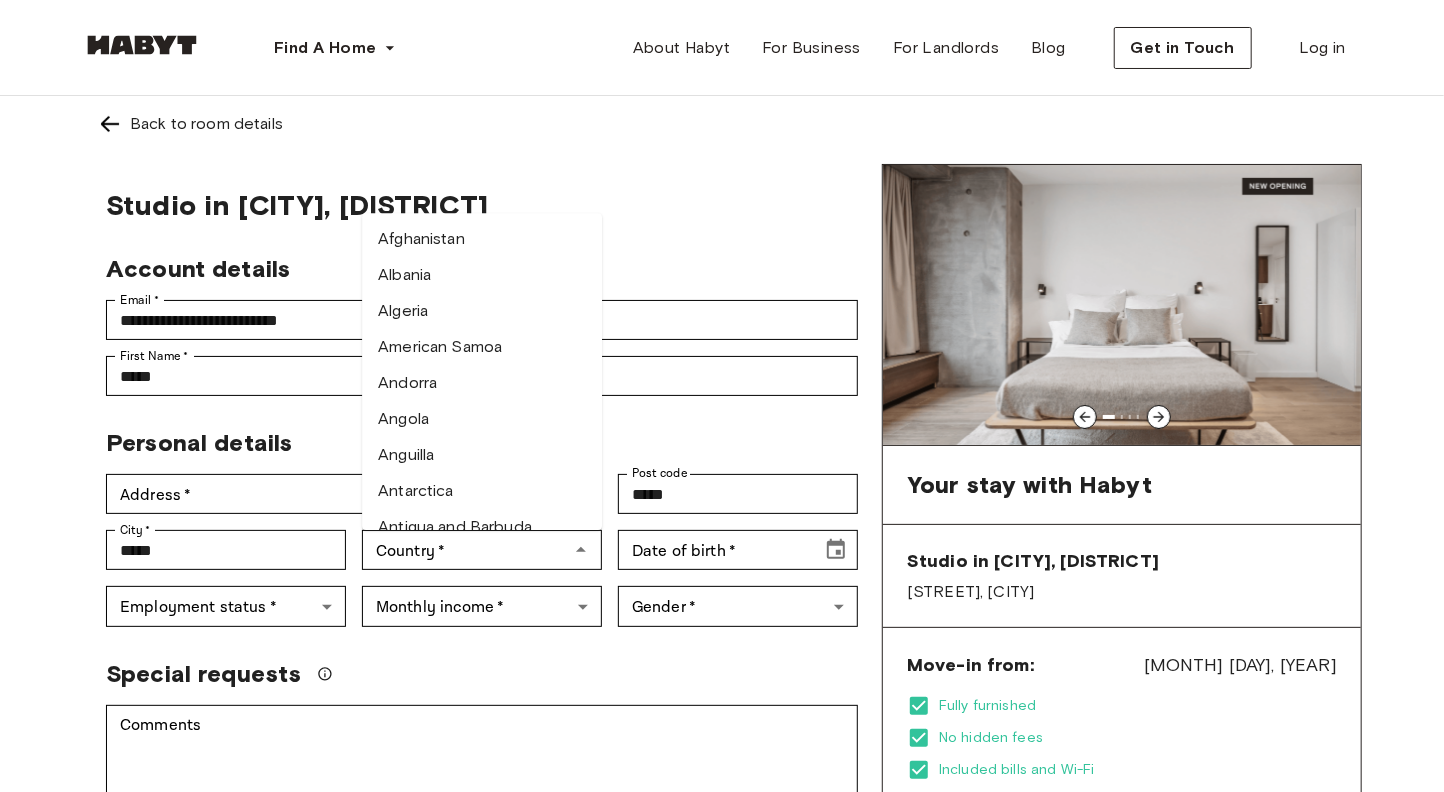 click on "Personal details" at bounding box center [474, 435] 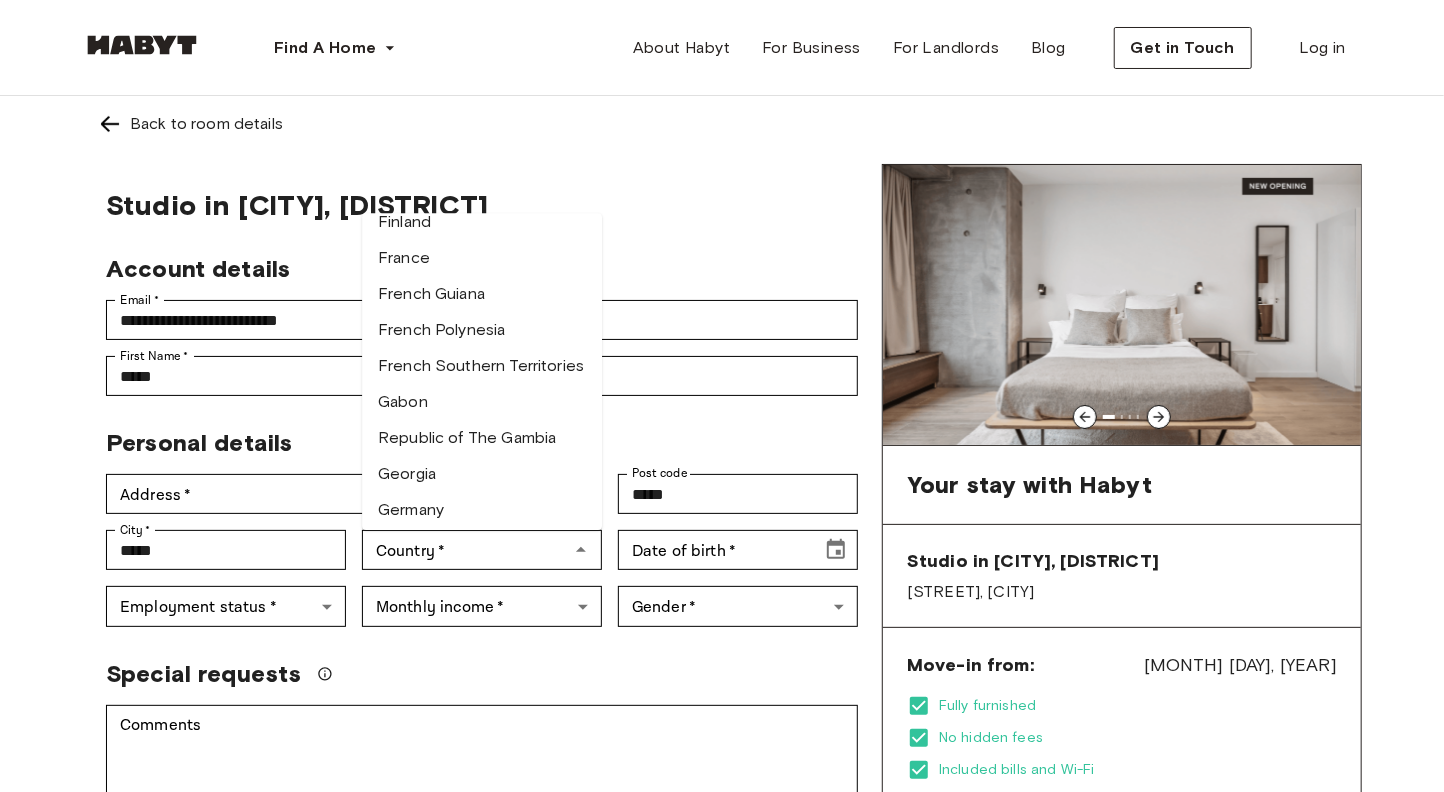 scroll, scrollTop: 2633, scrollLeft: 0, axis: vertical 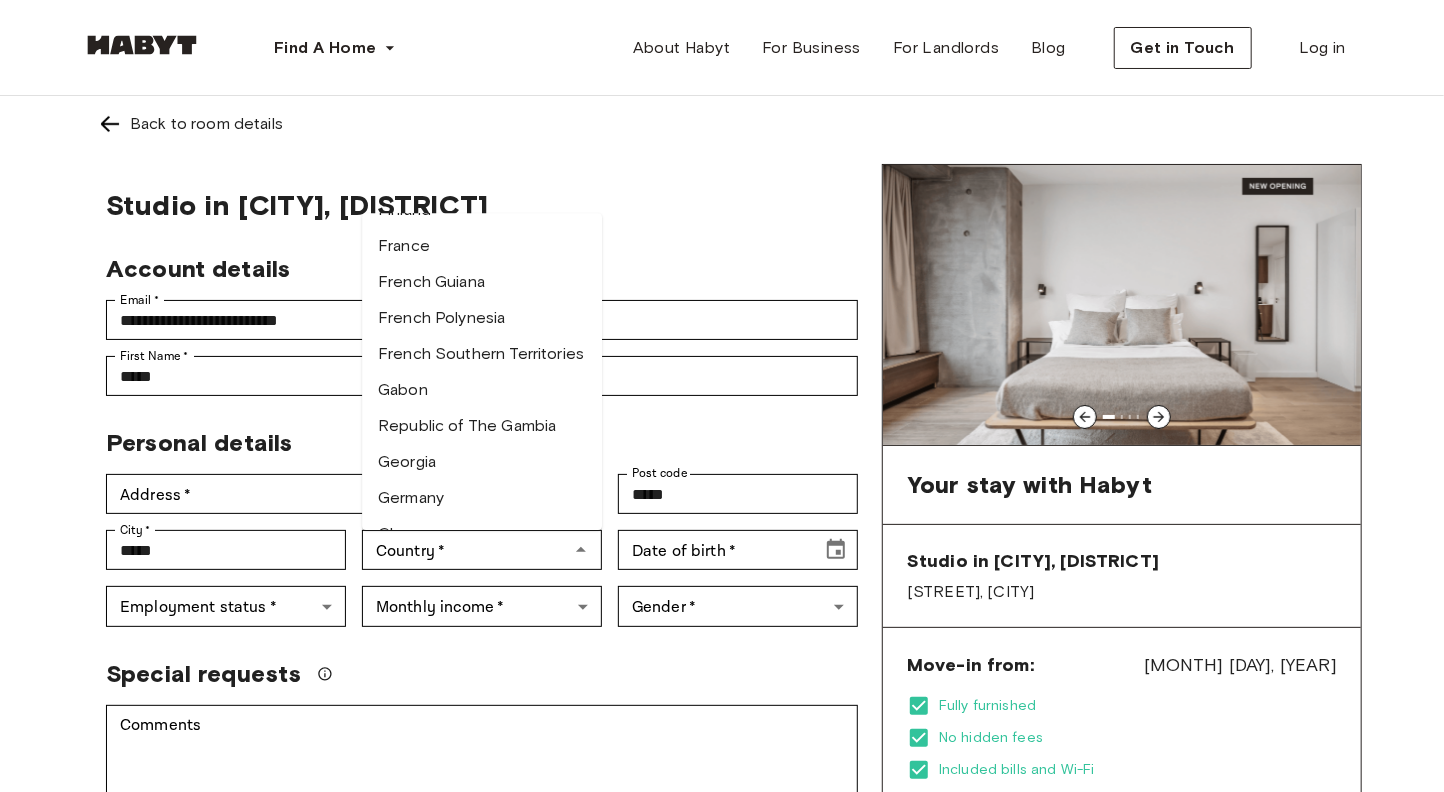click on "France" at bounding box center [482, 246] 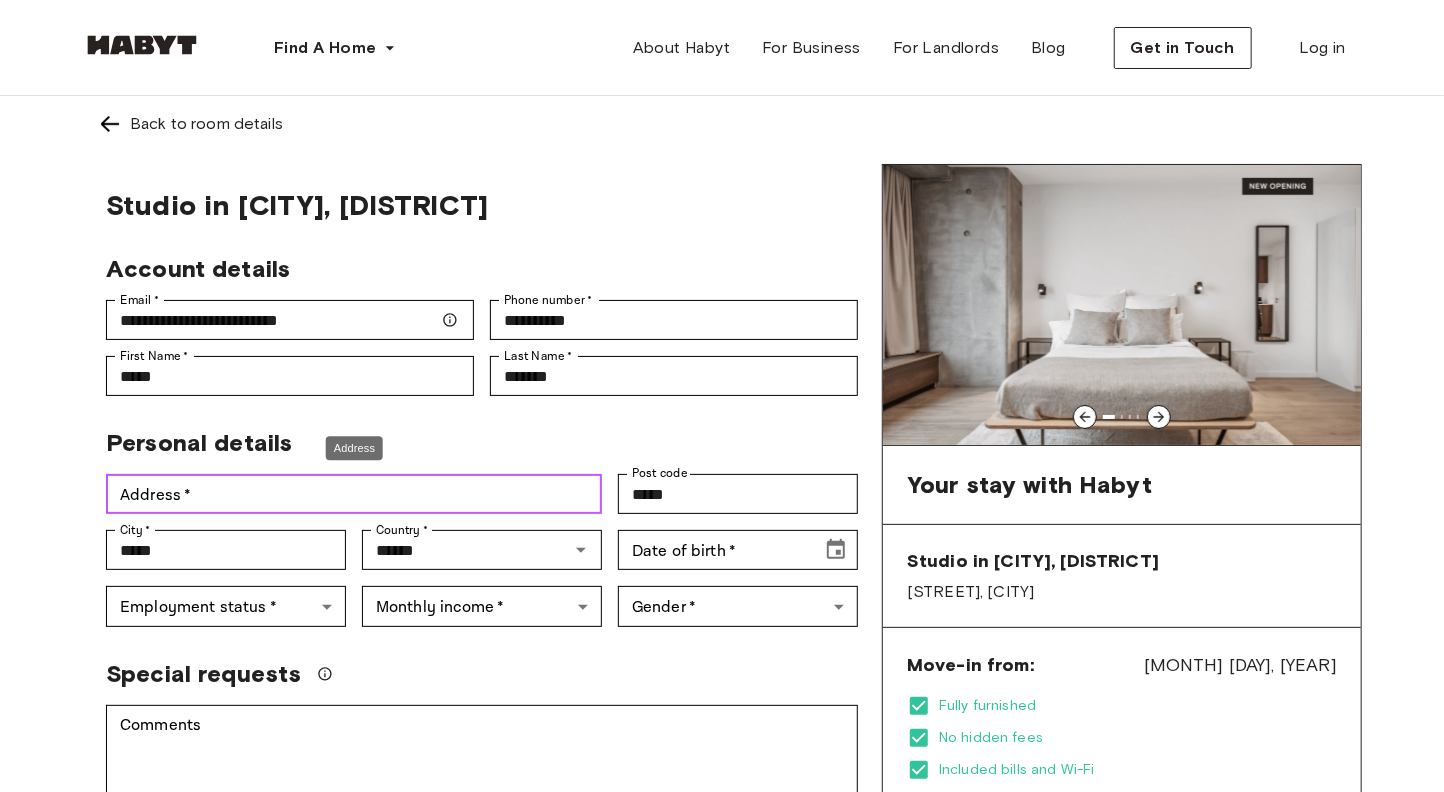 click on "Address   *" at bounding box center [354, 494] 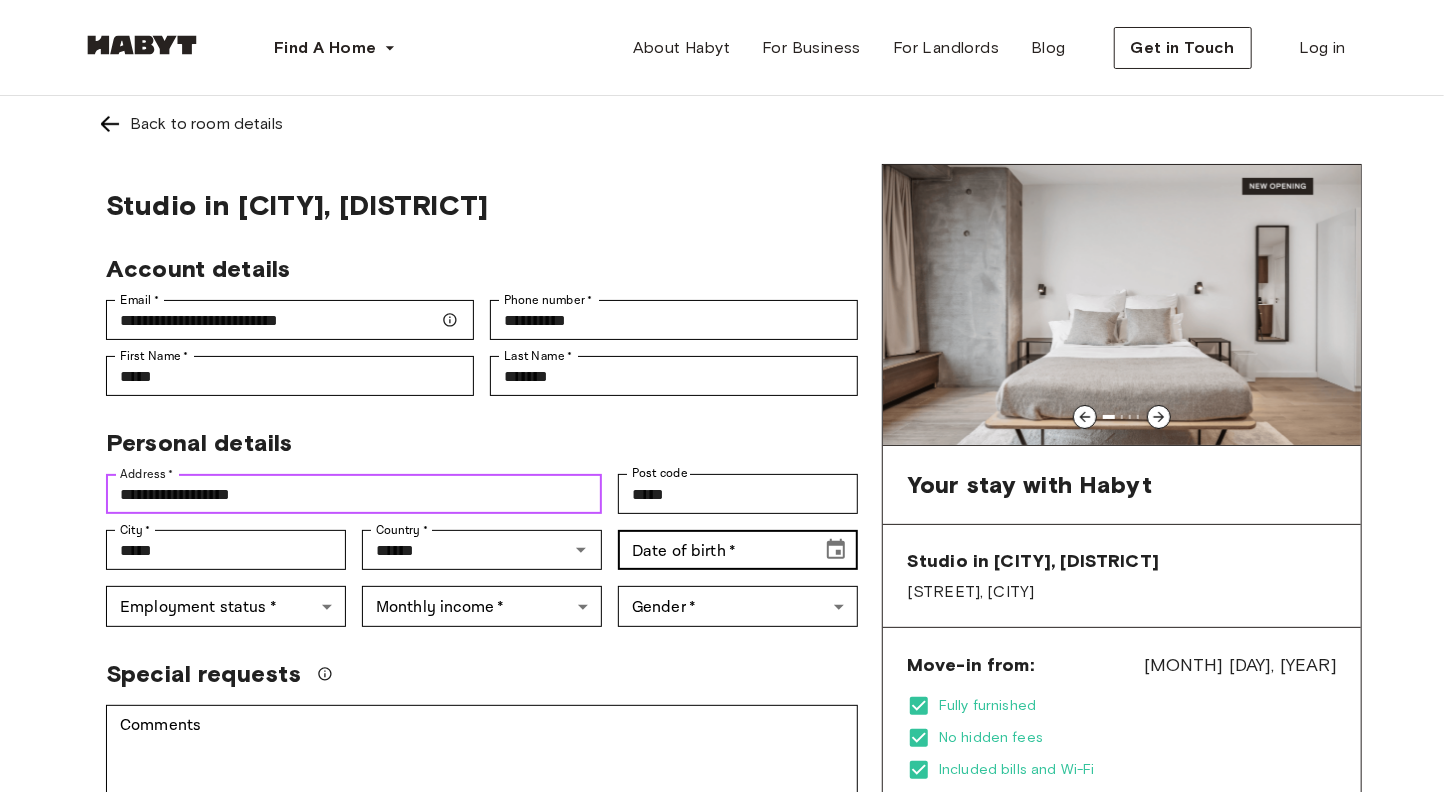 type on "**********" 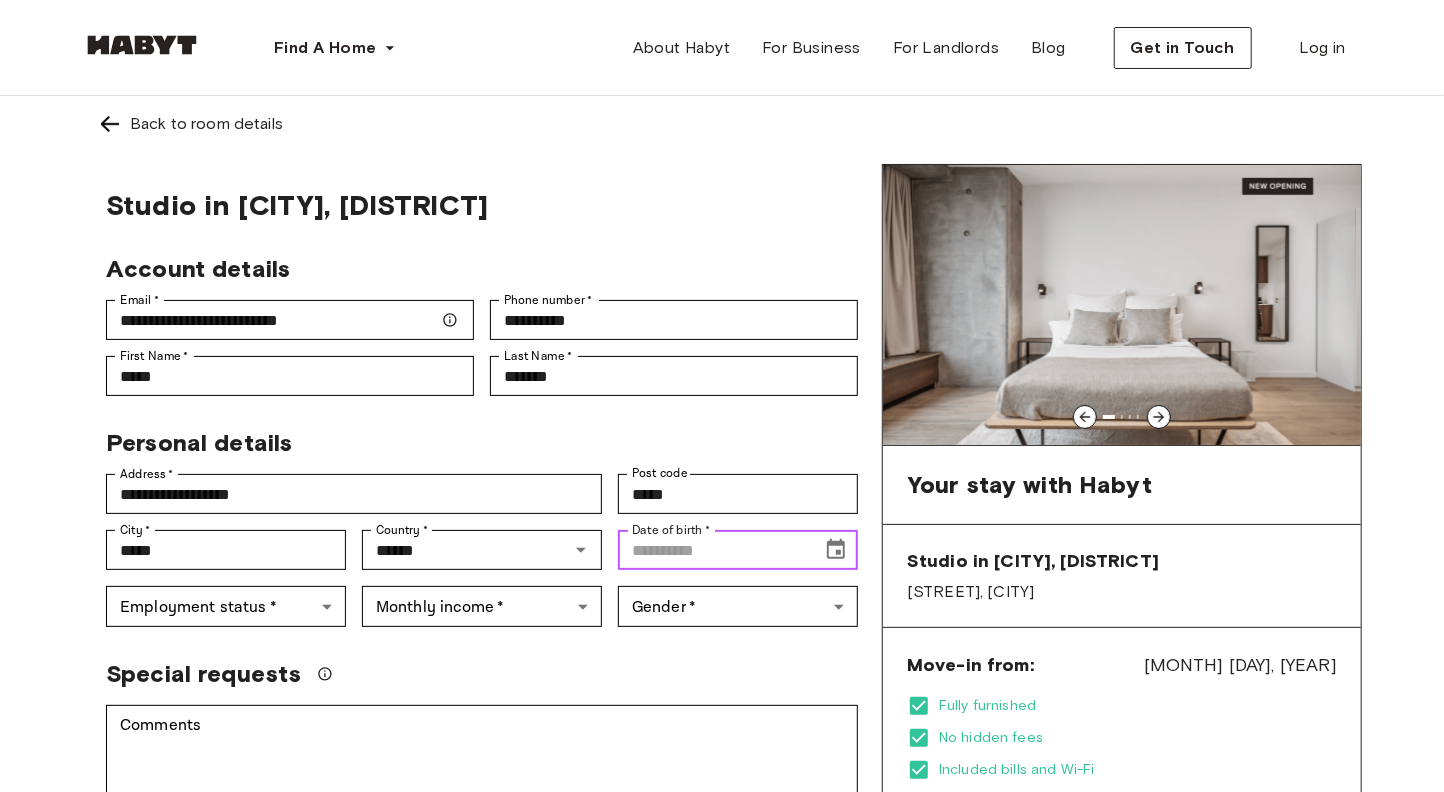 click on "Date of birth   *" at bounding box center [713, 550] 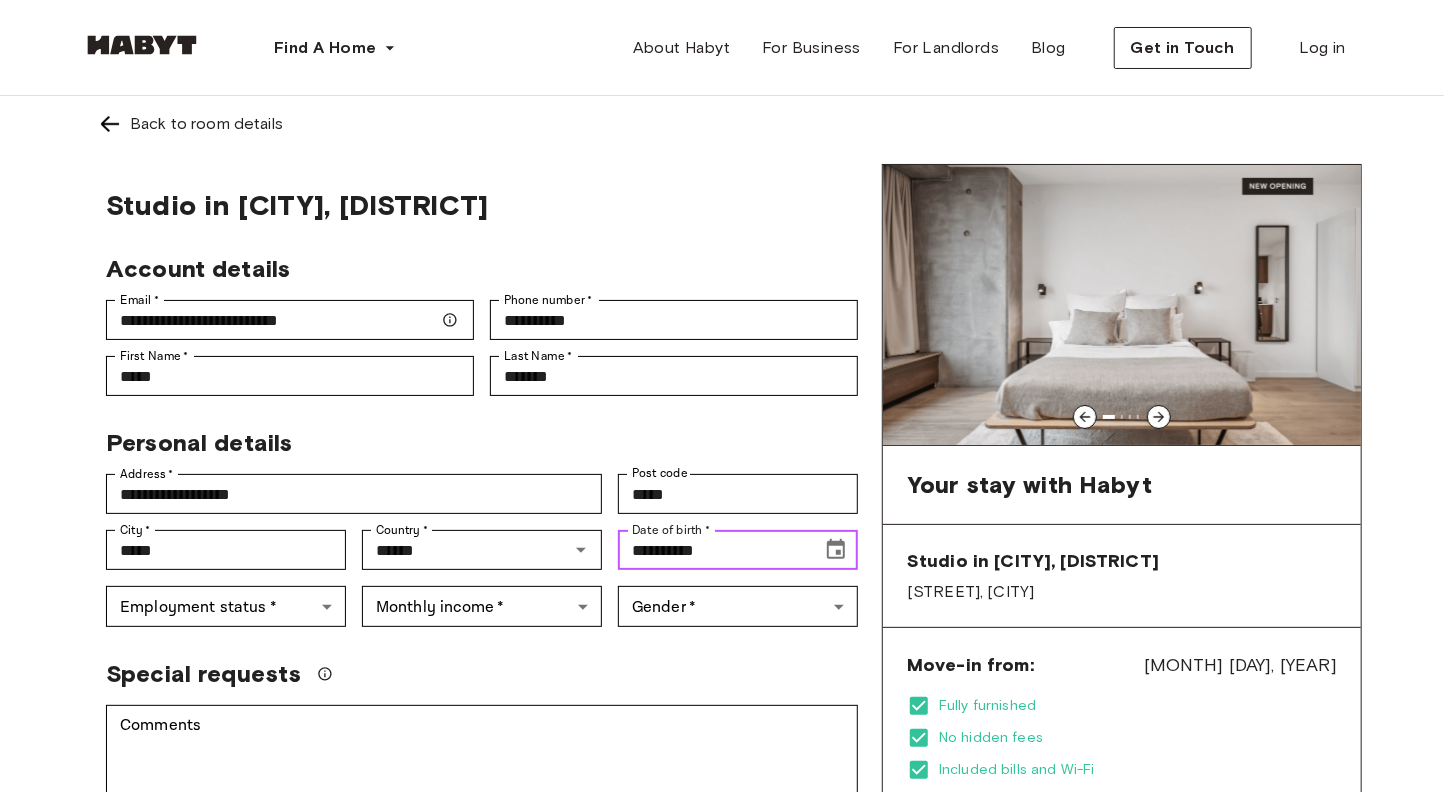 drag, startPoint x: 690, startPoint y: 549, endPoint x: 863, endPoint y: 529, distance: 174.15224 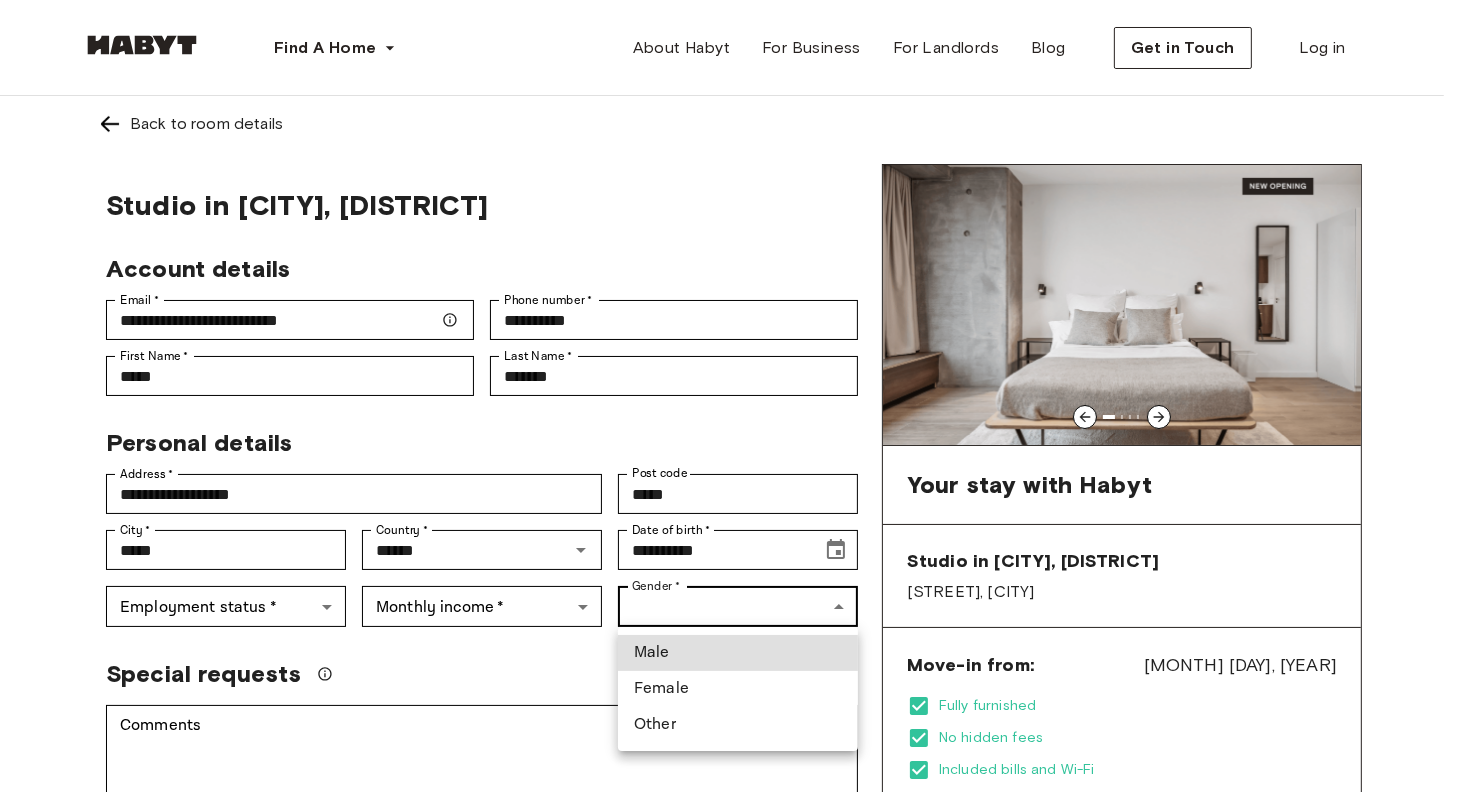click on "**********" at bounding box center (729, 1191) 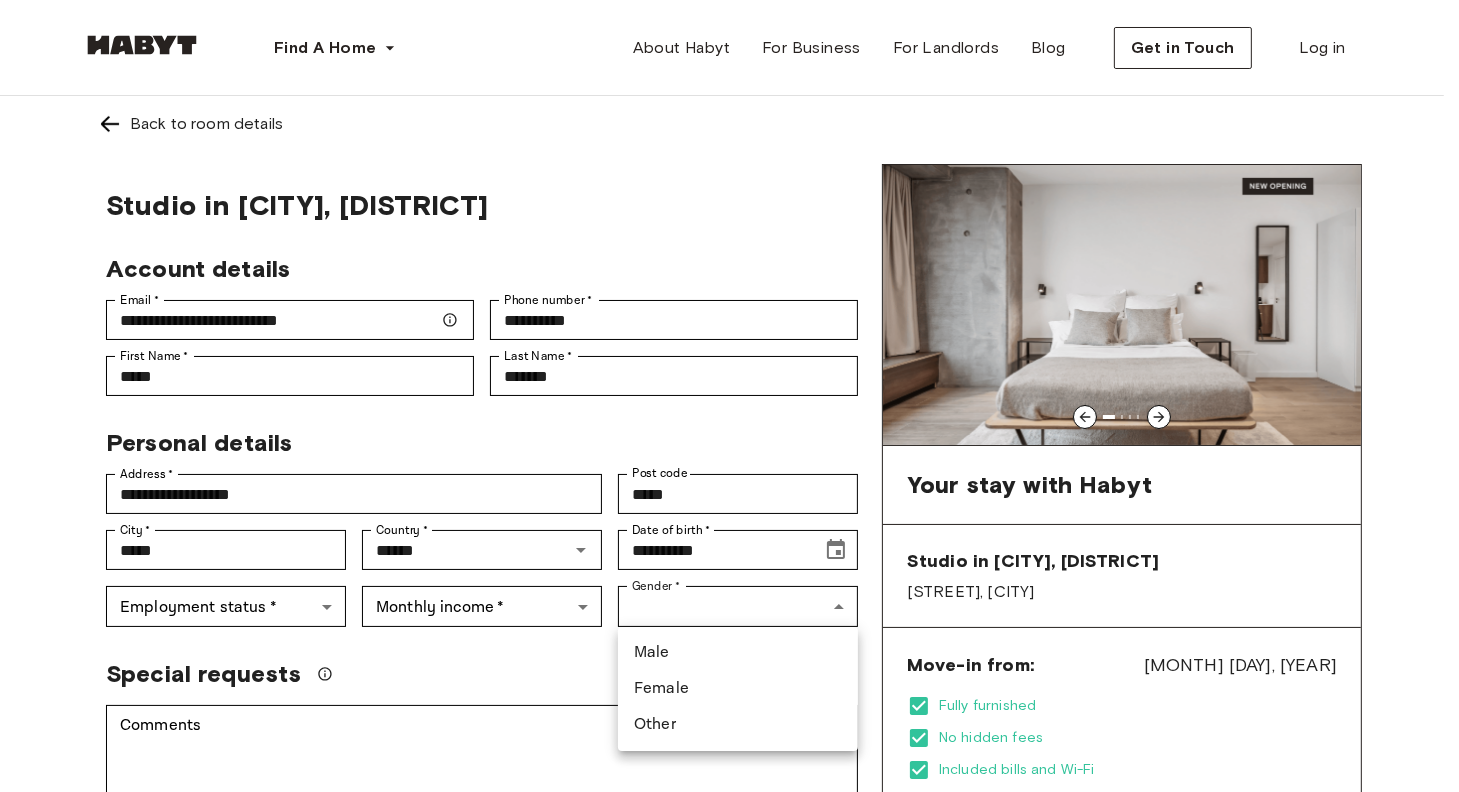 drag, startPoint x: 818, startPoint y: 525, endPoint x: 844, endPoint y: 555, distance: 39.698868 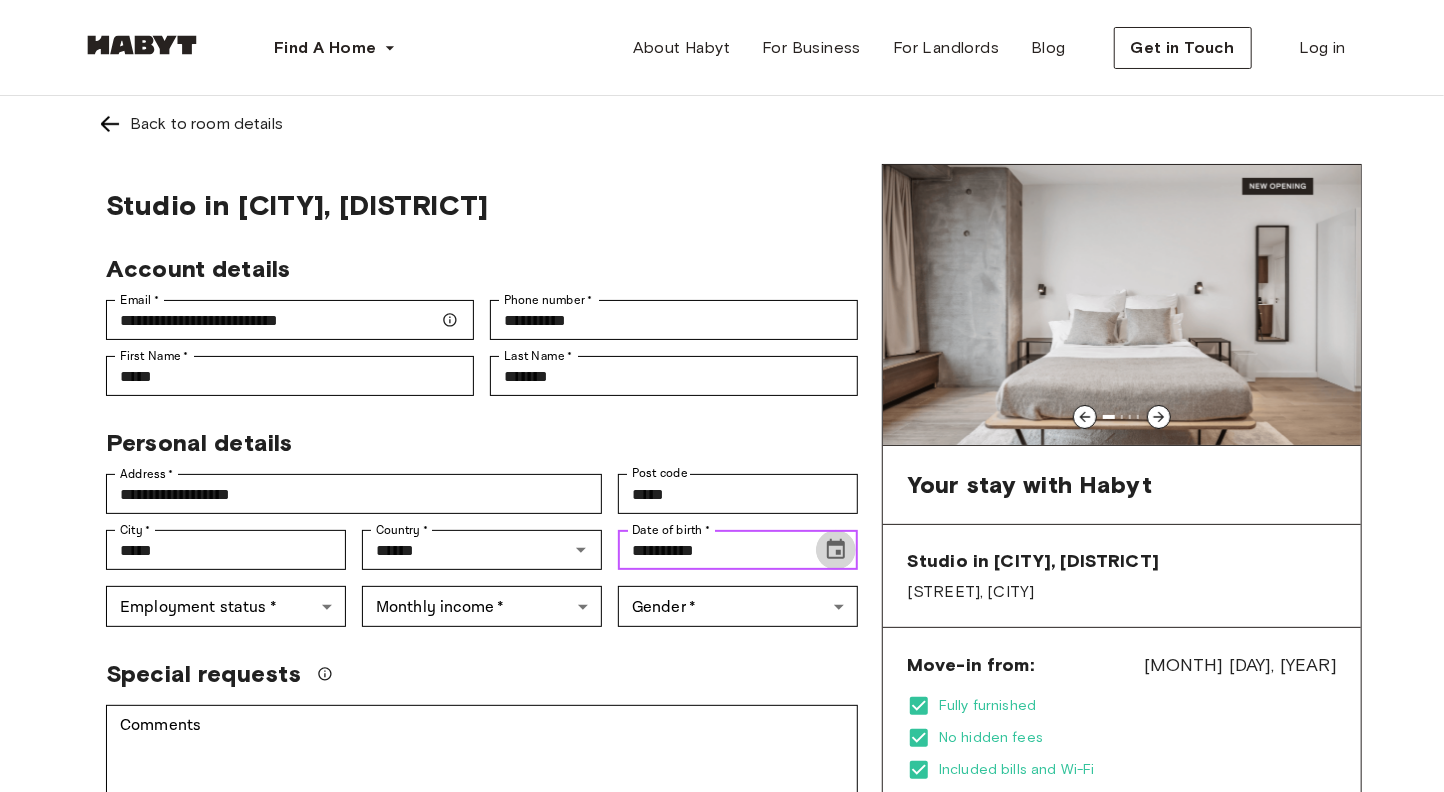click 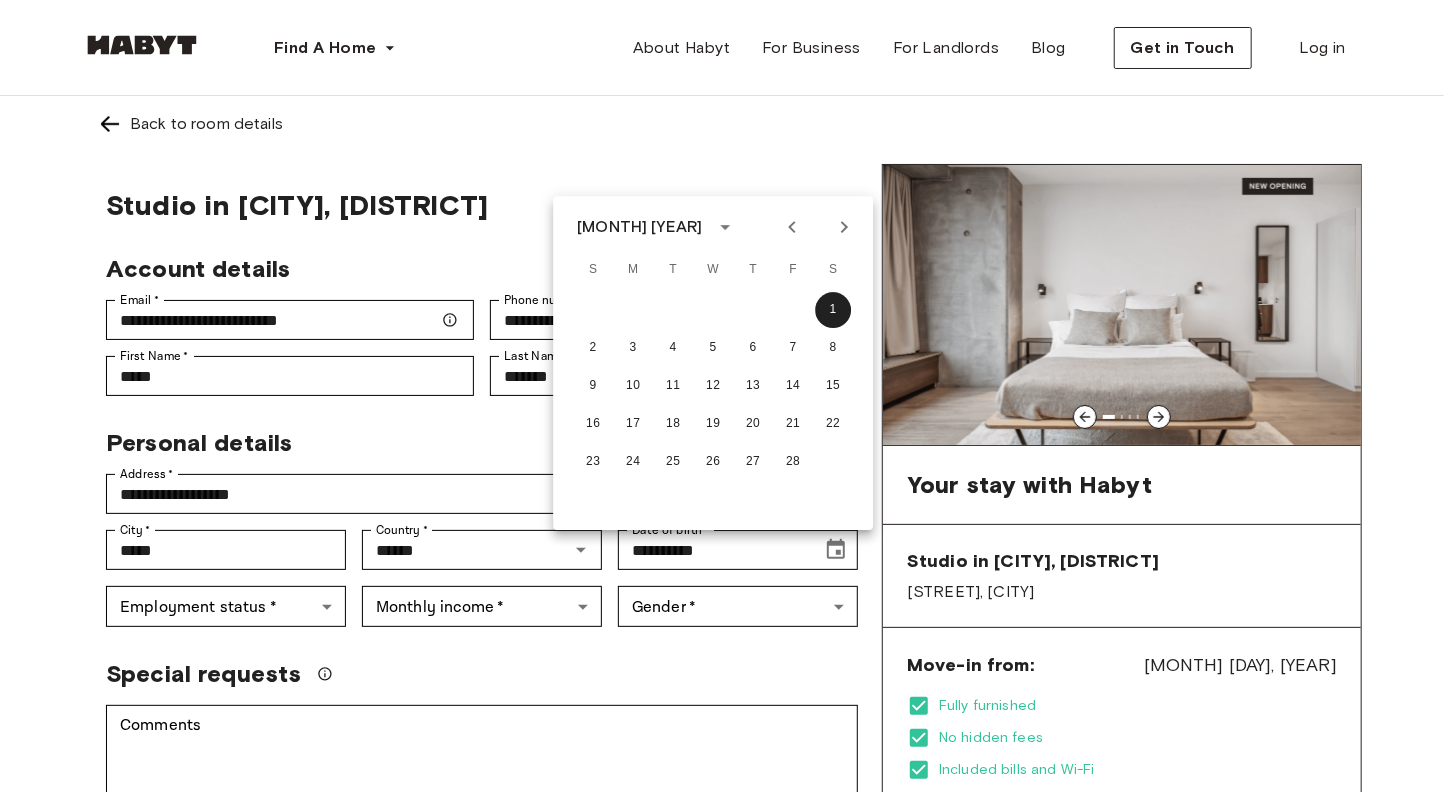 click on "February 1919" at bounding box center [639, 227] 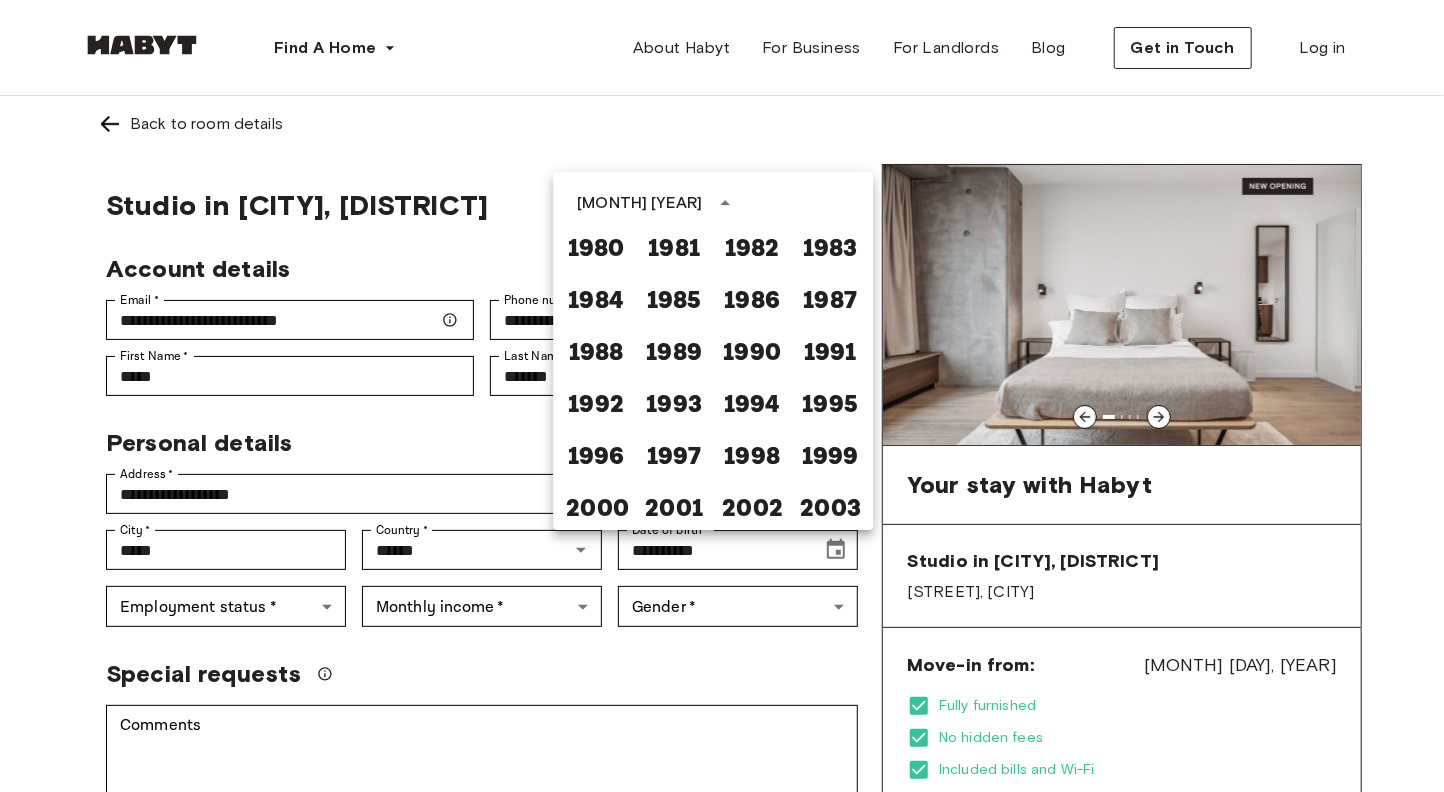 scroll, scrollTop: 1093, scrollLeft: 0, axis: vertical 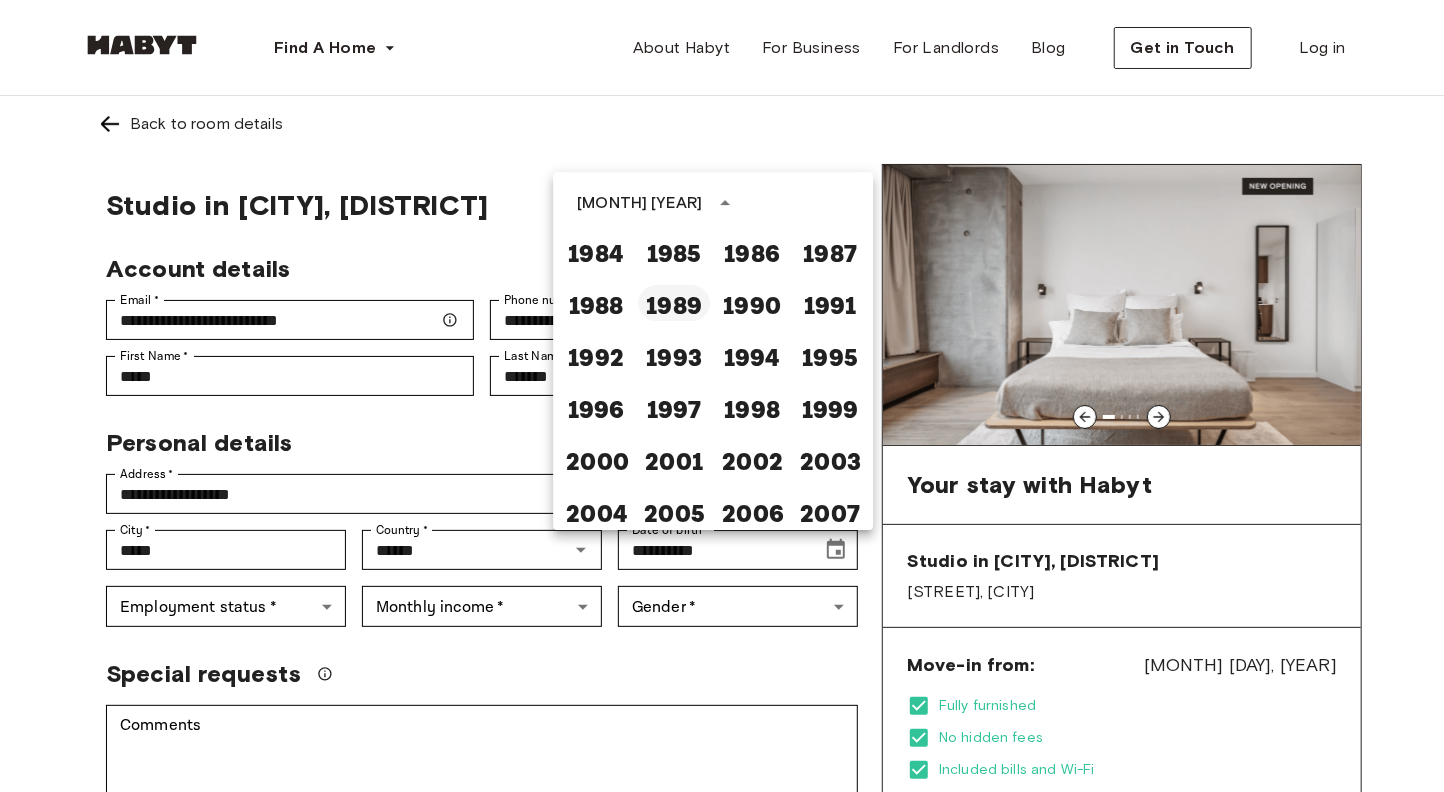 click on "1989" at bounding box center [674, 303] 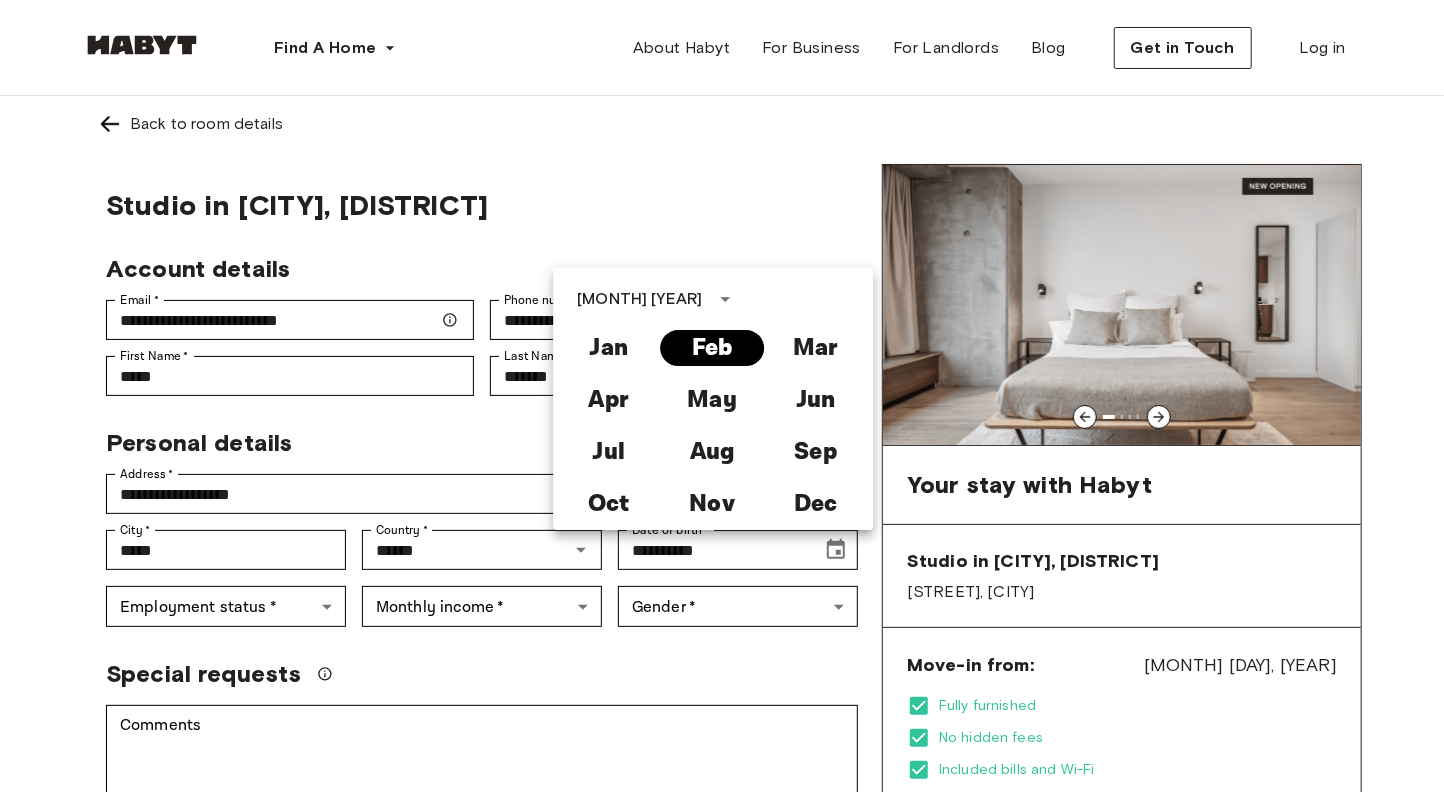 click on "Feb" at bounding box center [712, 348] 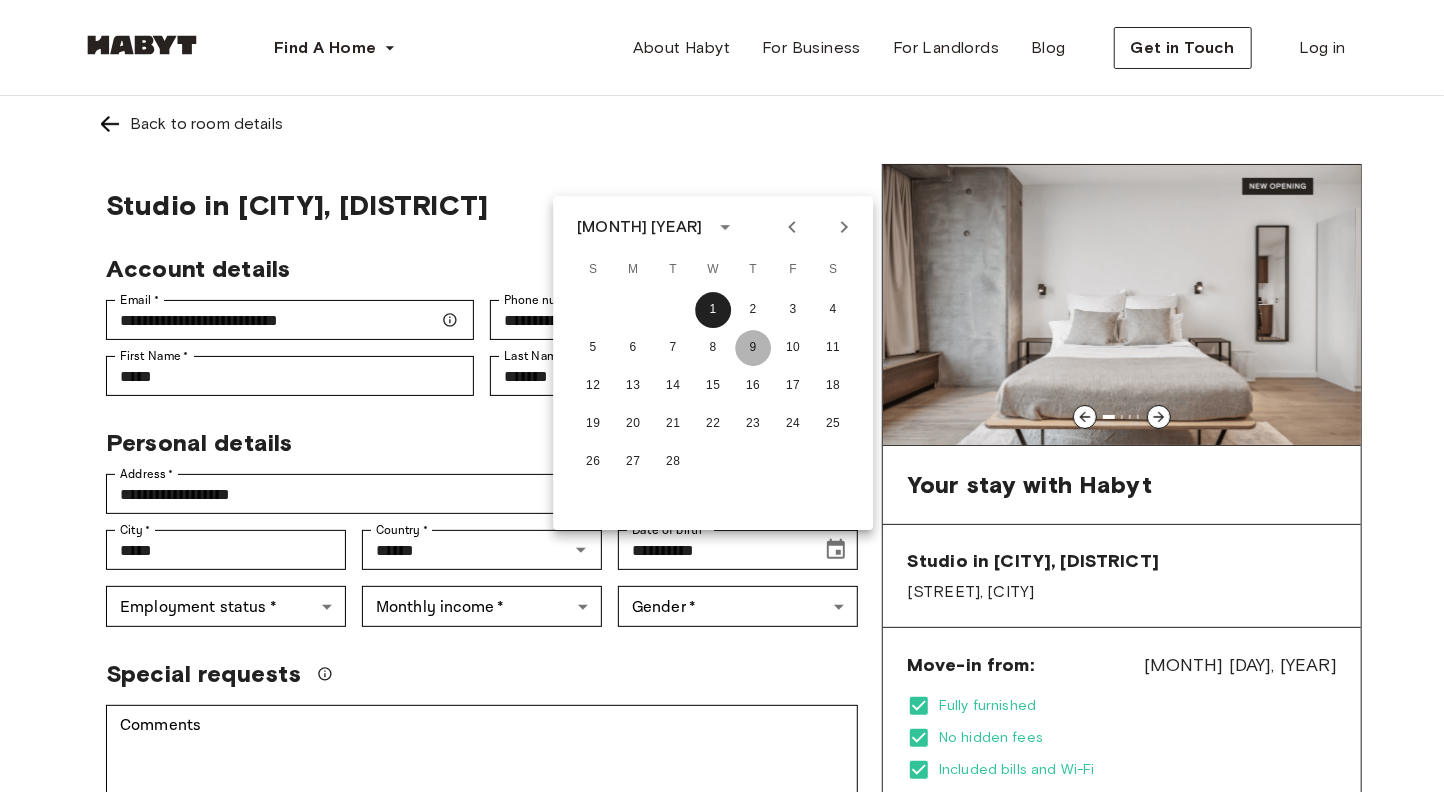 click on "9" at bounding box center [753, 348] 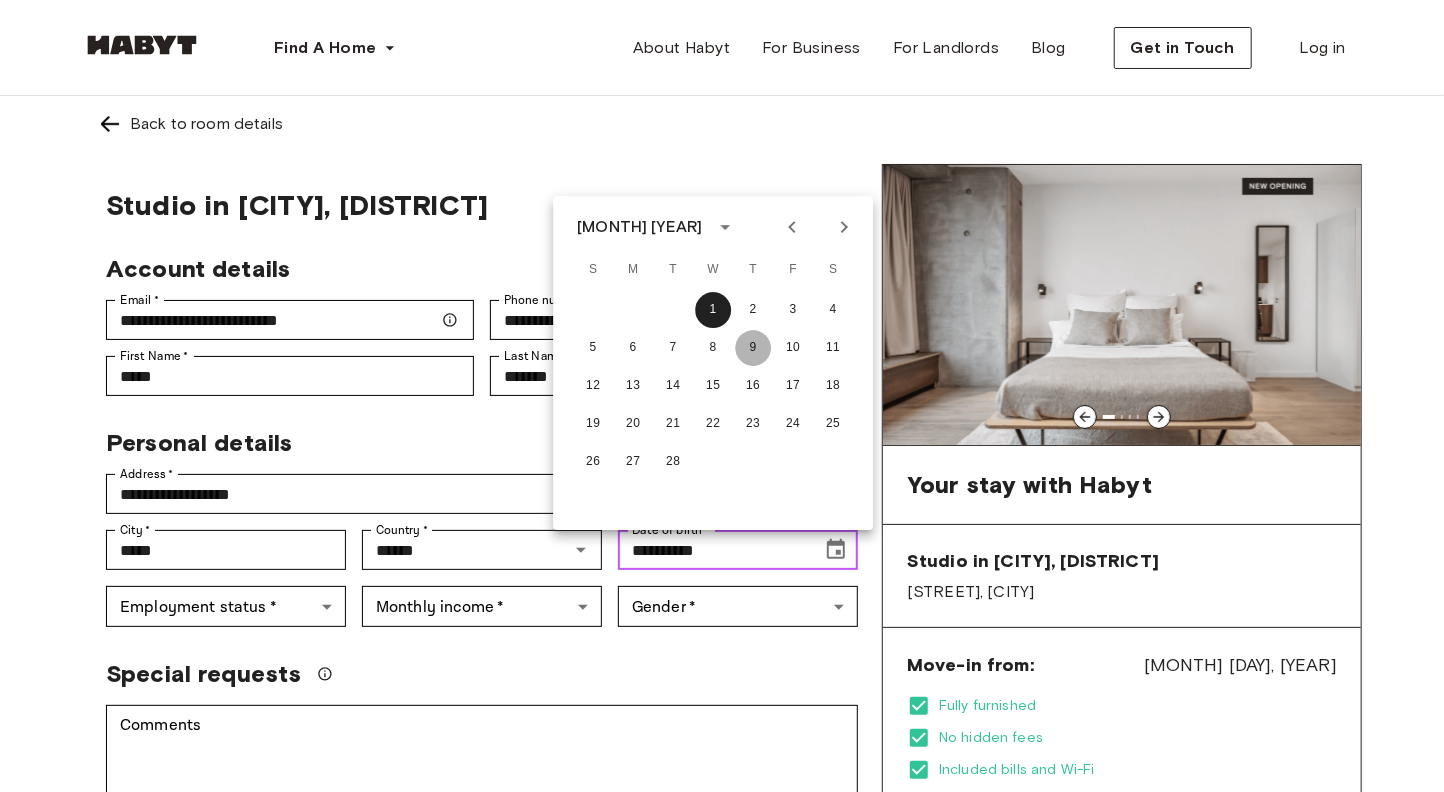 type on "**********" 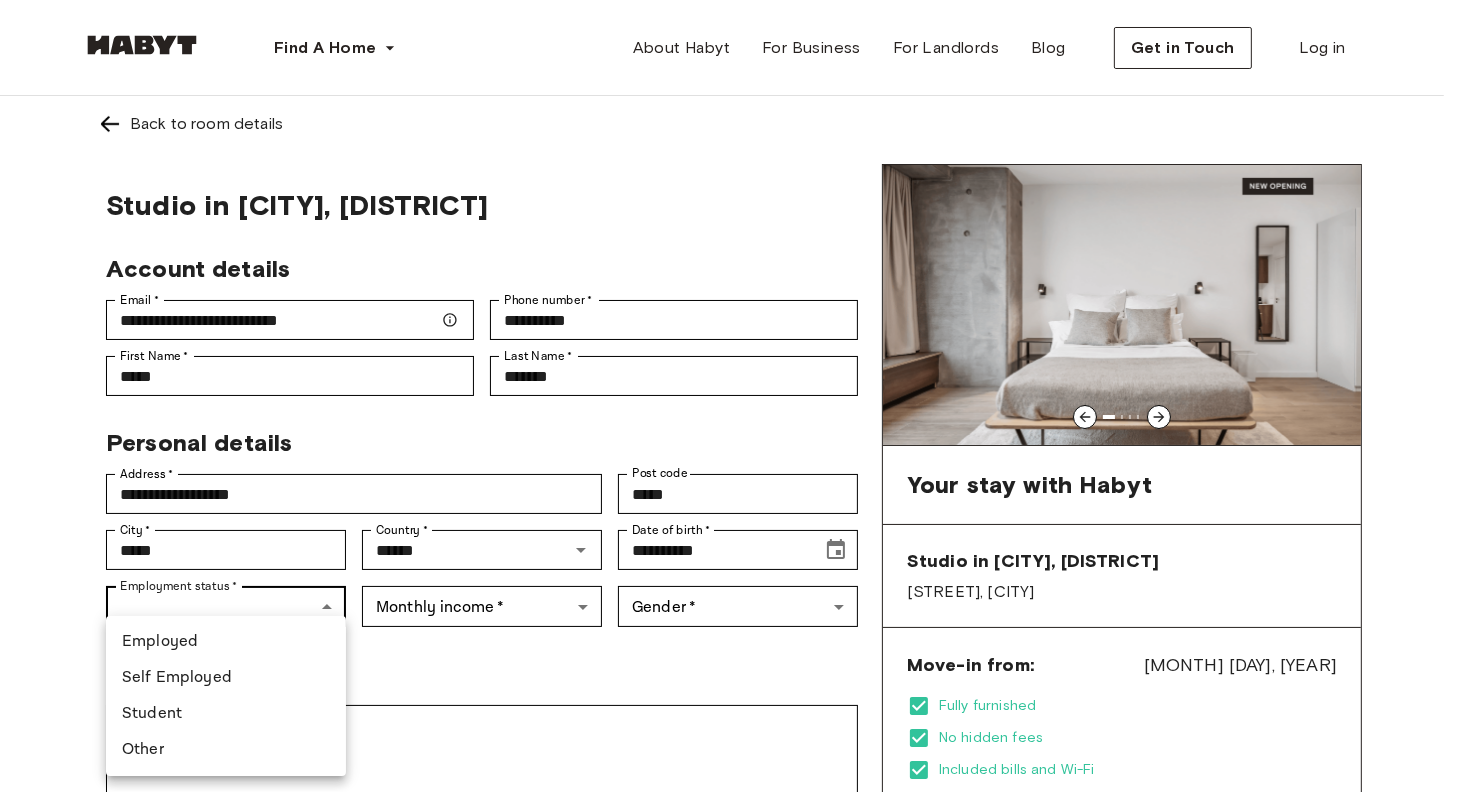 click on "**********" at bounding box center (729, 1191) 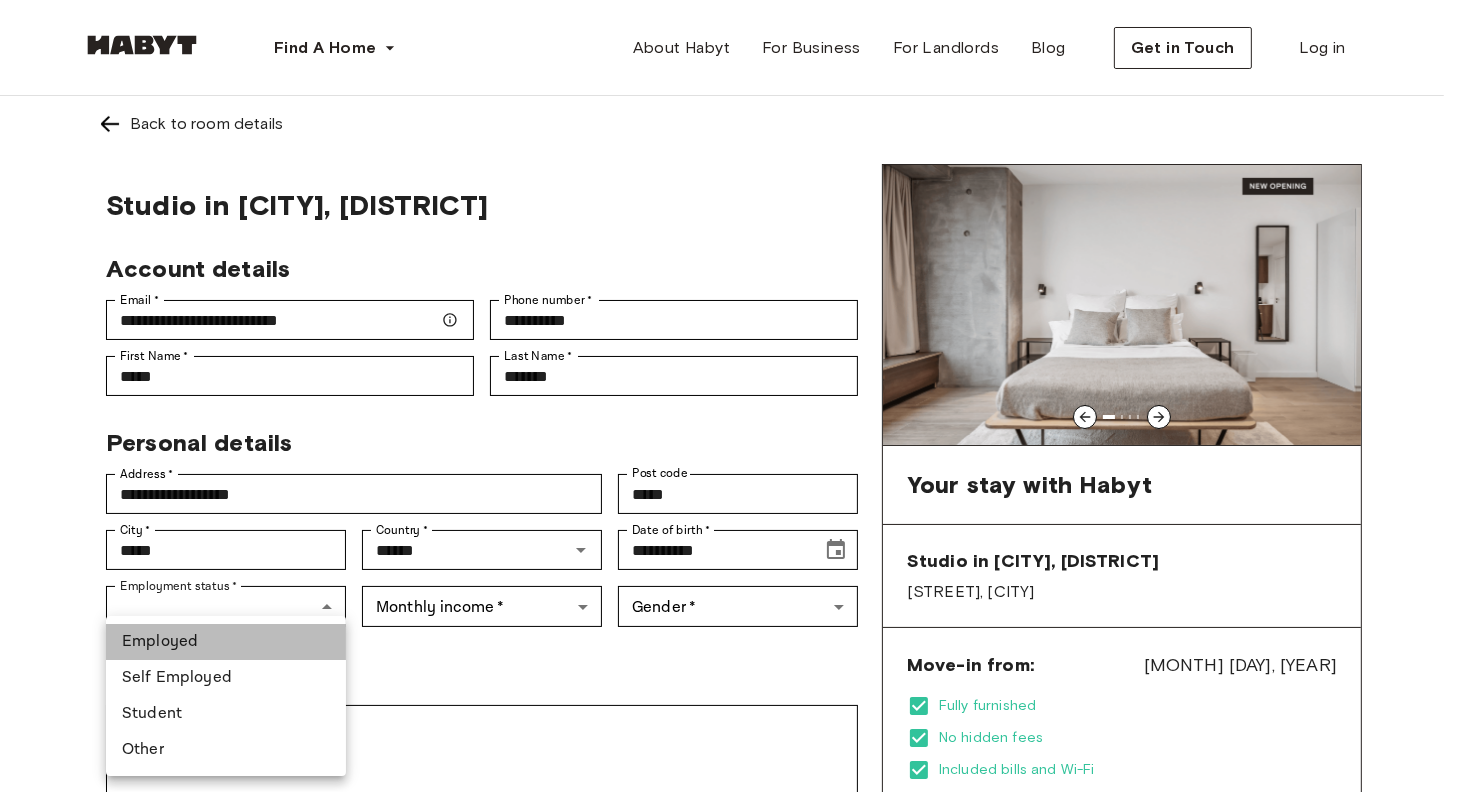 click on "Employed" at bounding box center [226, 642] 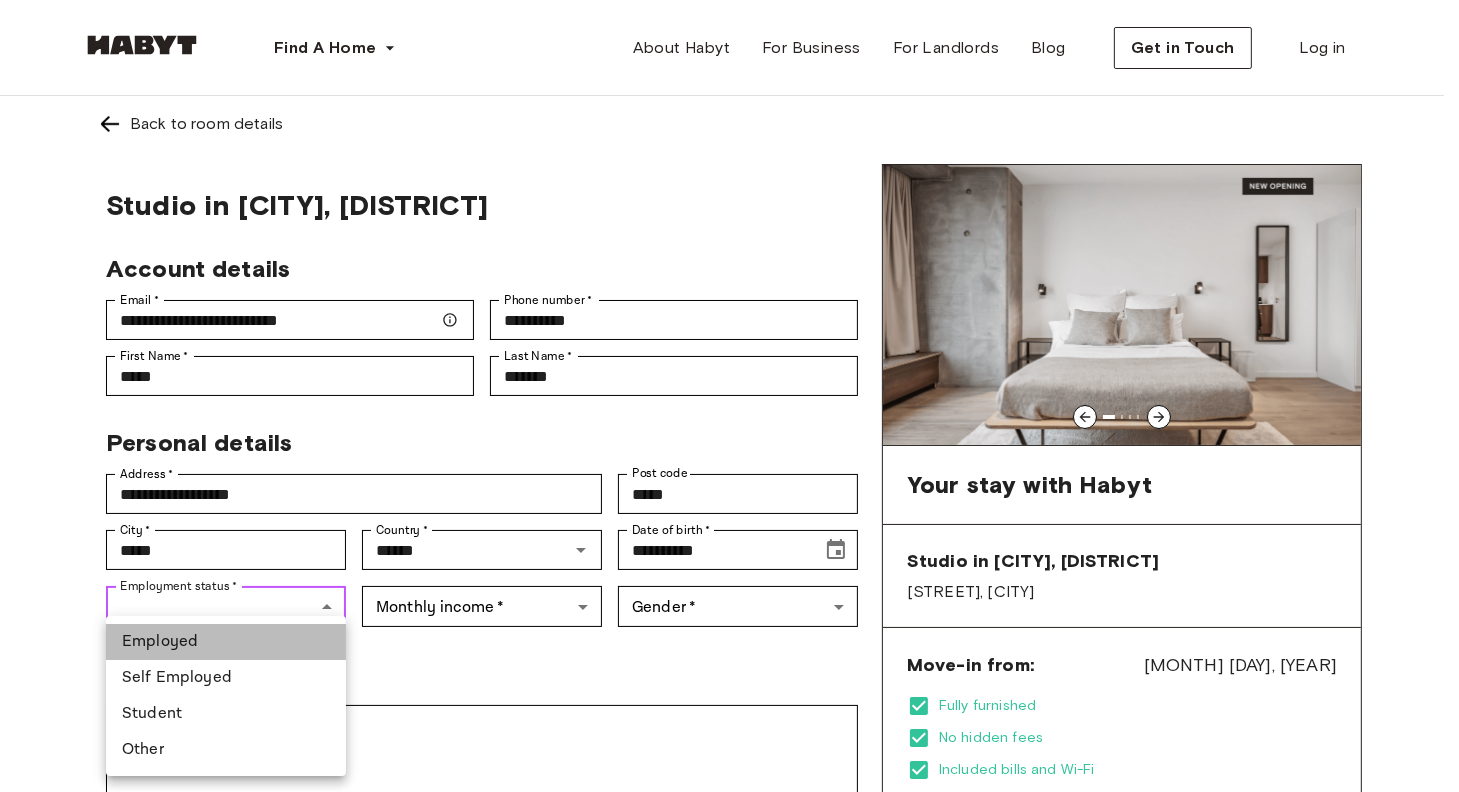 type on "********" 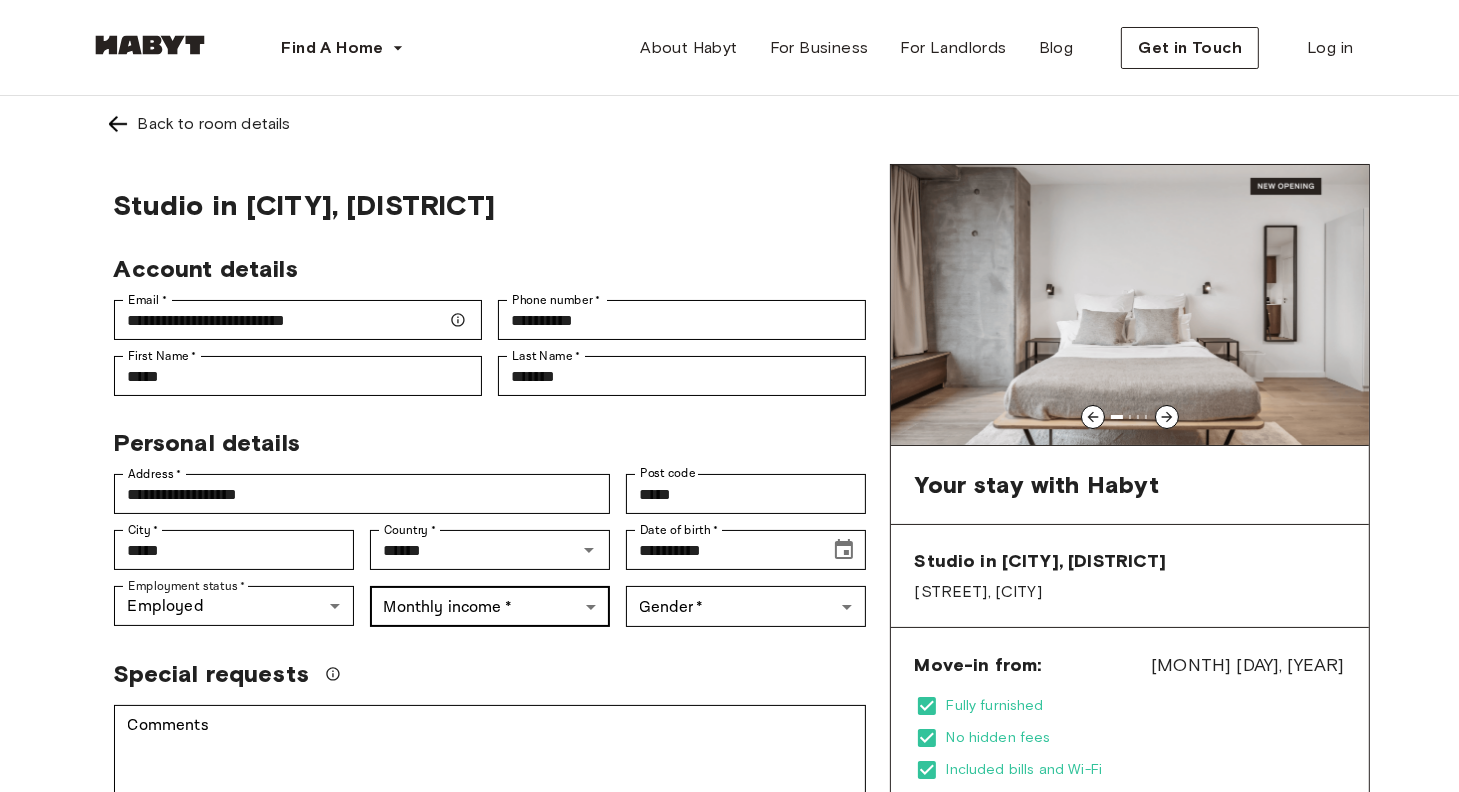 click on "**********" at bounding box center [729, 1191] 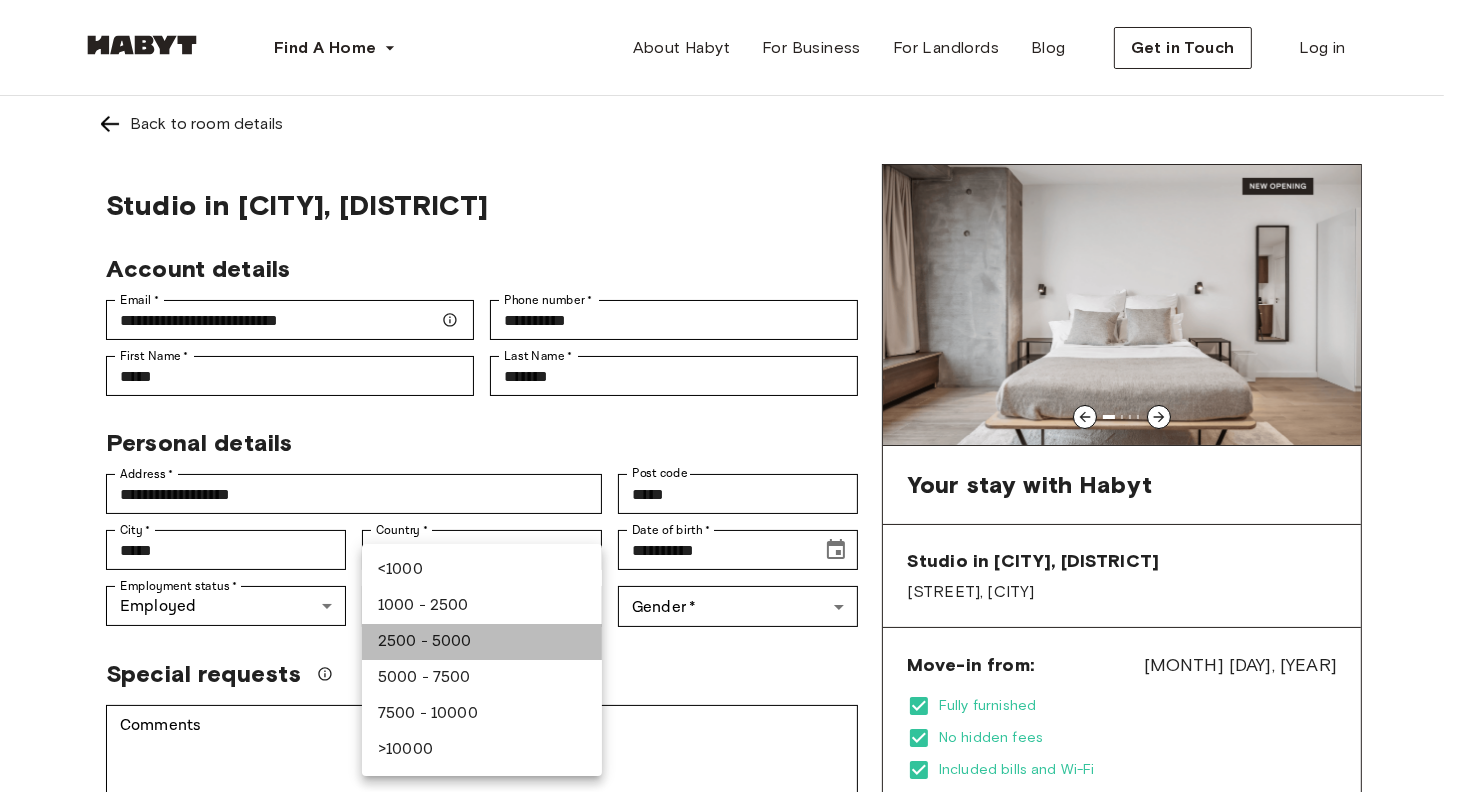 click on "2500 - 5000" at bounding box center [482, 642] 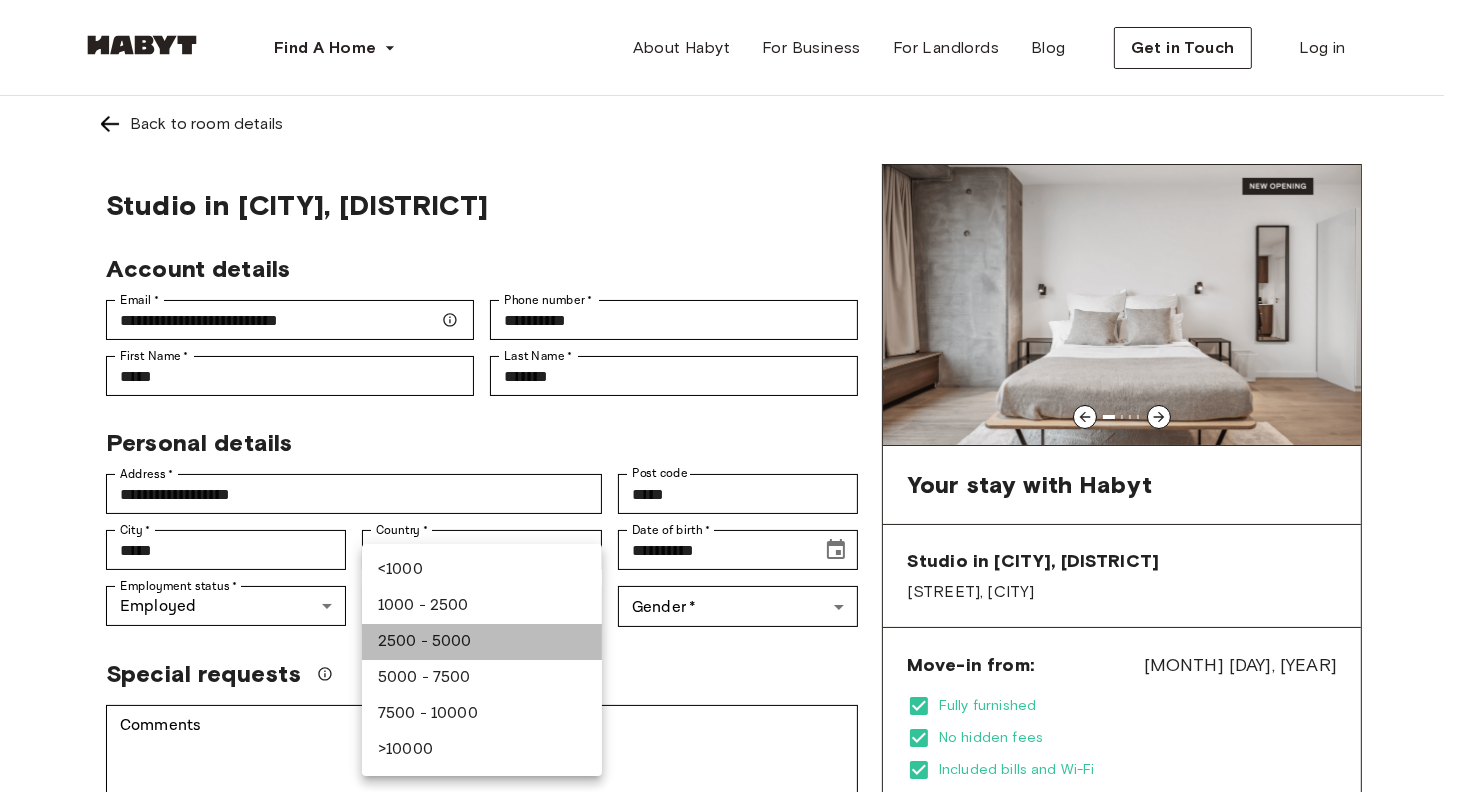 type on "******" 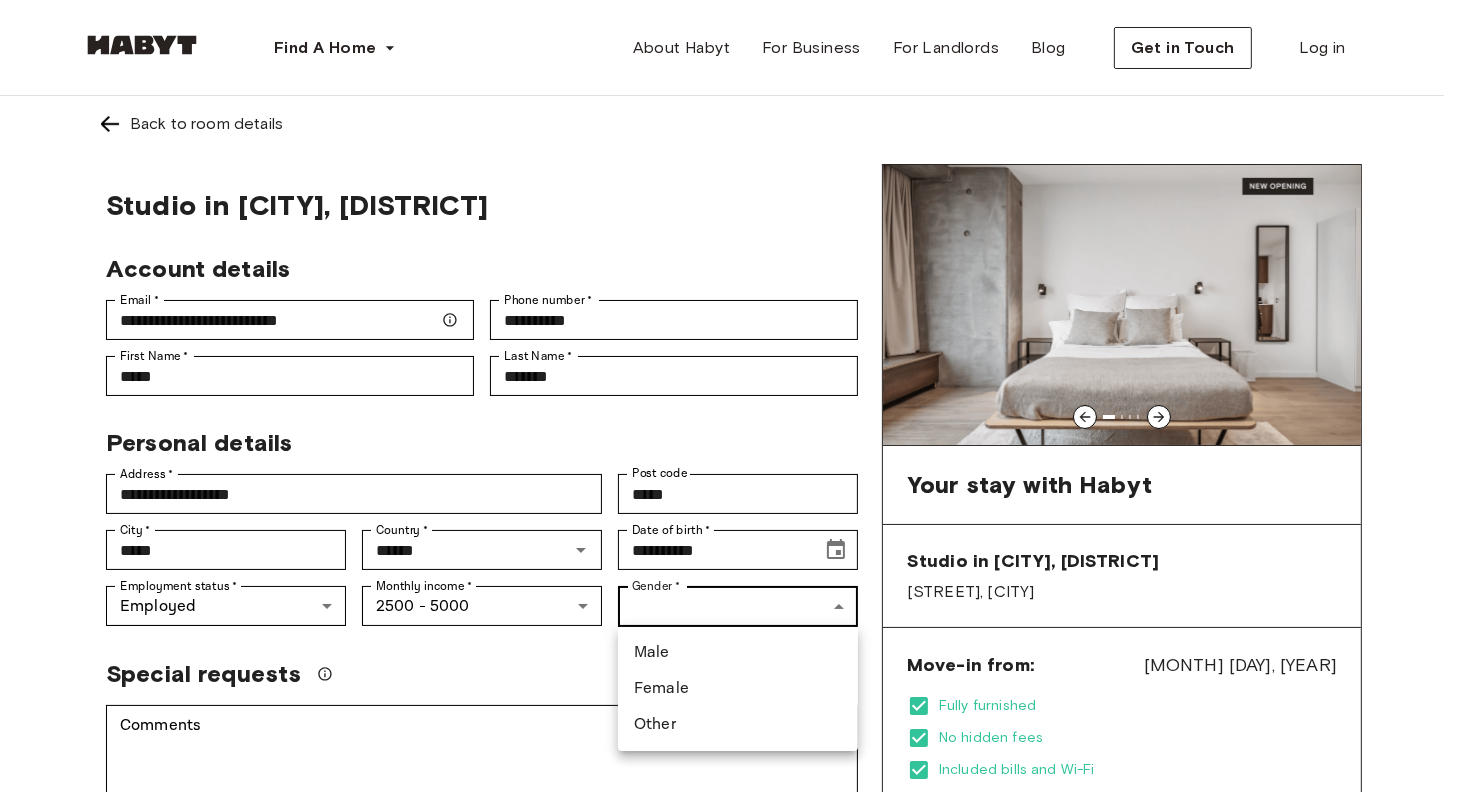 click on "**********" at bounding box center [729, 1191] 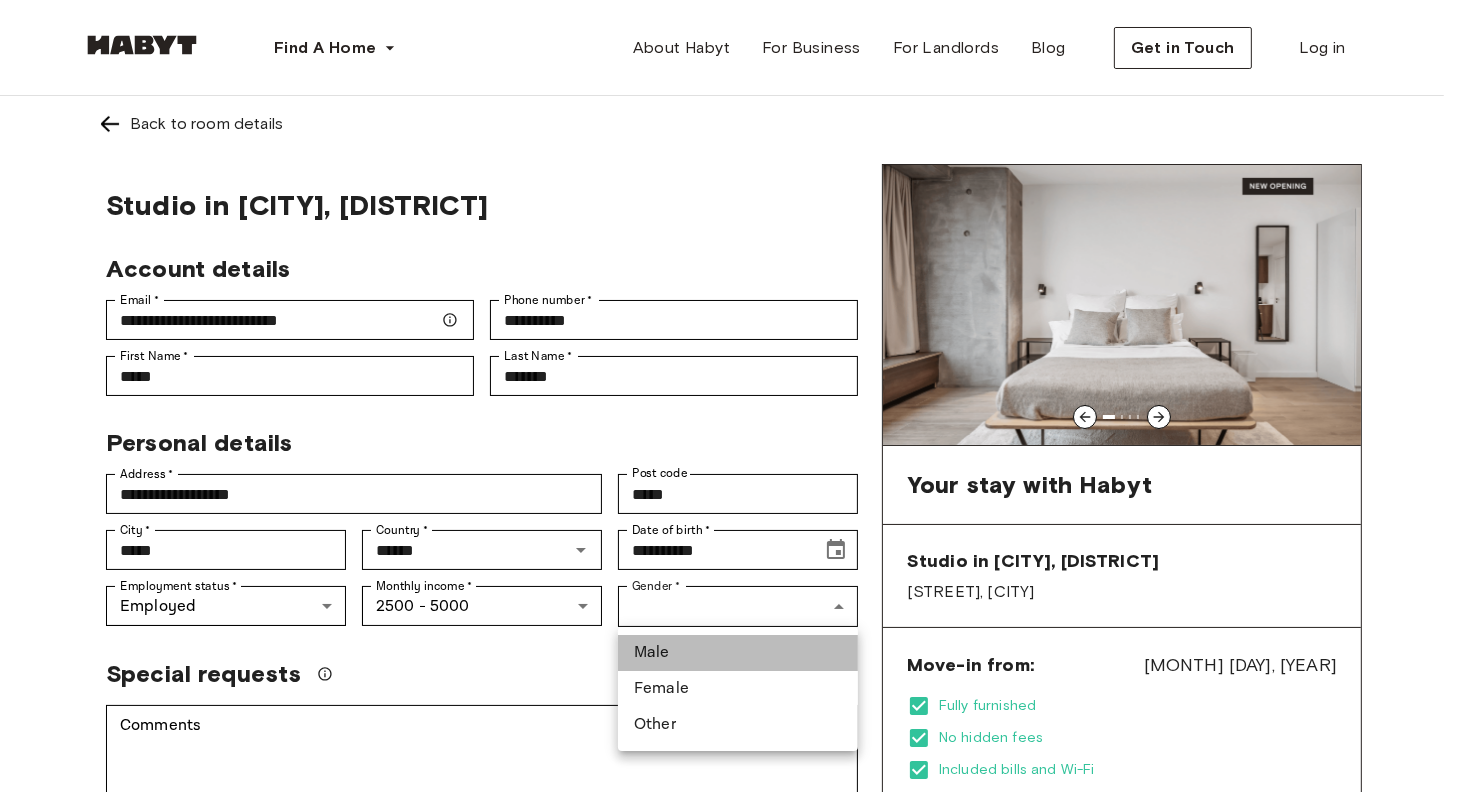 click on "Male" at bounding box center (738, 653) 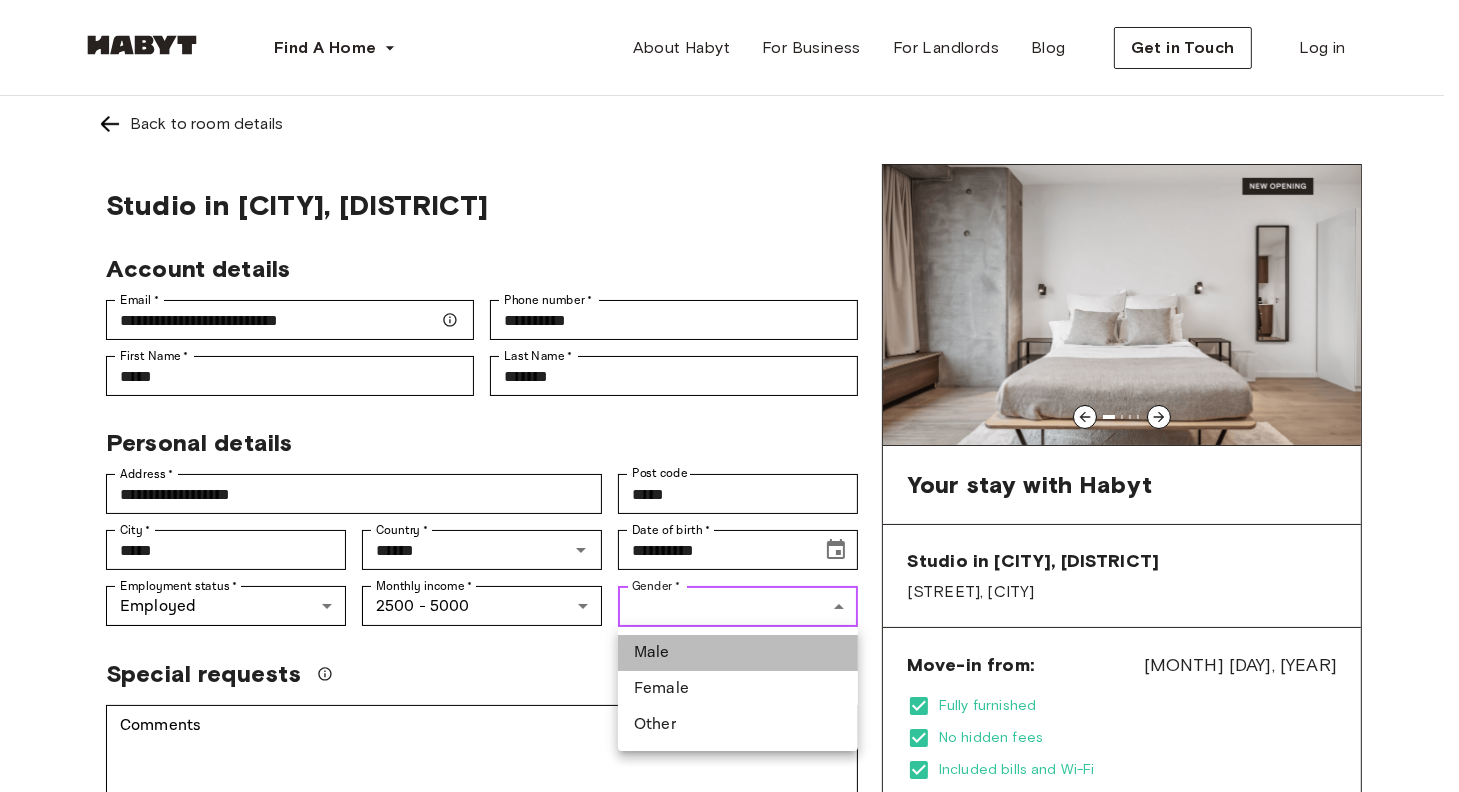 type on "****" 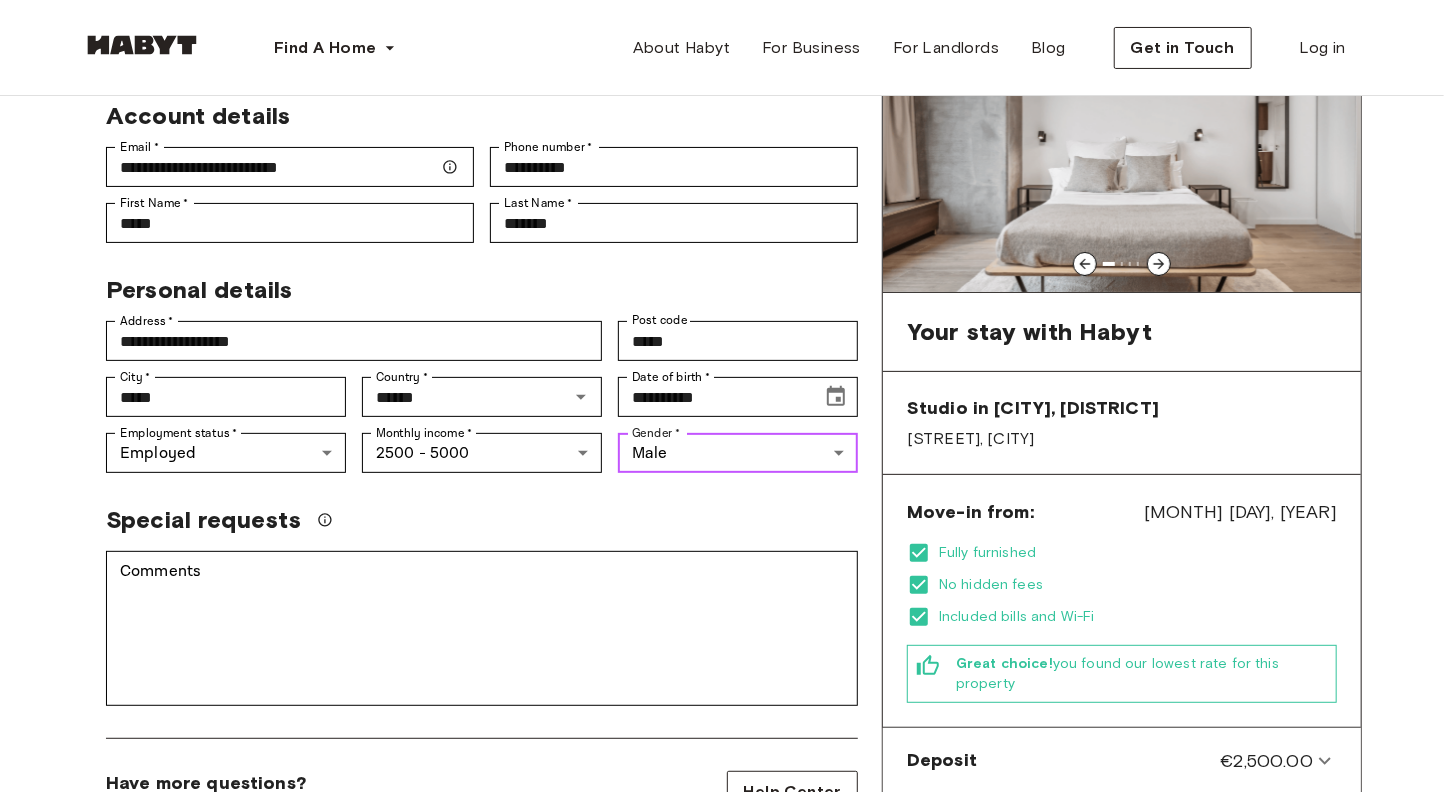scroll, scrollTop: 157, scrollLeft: 0, axis: vertical 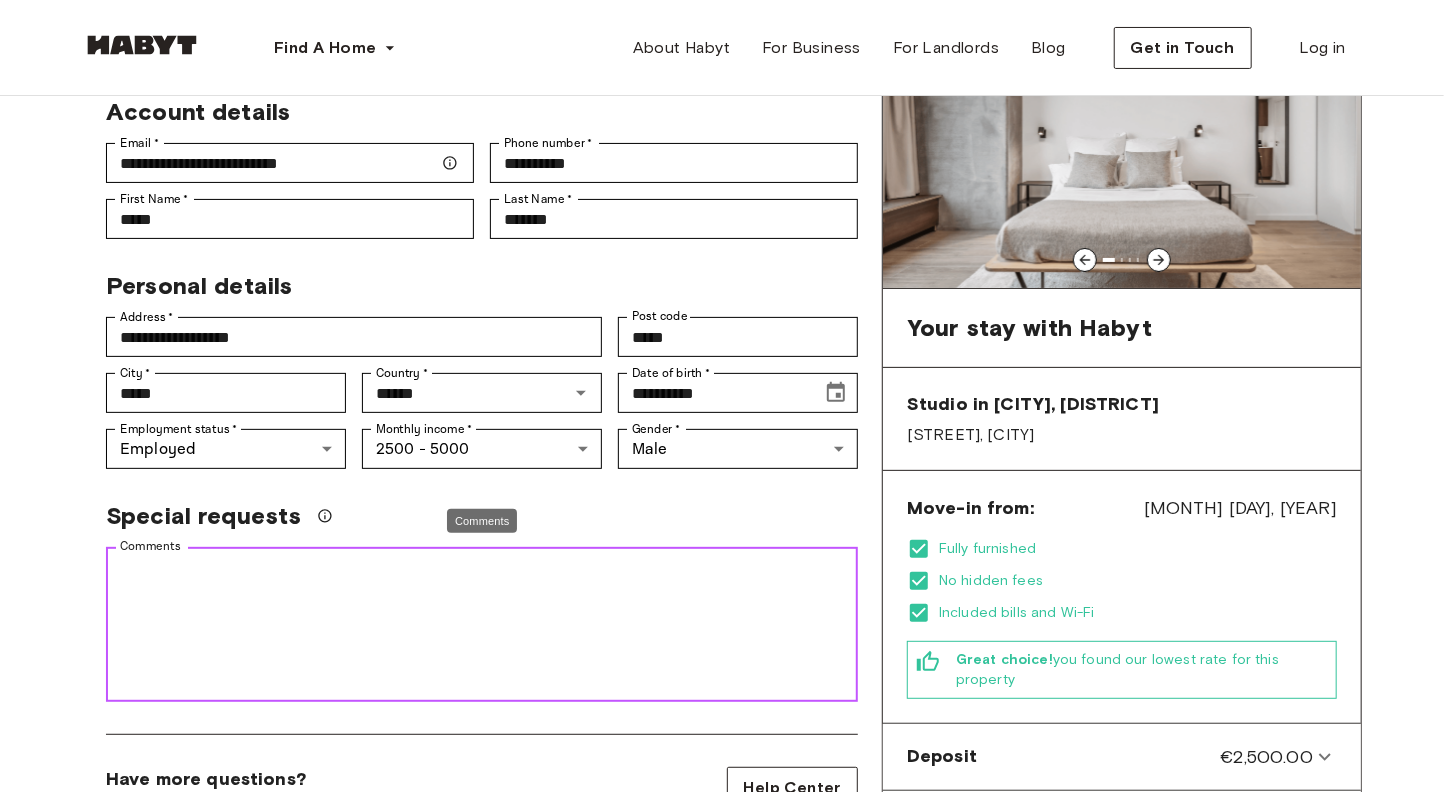 click on "Comments" at bounding box center [482, 625] 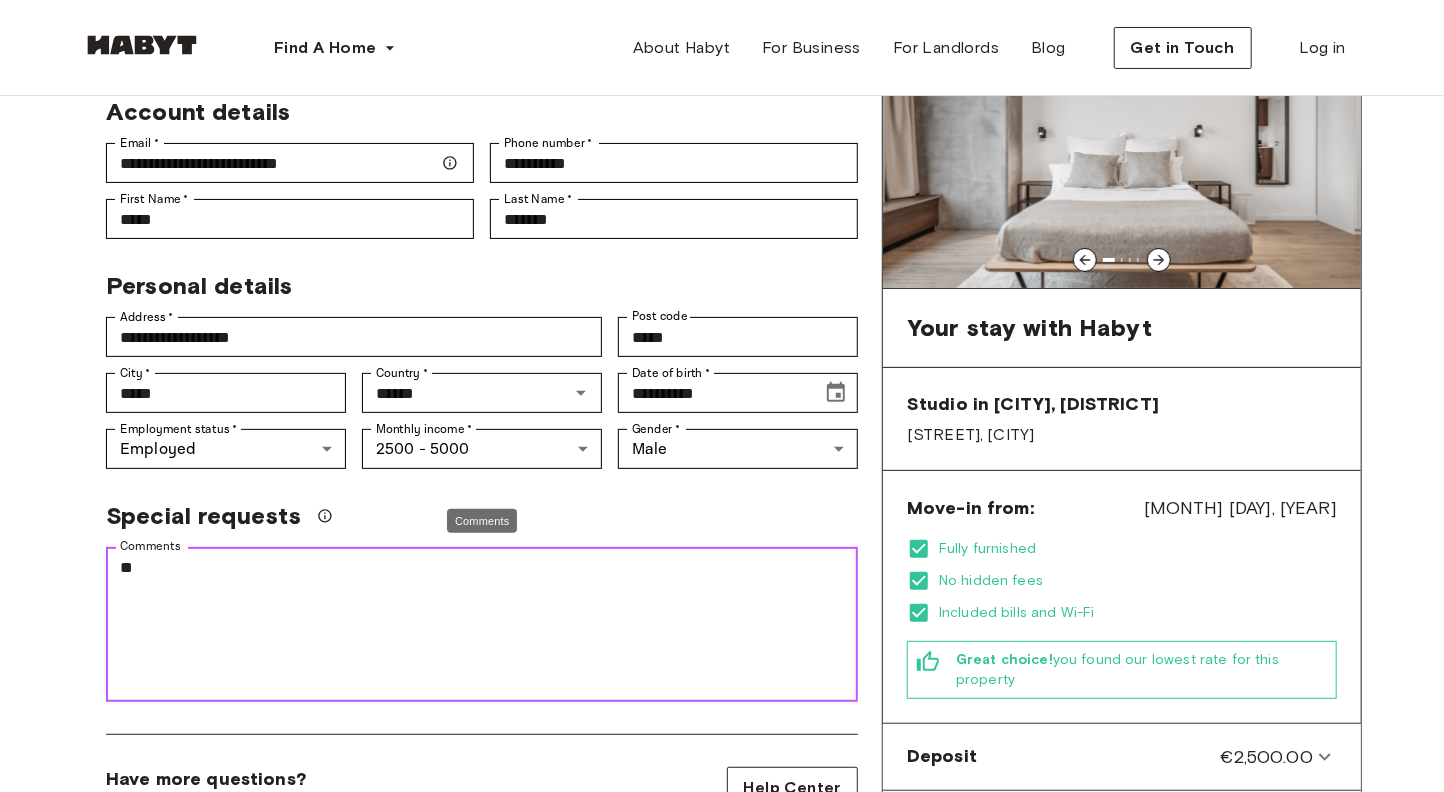 type on "*" 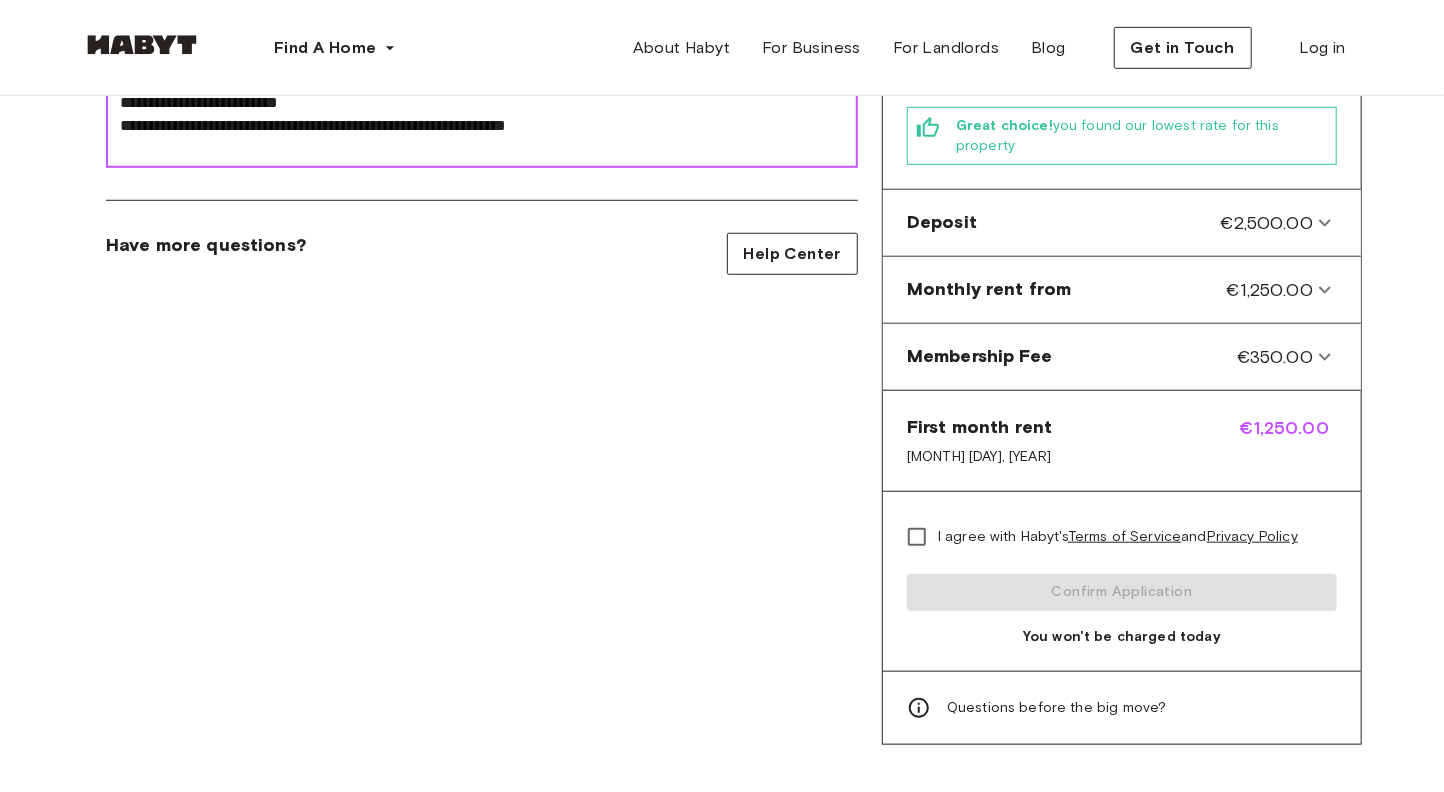 scroll, scrollTop: 692, scrollLeft: 0, axis: vertical 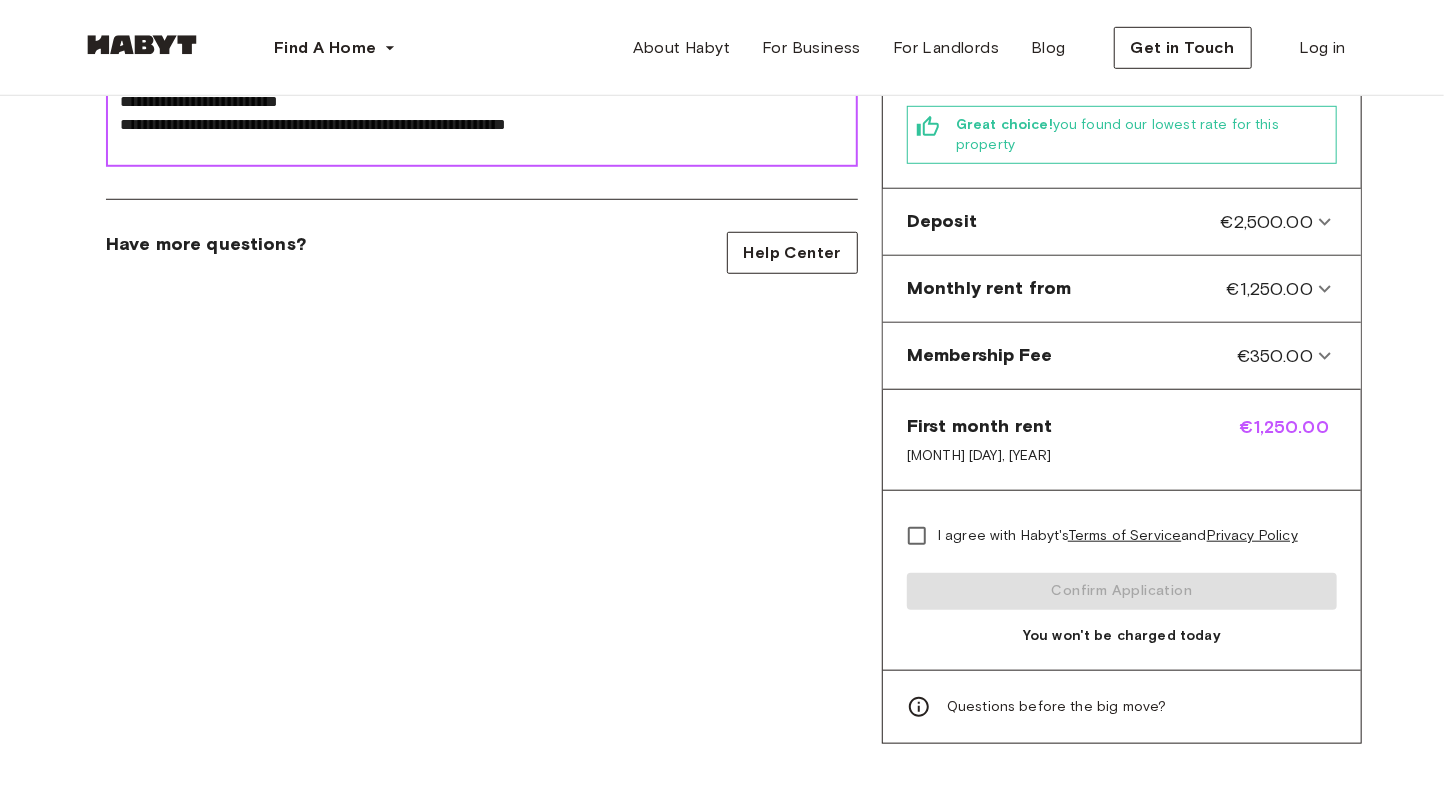 type on "**********" 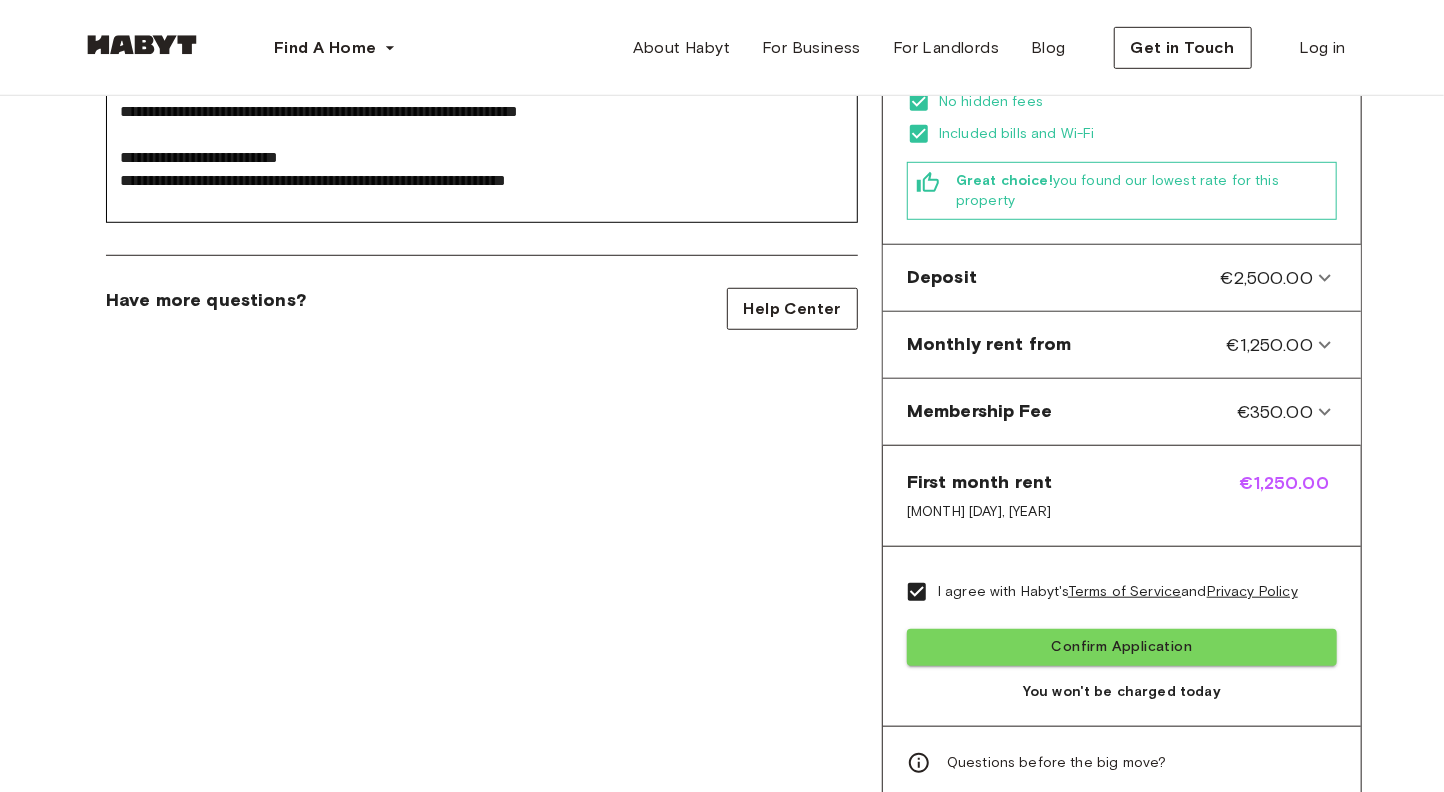 scroll, scrollTop: 640, scrollLeft: 0, axis: vertical 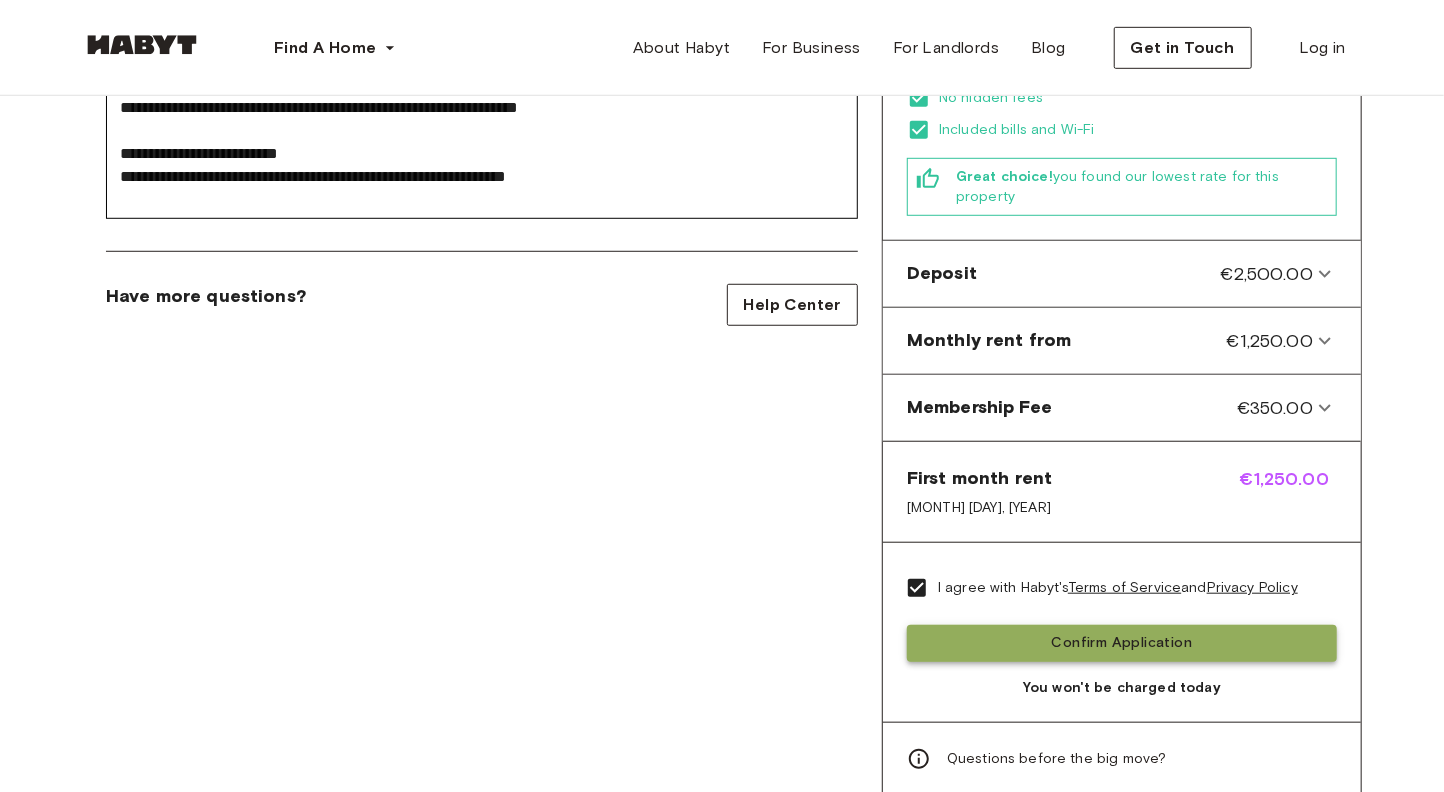 click on "Confirm Application" at bounding box center [1122, 643] 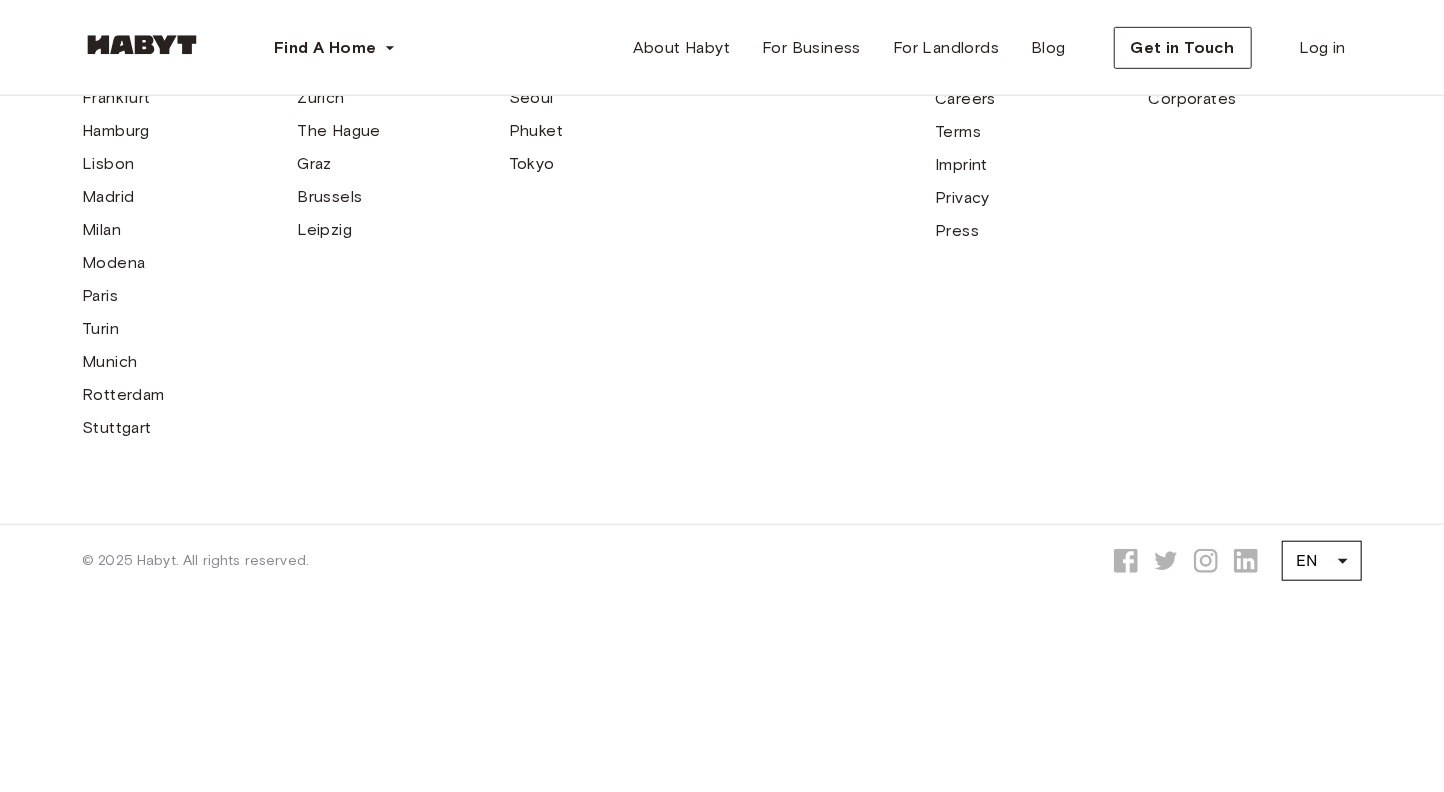 scroll, scrollTop: 0, scrollLeft: 0, axis: both 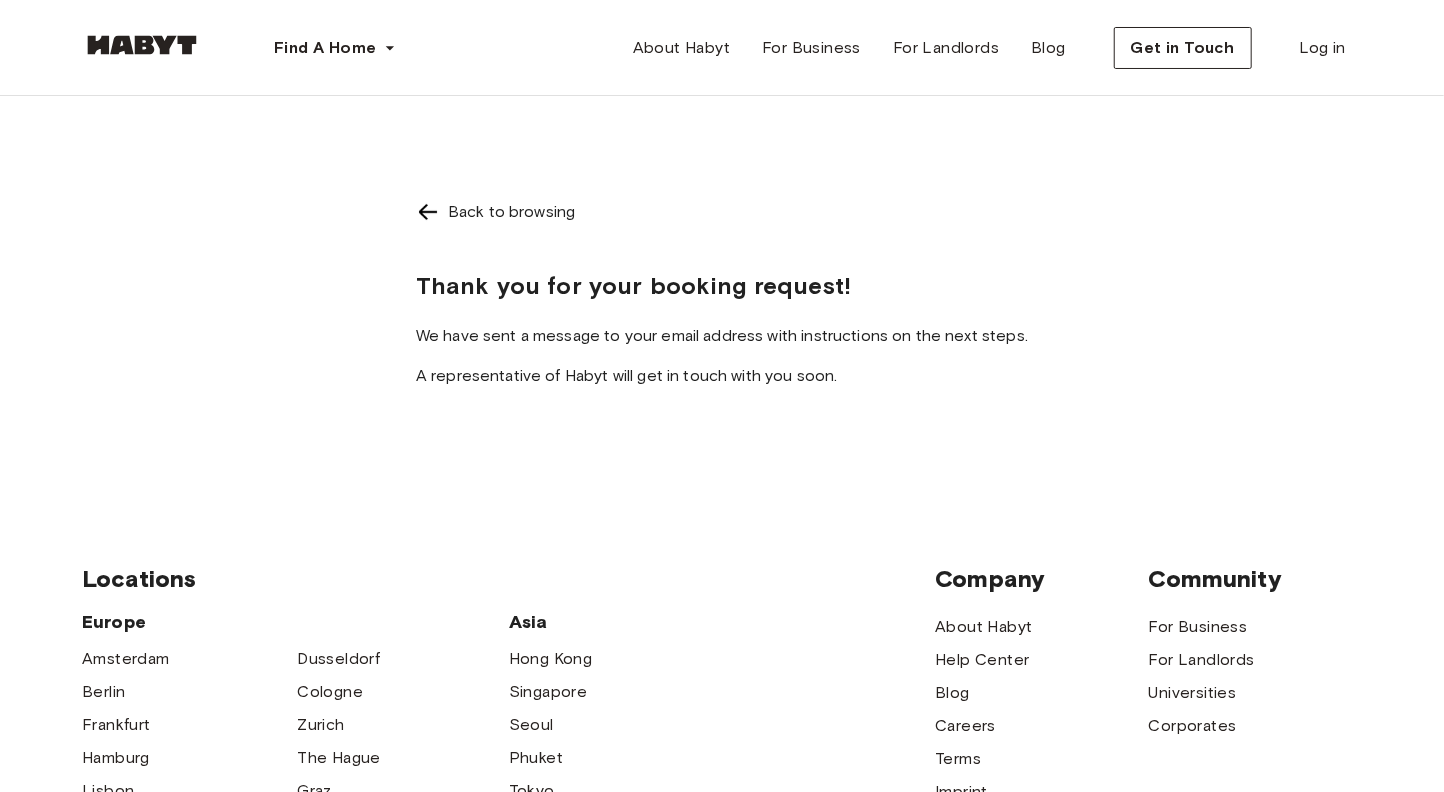 click at bounding box center [428, 212] 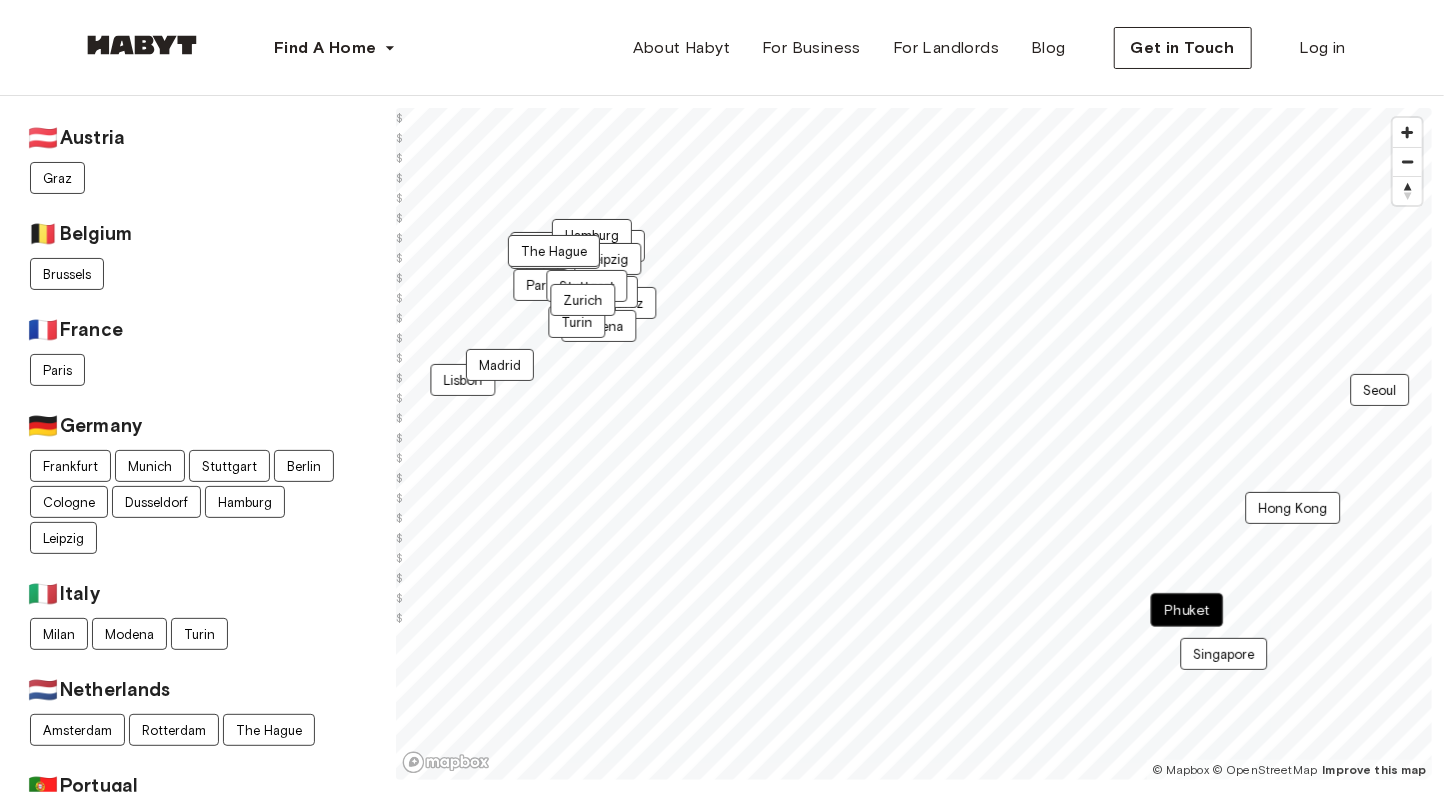click on "Phuket" at bounding box center [1187, 610] 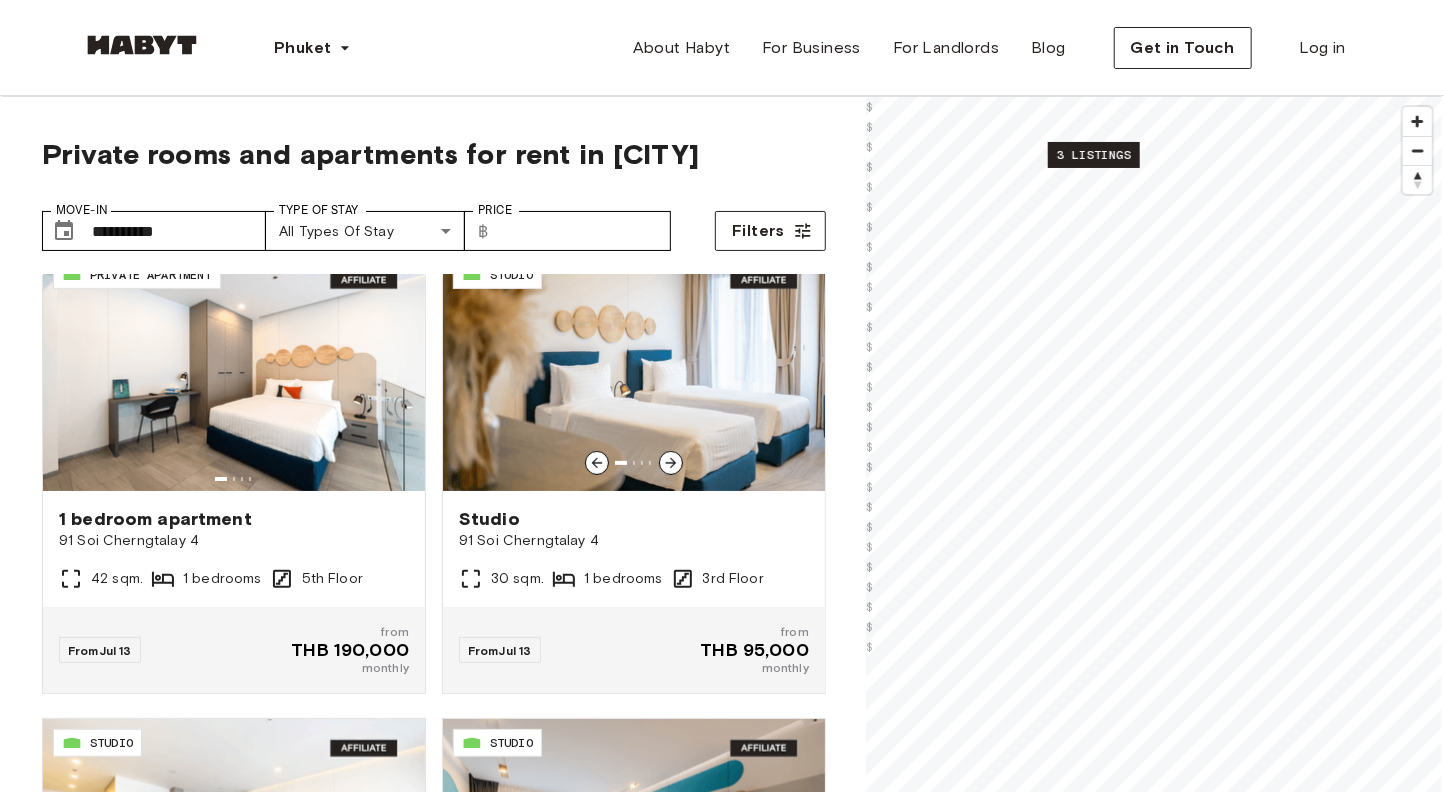 scroll, scrollTop: 641, scrollLeft: 0, axis: vertical 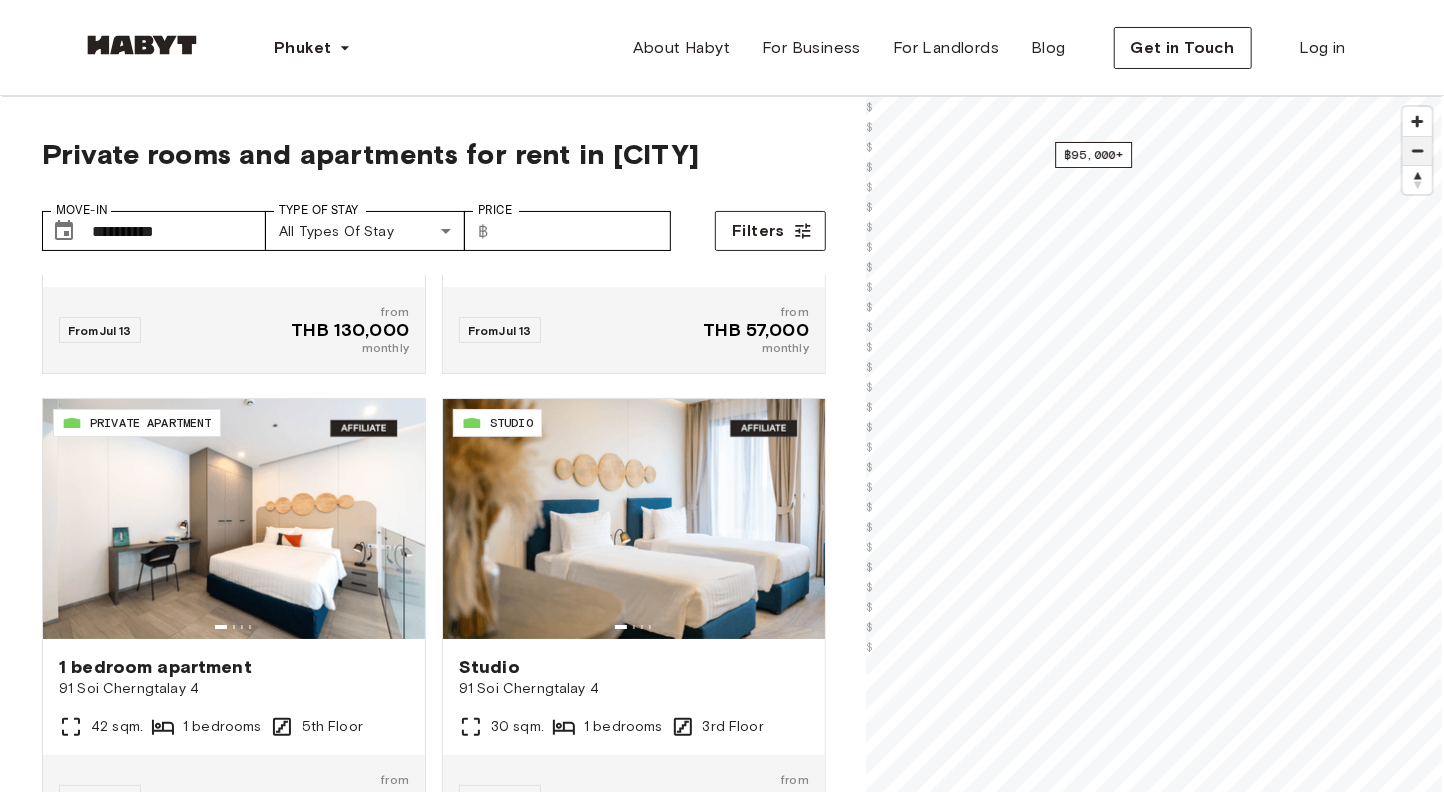 click at bounding box center [1417, 151] 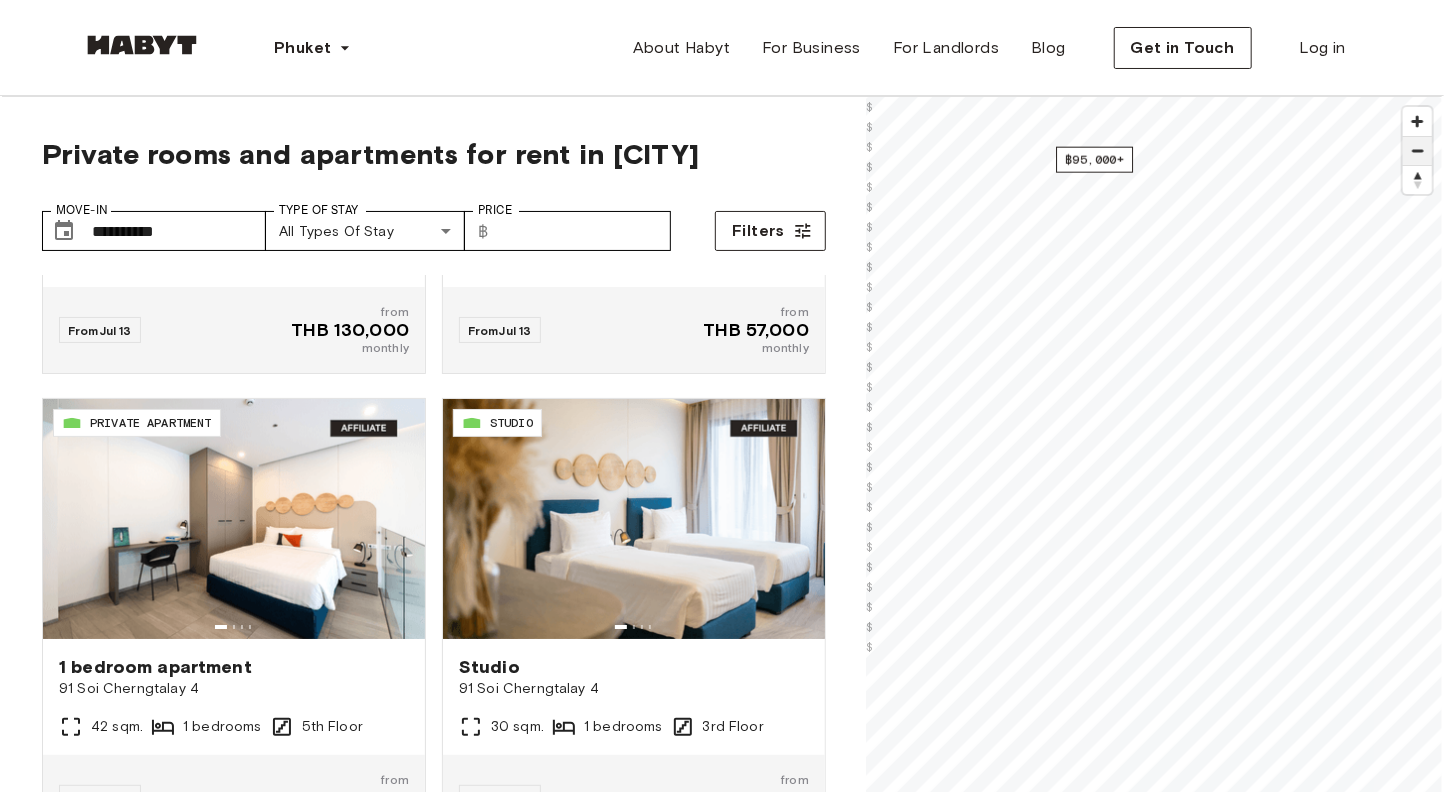 click at bounding box center [1417, 151] 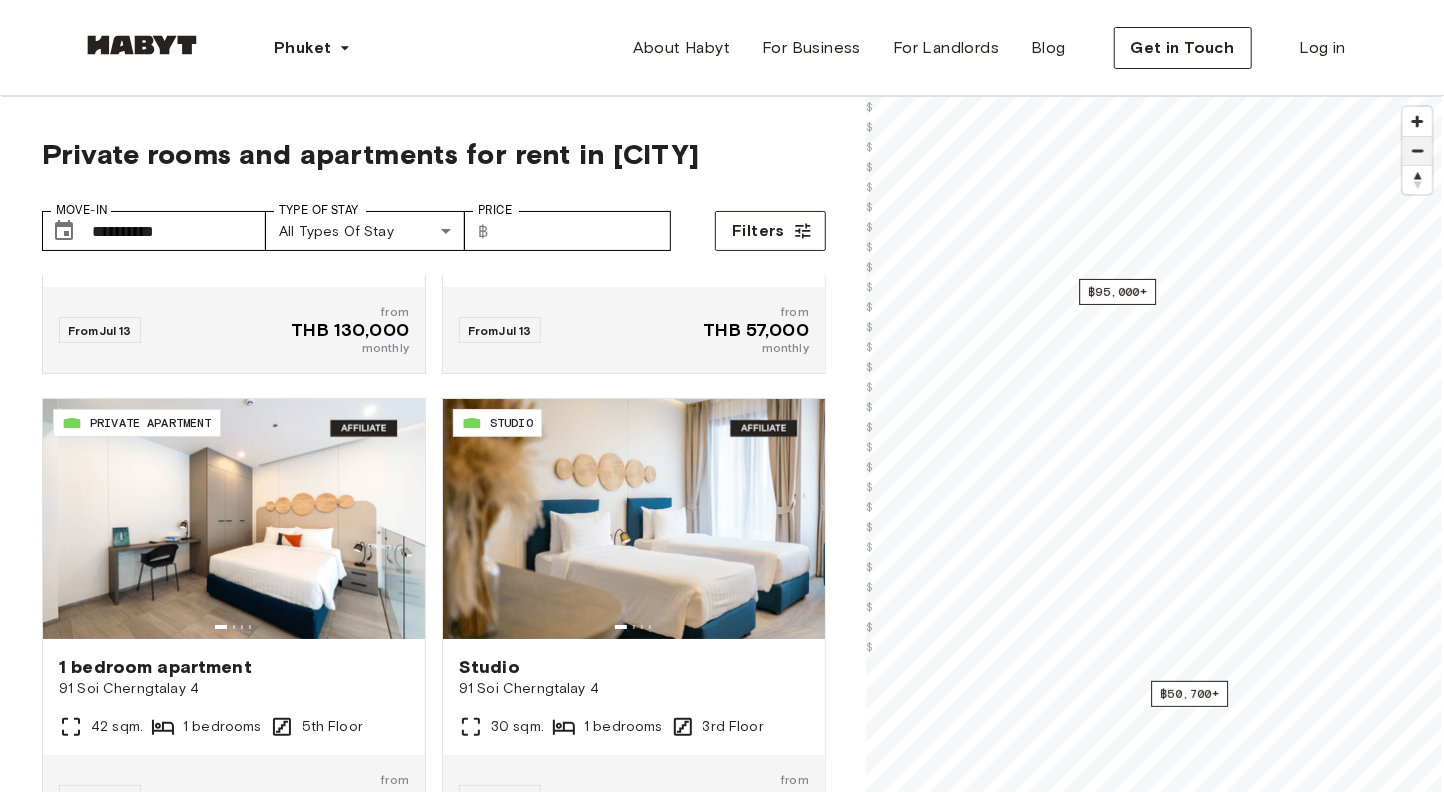 click at bounding box center [1417, 151] 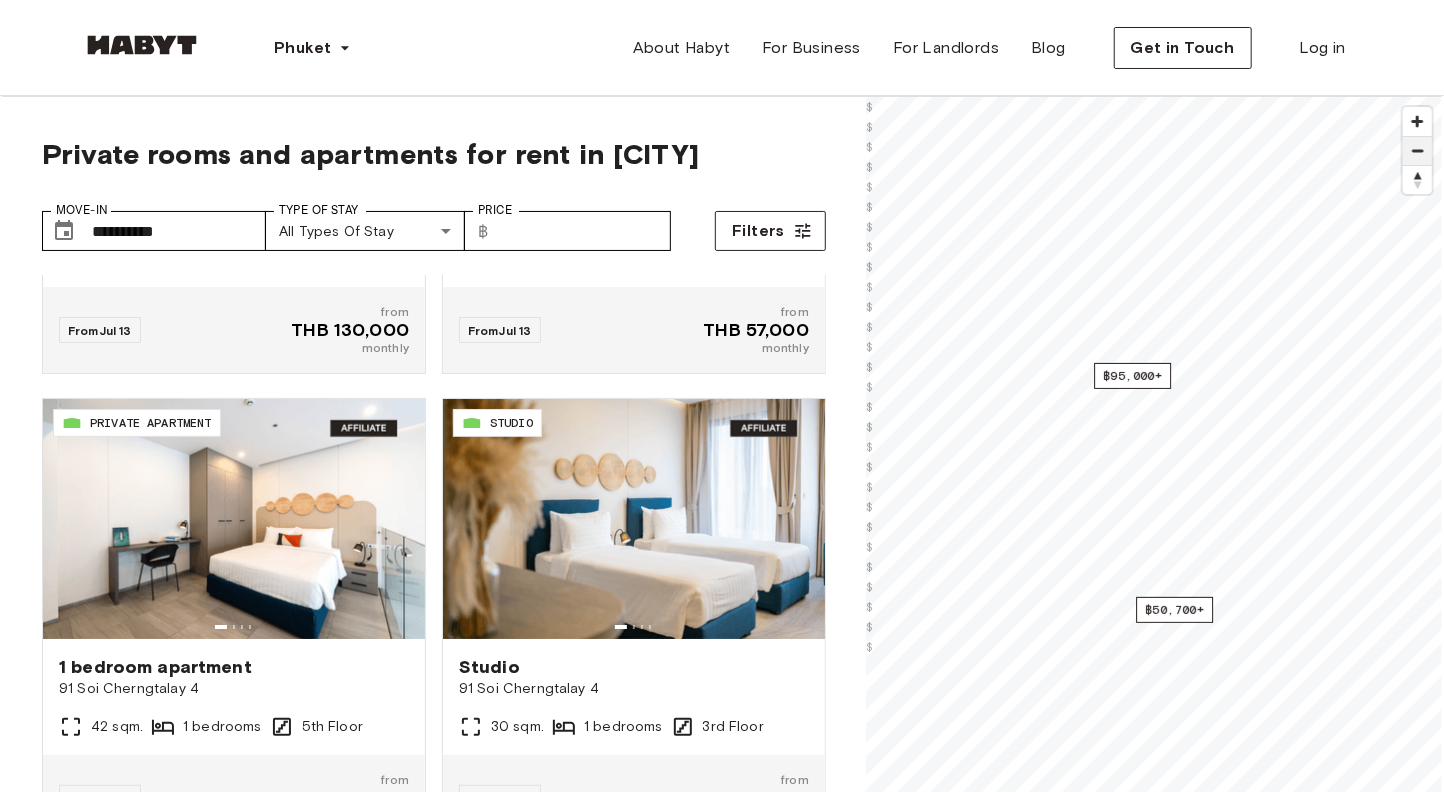 click at bounding box center [1417, 151] 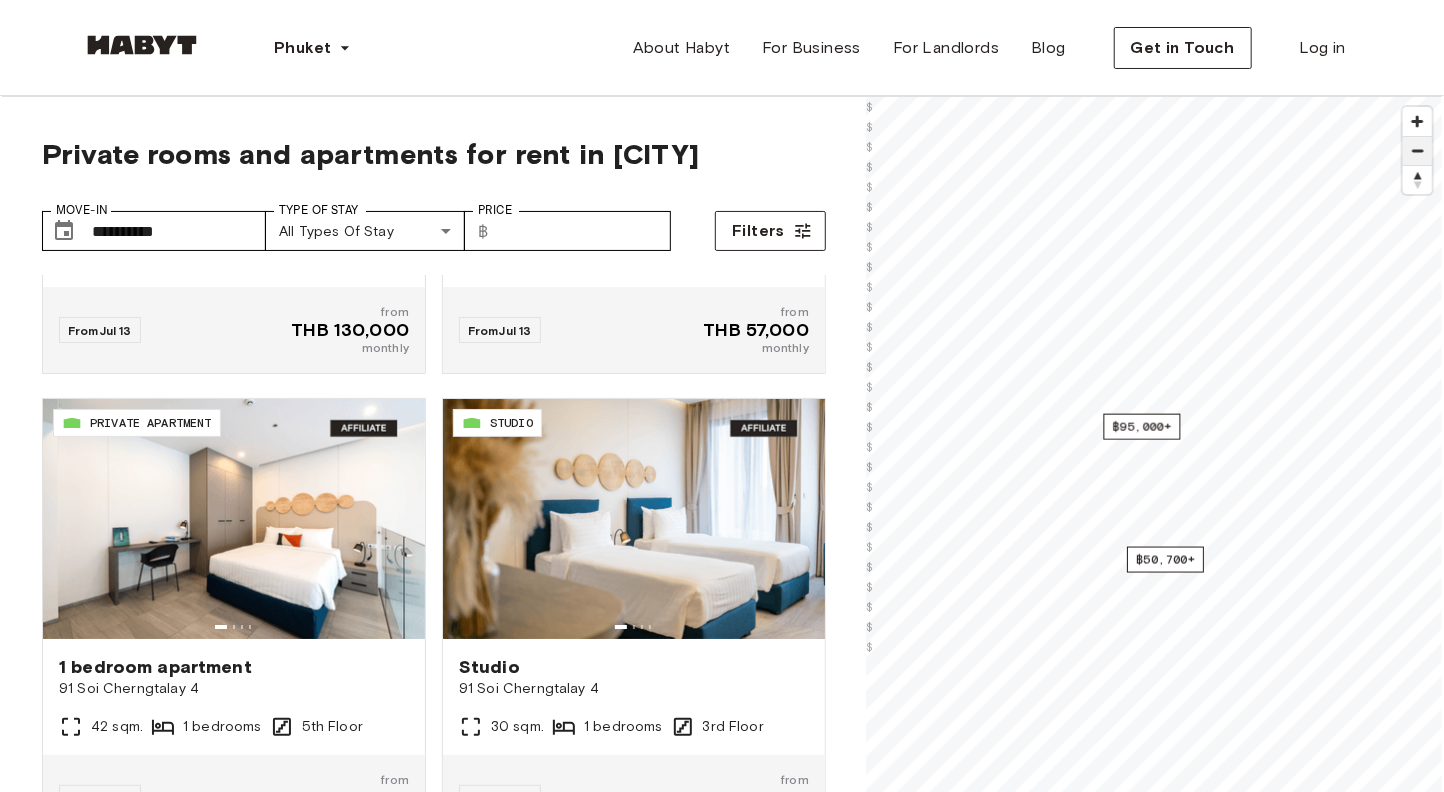 click at bounding box center [1417, 151] 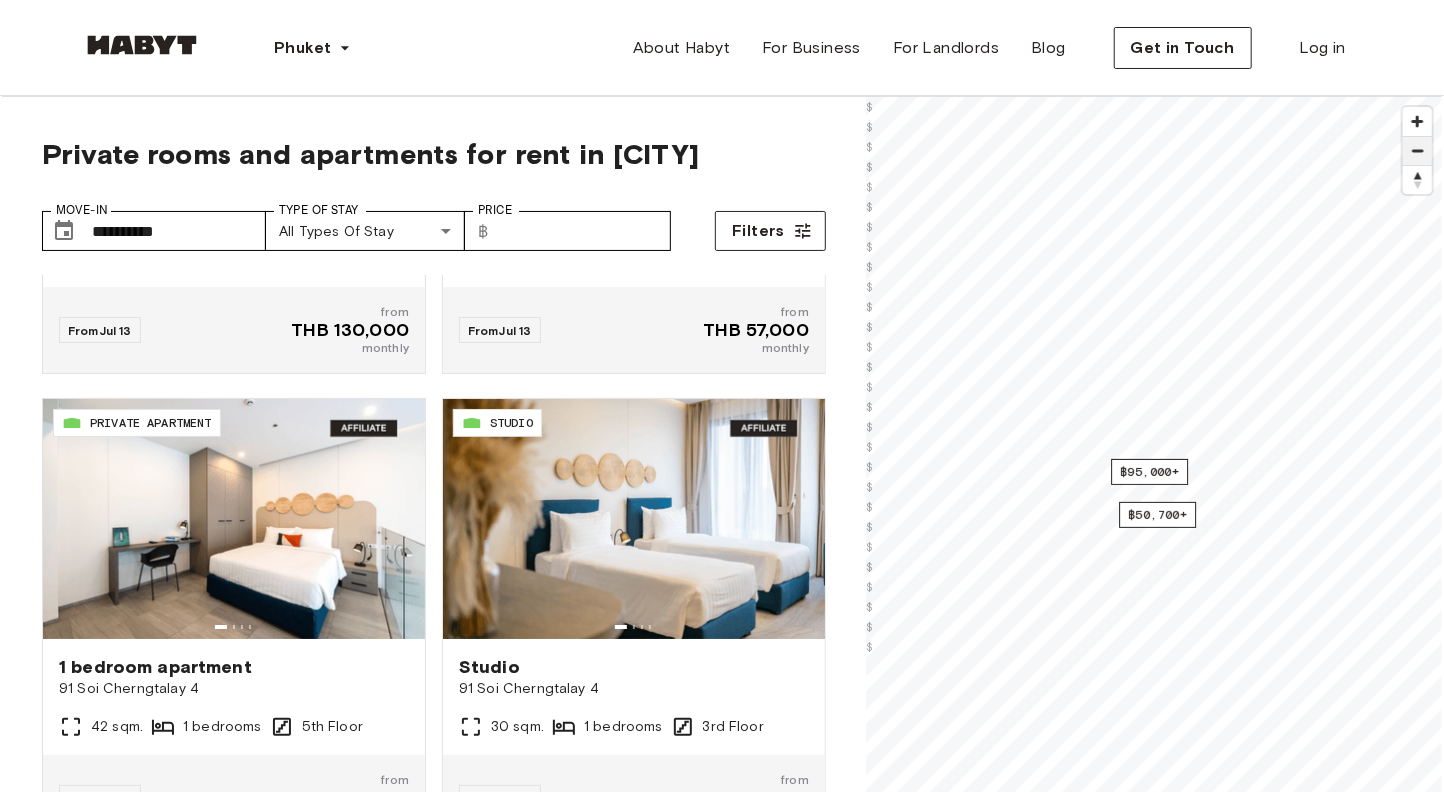 click at bounding box center (1417, 151) 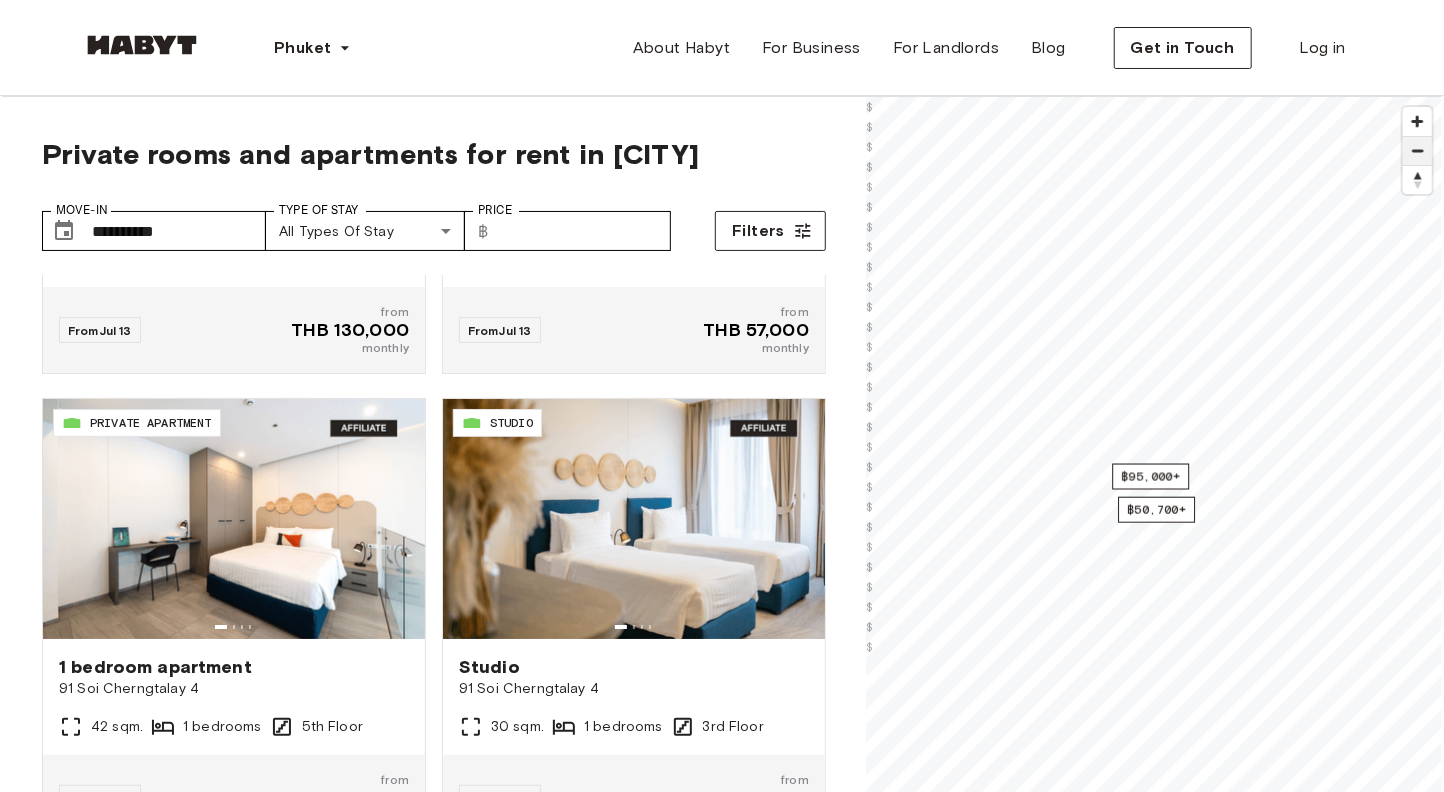 click at bounding box center [1417, 151] 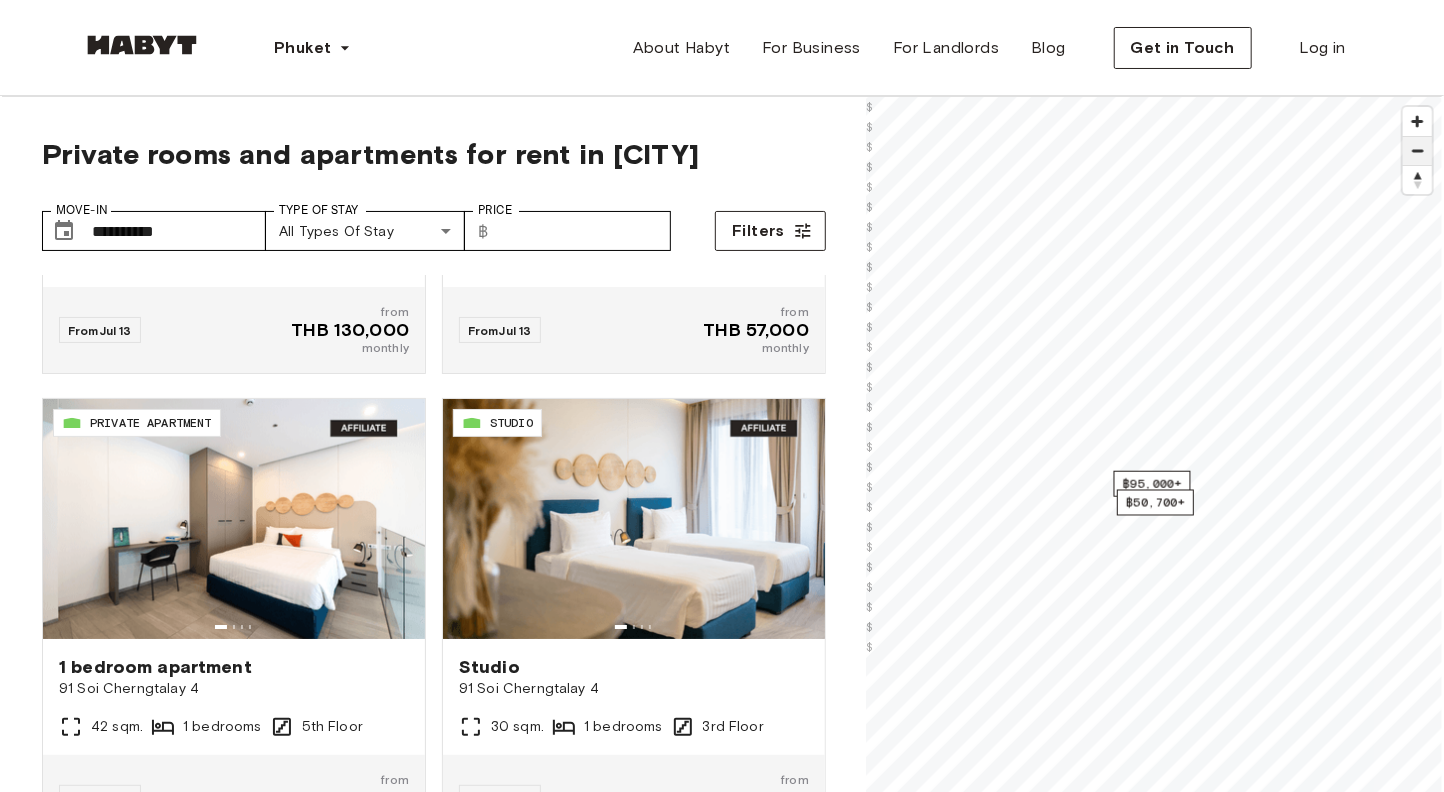 click at bounding box center (1417, 151) 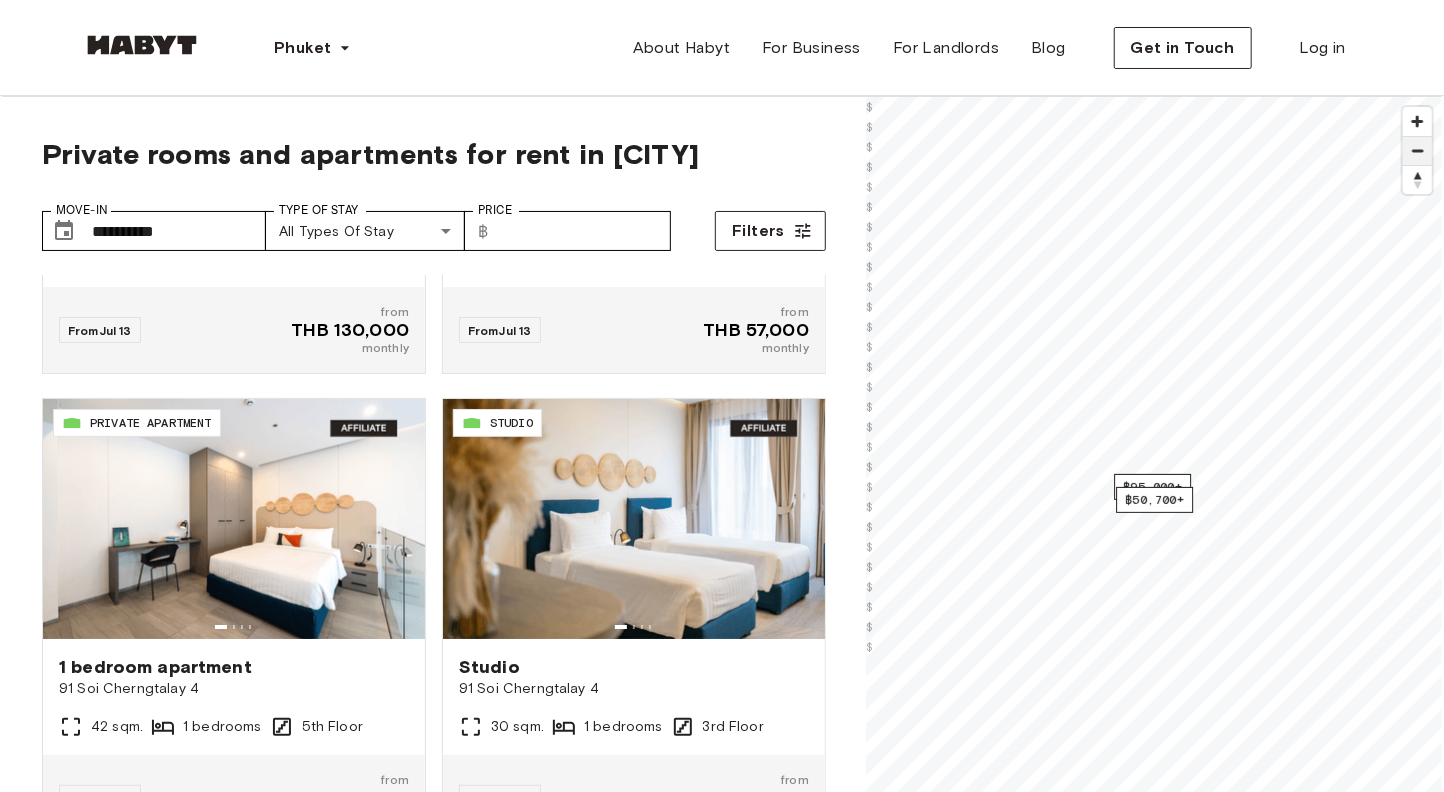 click at bounding box center (1417, 151) 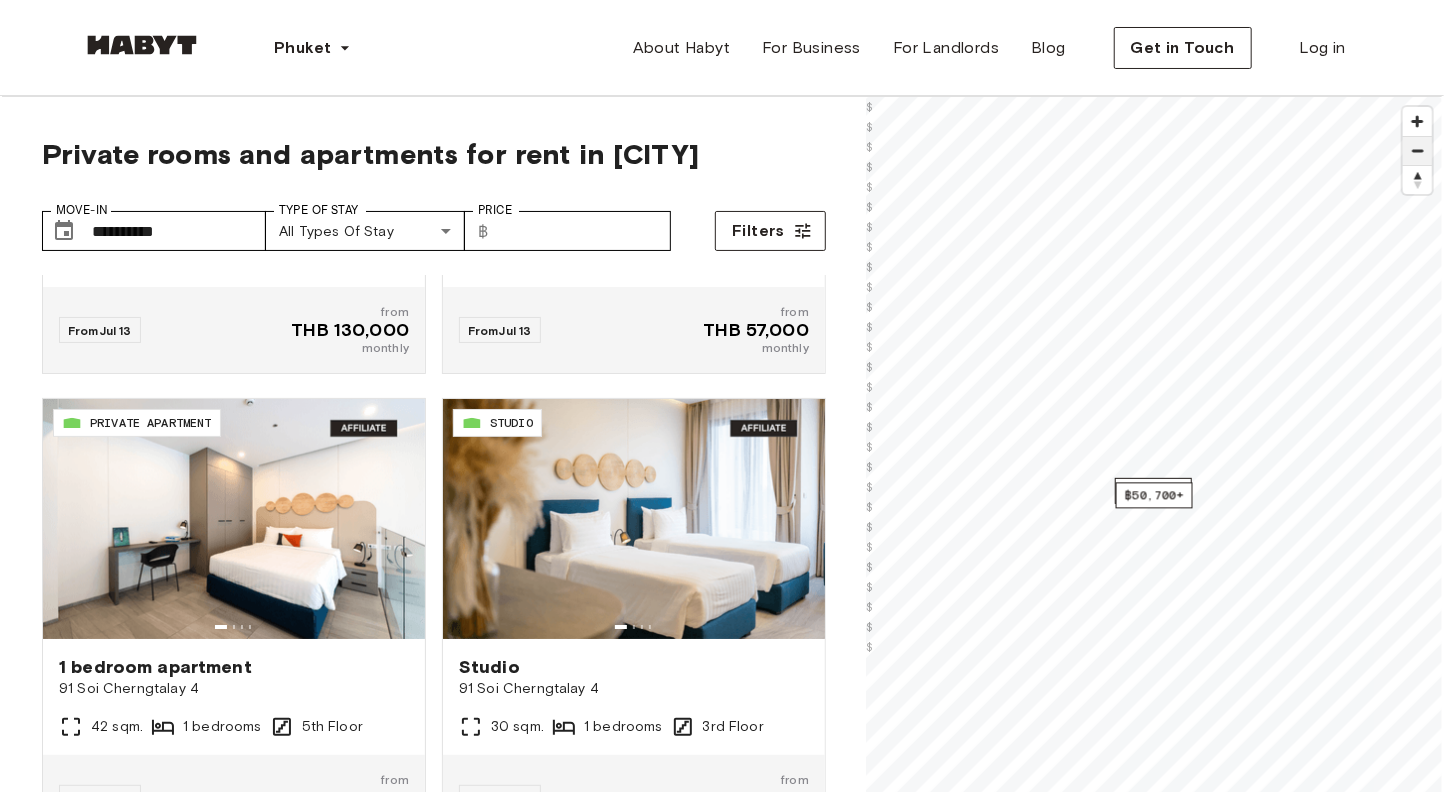 click at bounding box center [1417, 151] 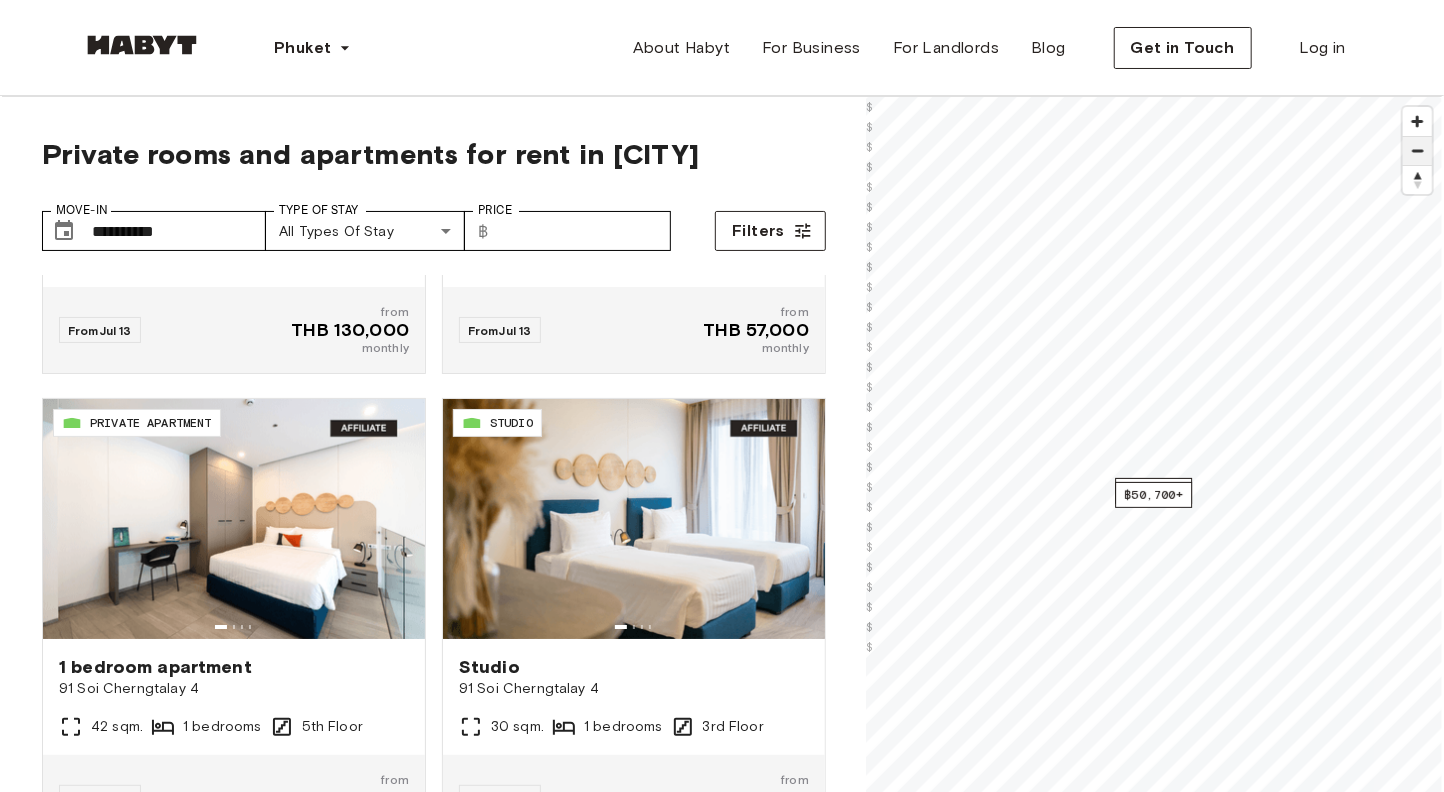 click at bounding box center (1417, 151) 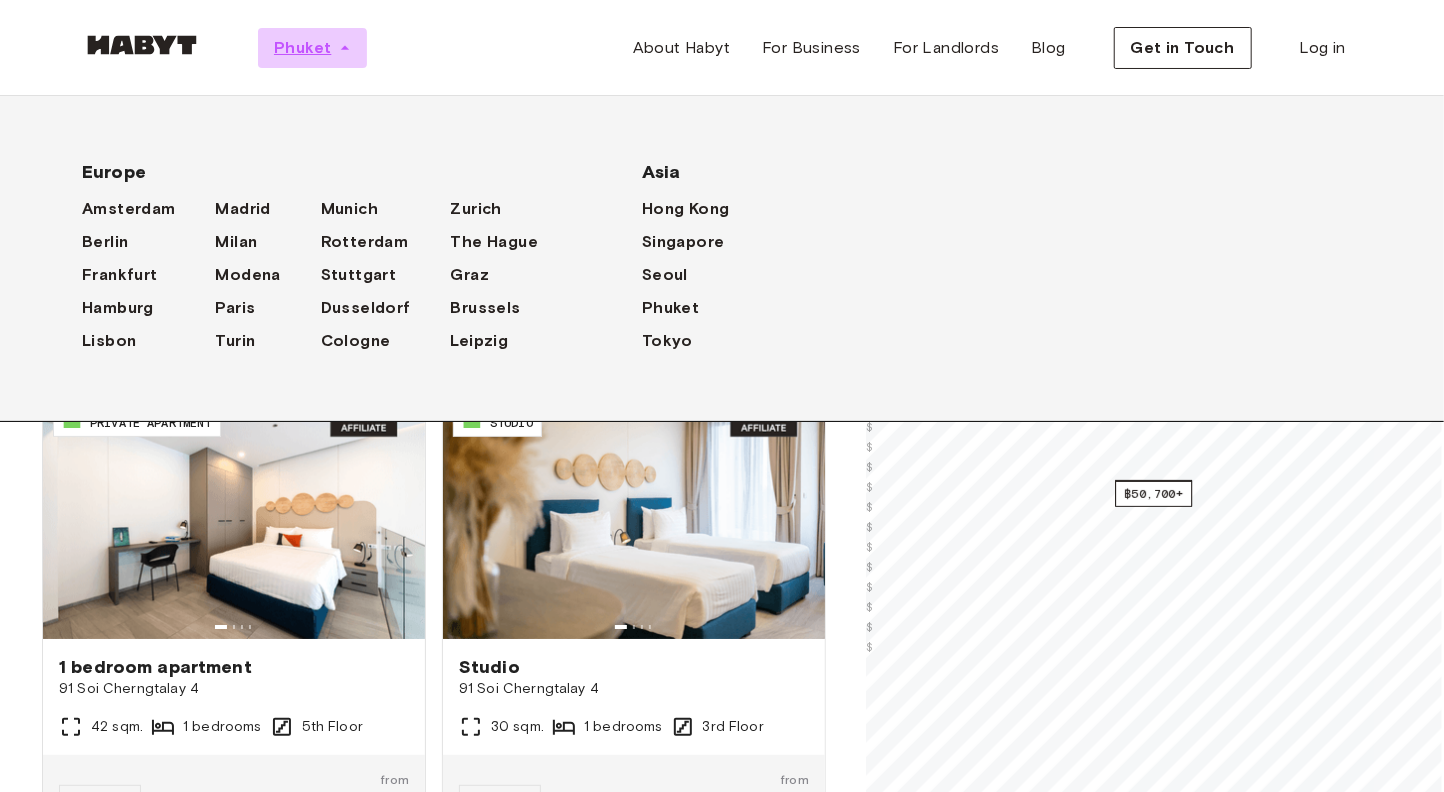 click on "Phuket" at bounding box center [302, 48] 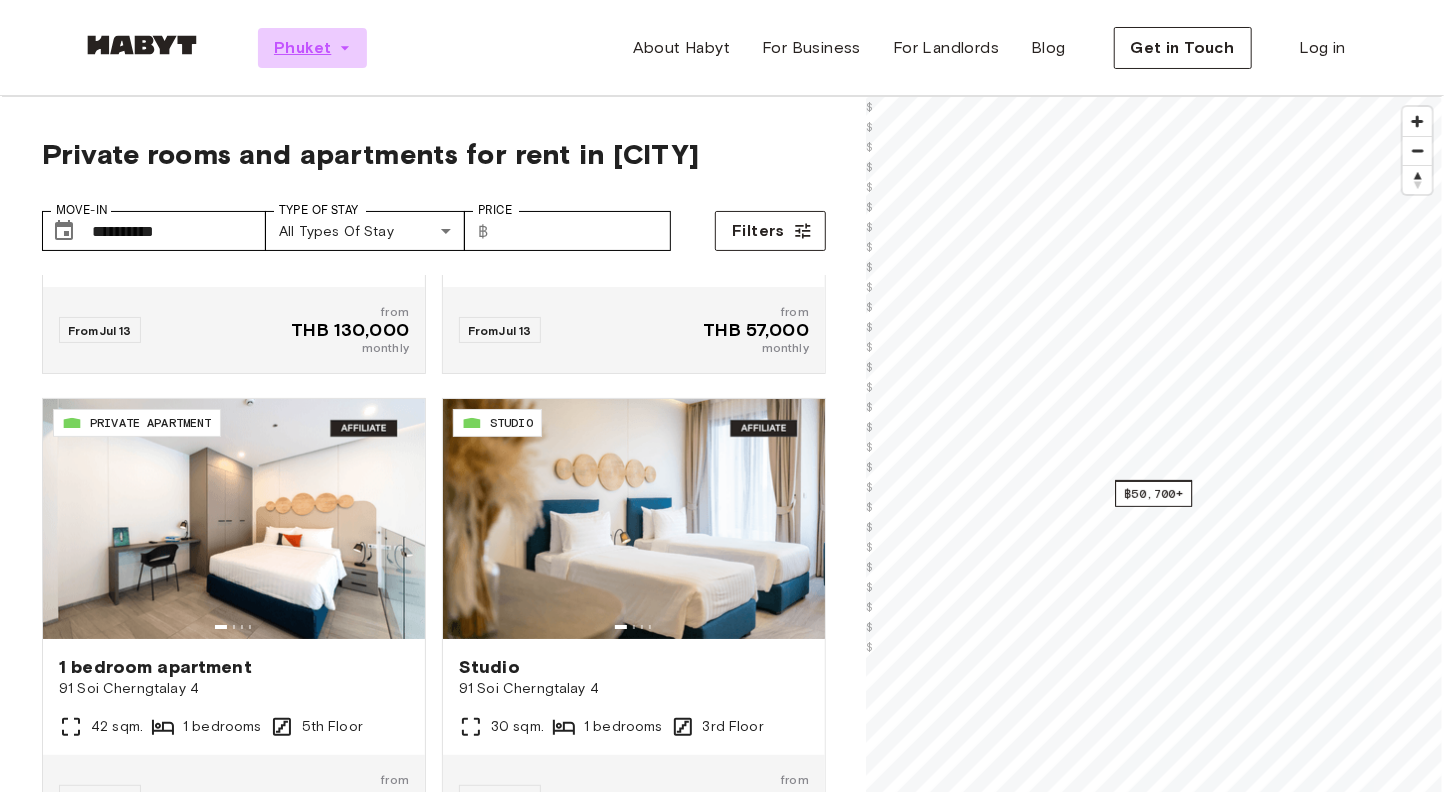 click on "Phuket" at bounding box center (302, 48) 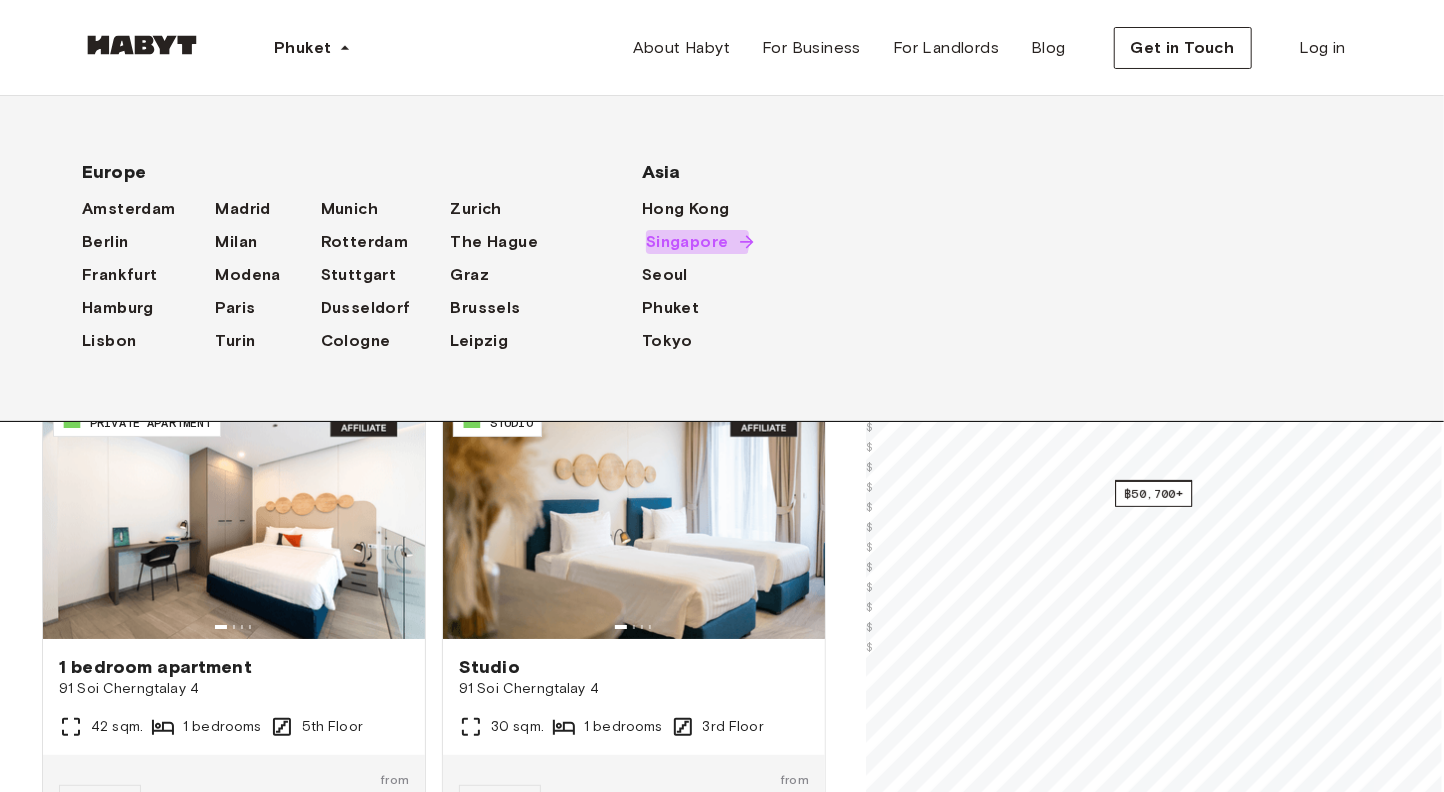 click on "Singapore" at bounding box center [687, 242] 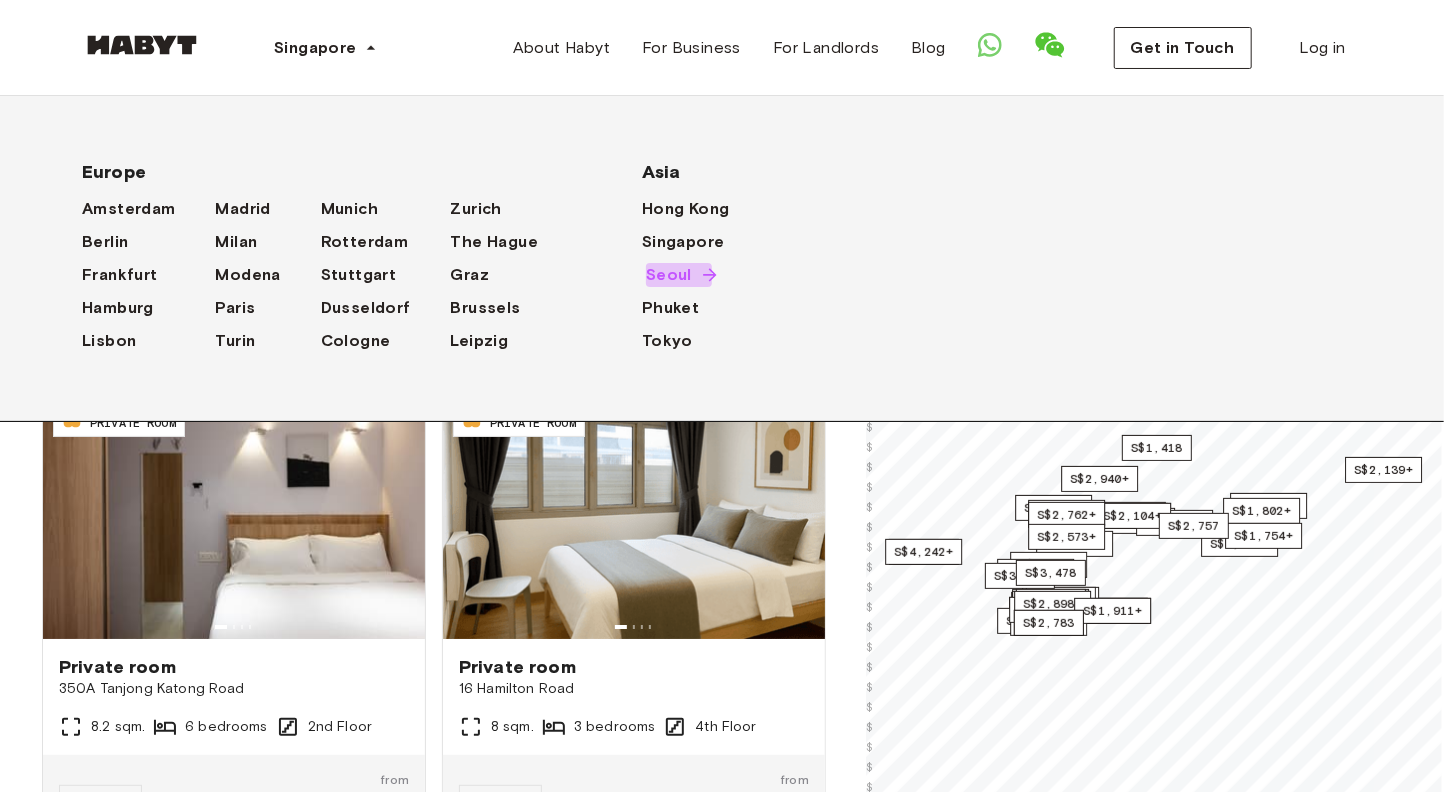 click on "Seoul" at bounding box center [669, 275] 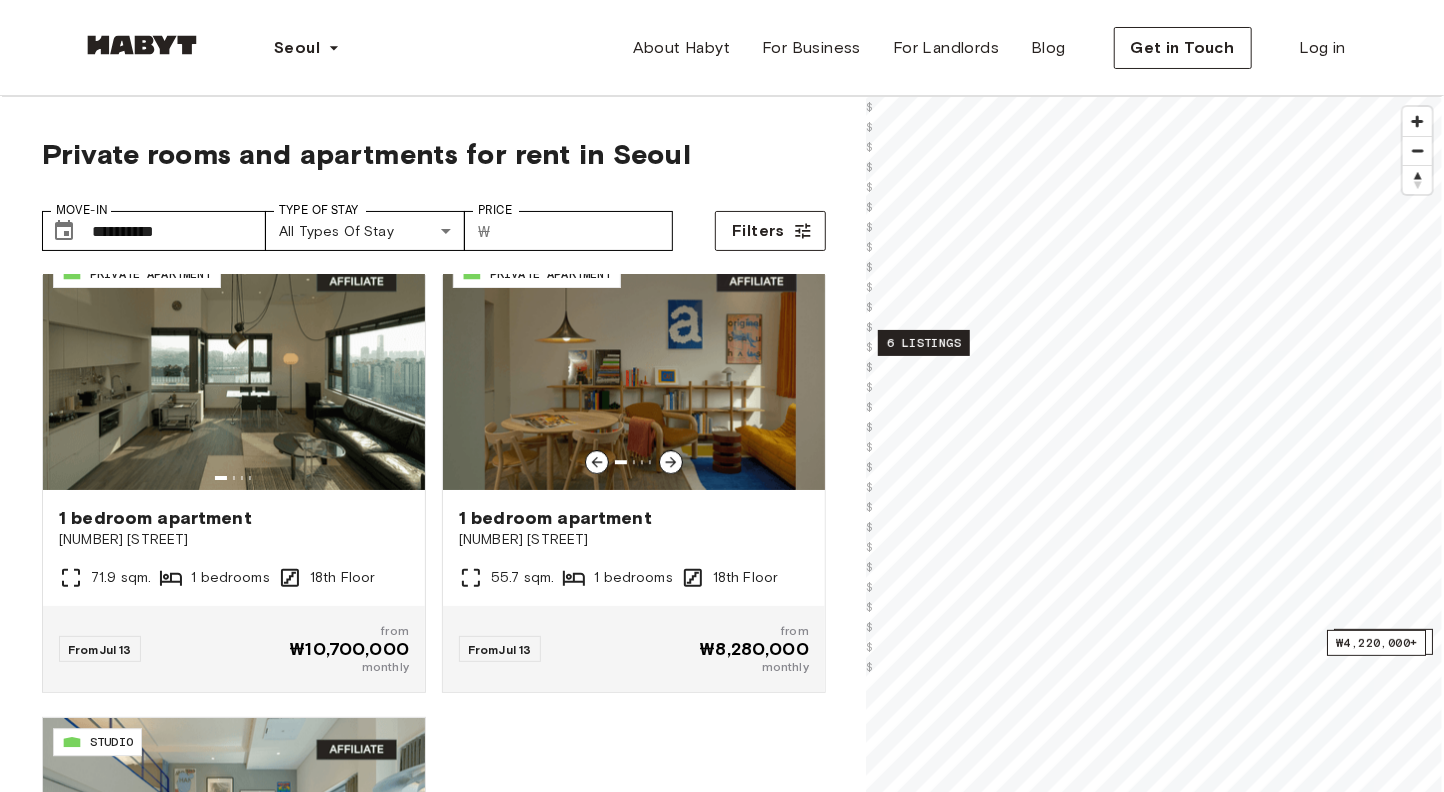 scroll, scrollTop: 2980, scrollLeft: 0, axis: vertical 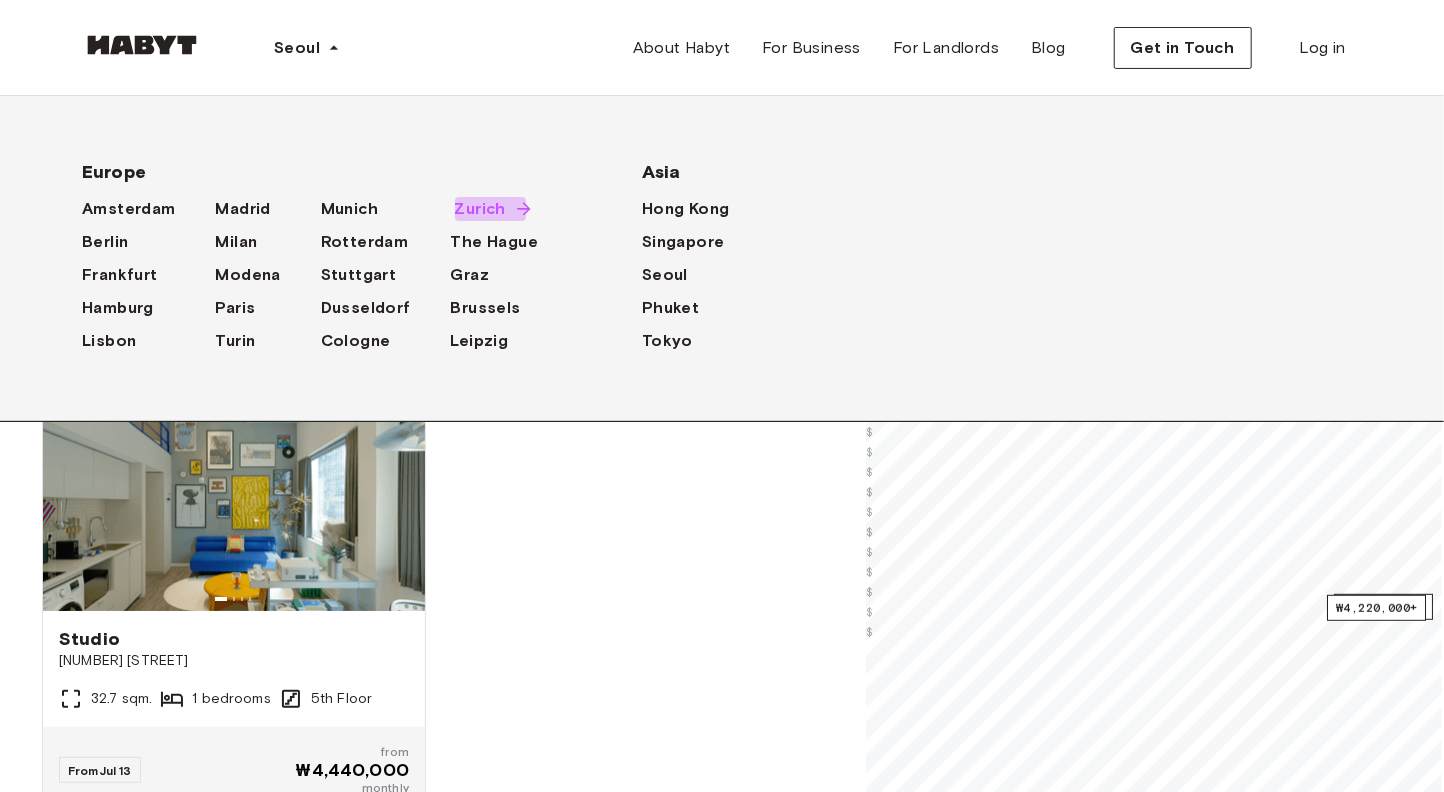 click 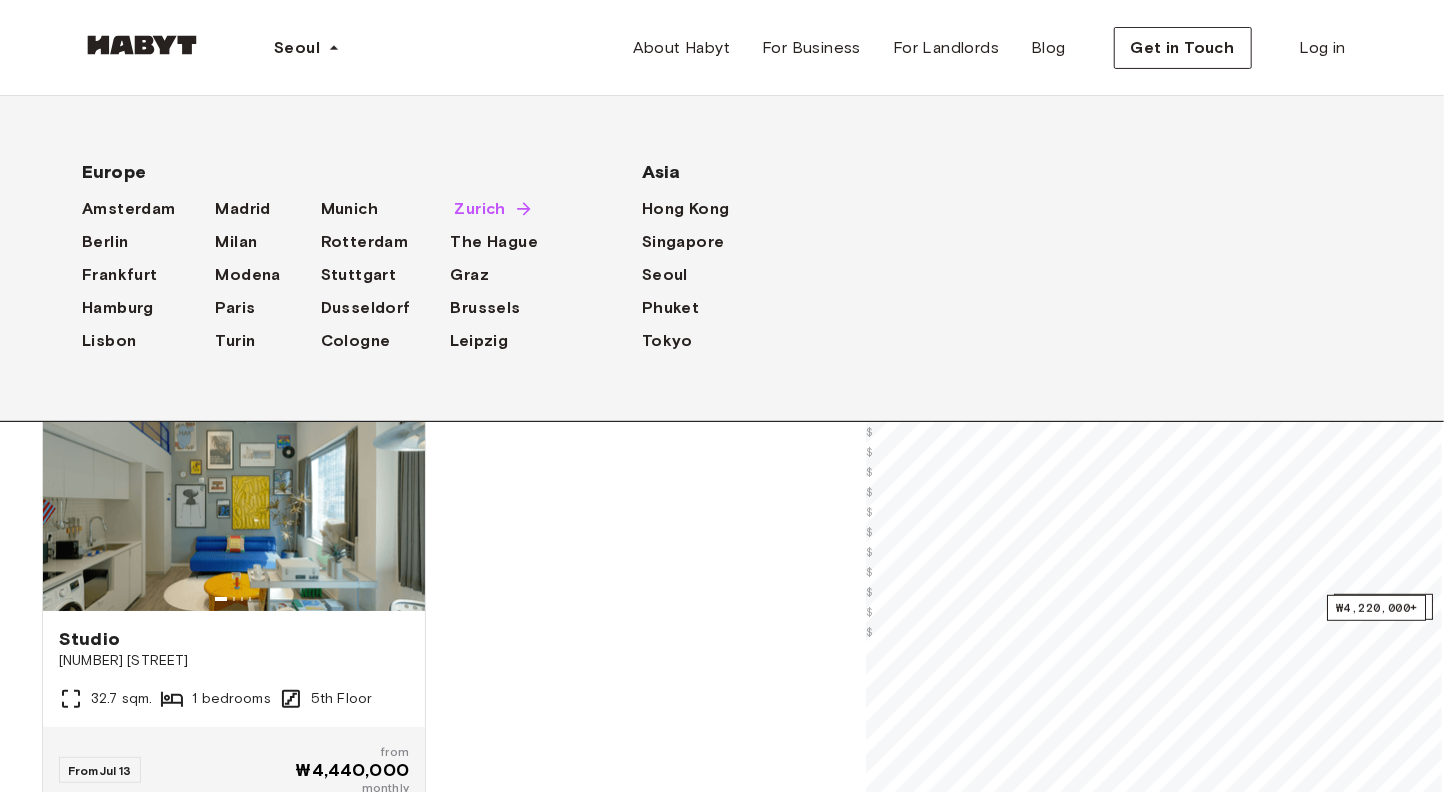 scroll, scrollTop: 0, scrollLeft: 0, axis: both 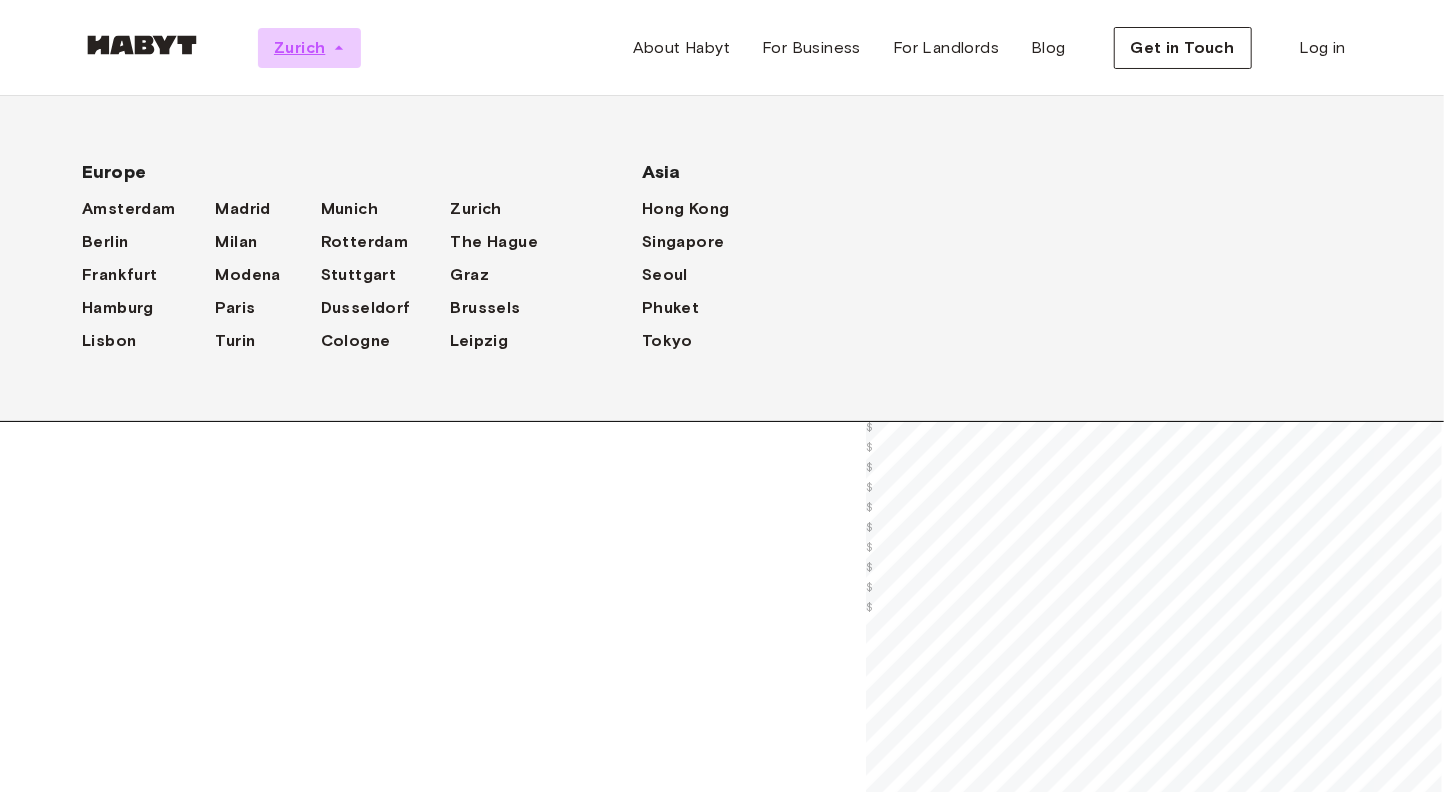click on "Zurich" at bounding box center [309, 48] 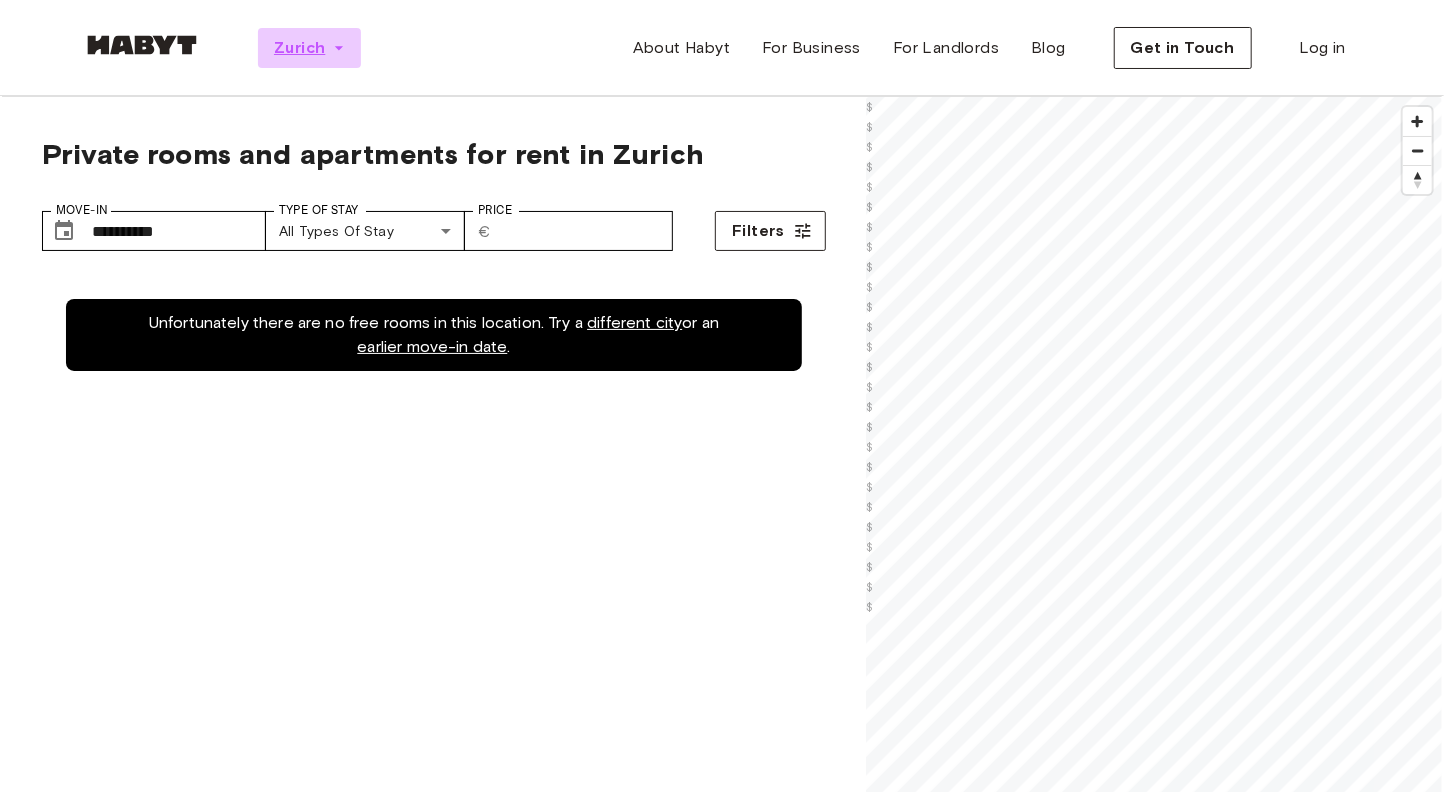 click on "Zurich" at bounding box center [309, 48] 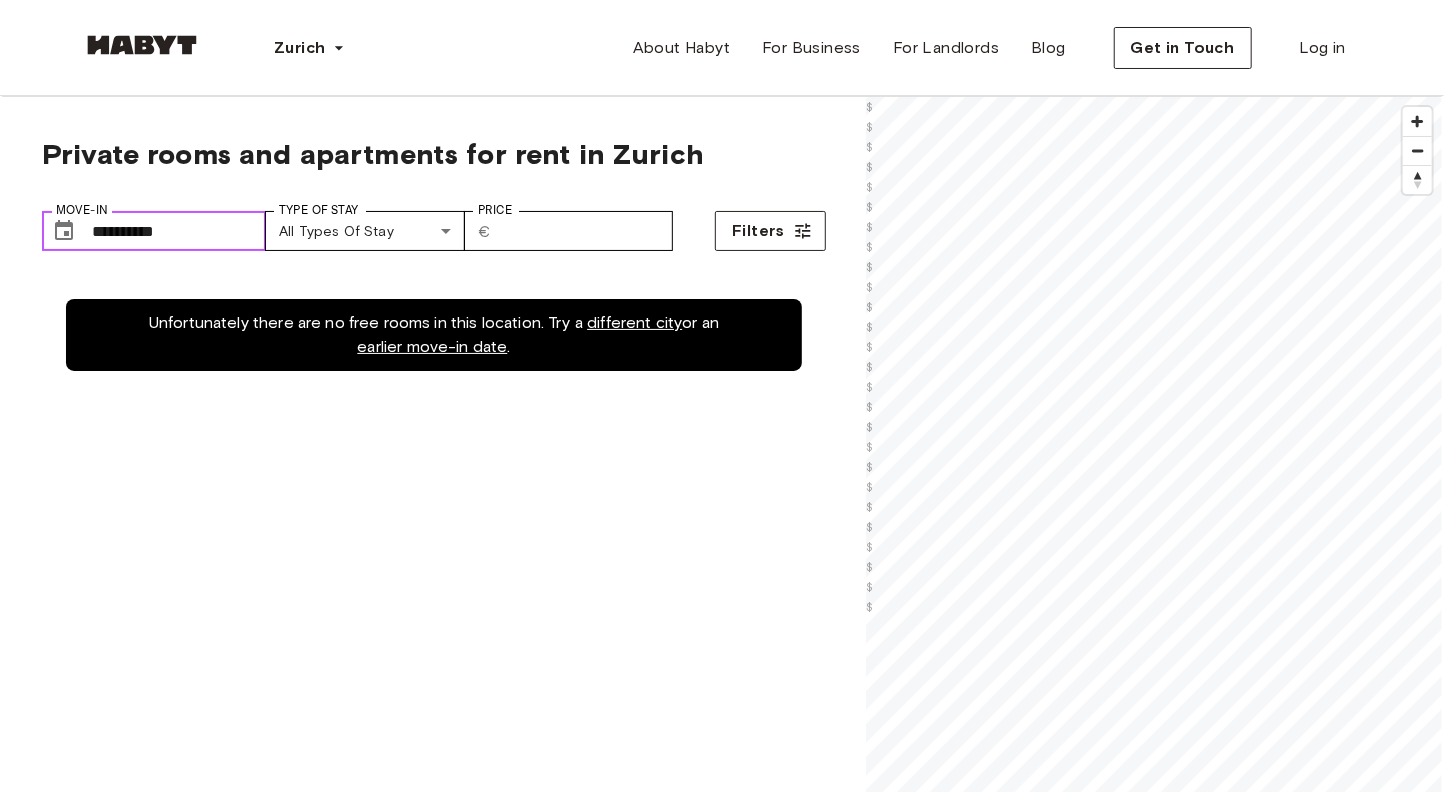 click on "**********" at bounding box center (179, 231) 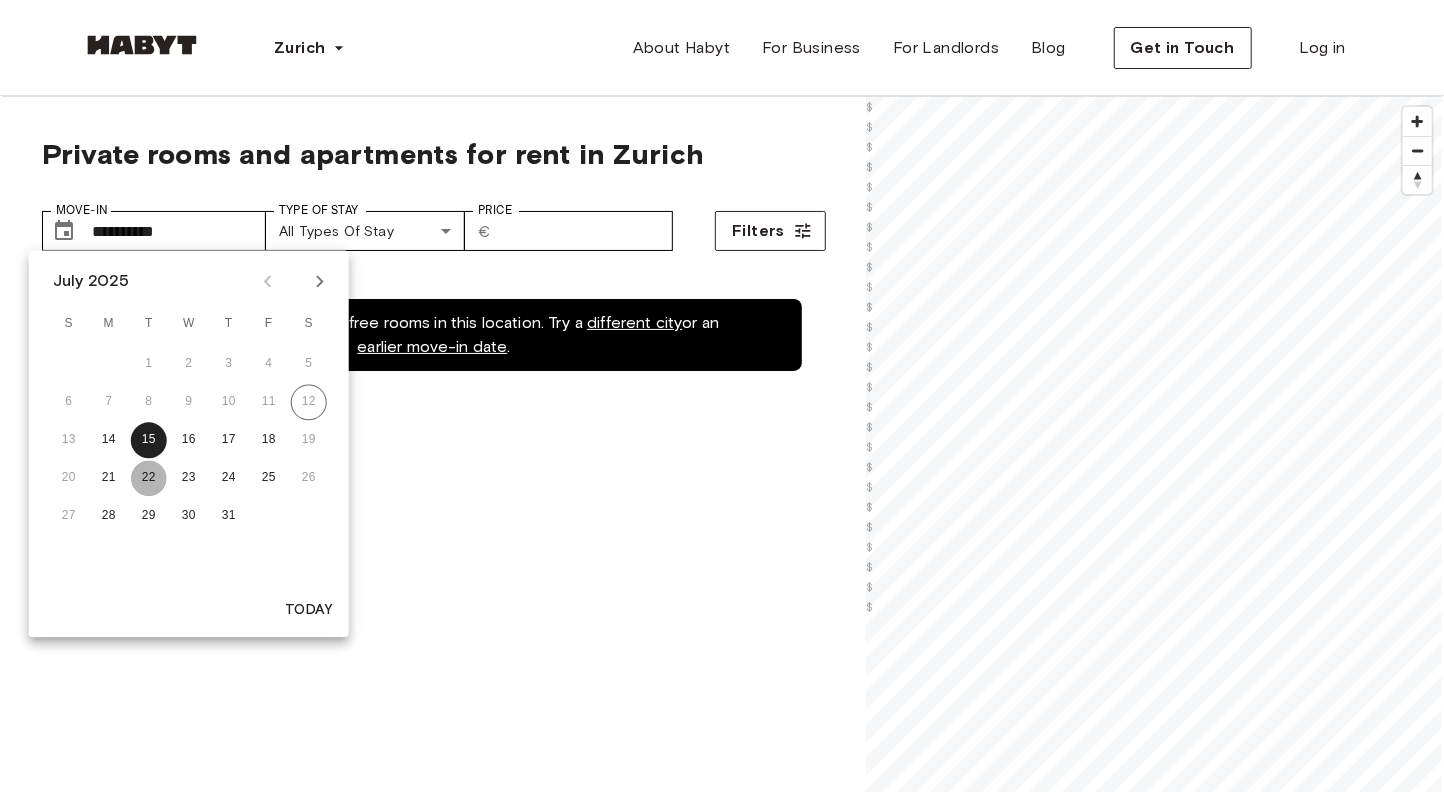 click on "22" at bounding box center (149, 478) 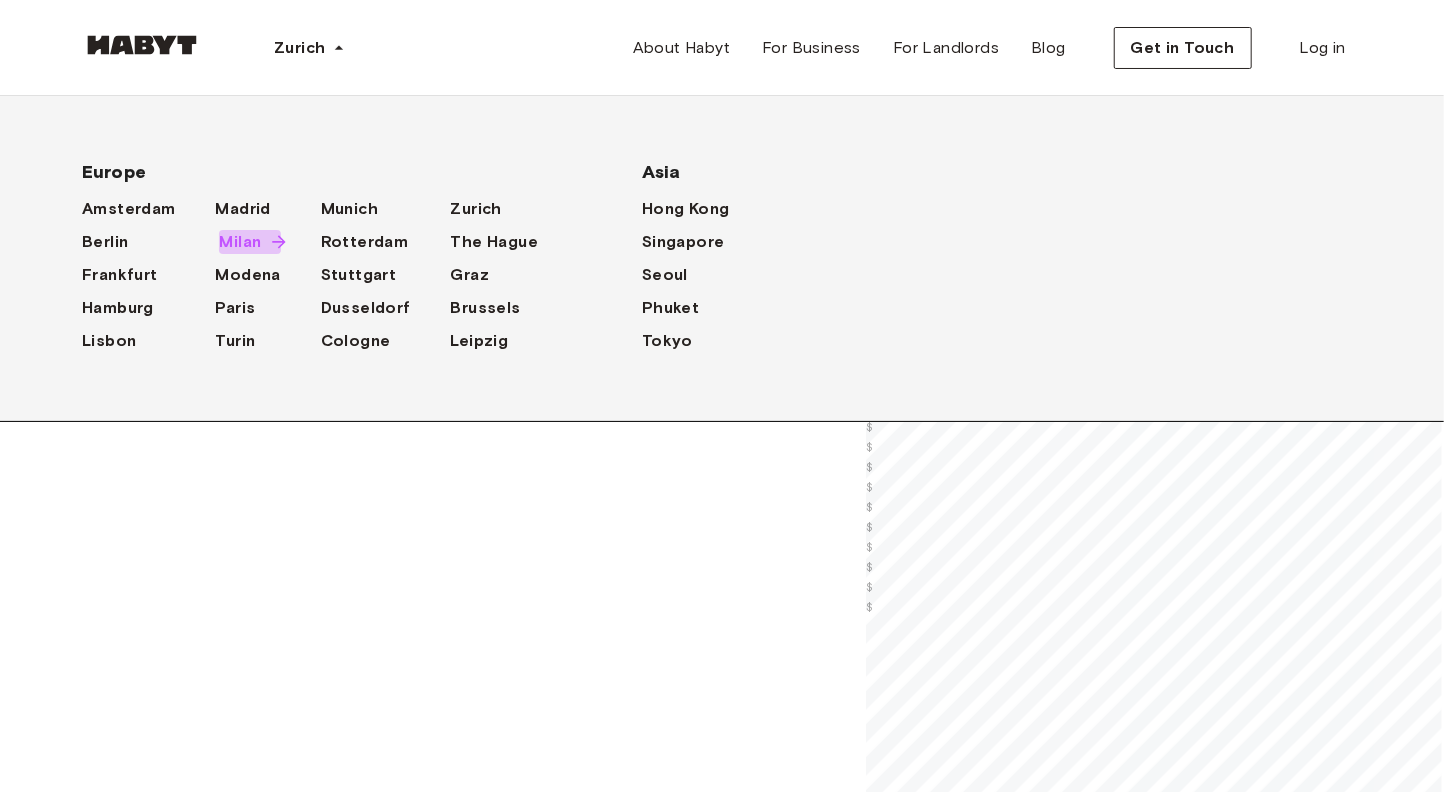 click on "Milan" at bounding box center (240, 242) 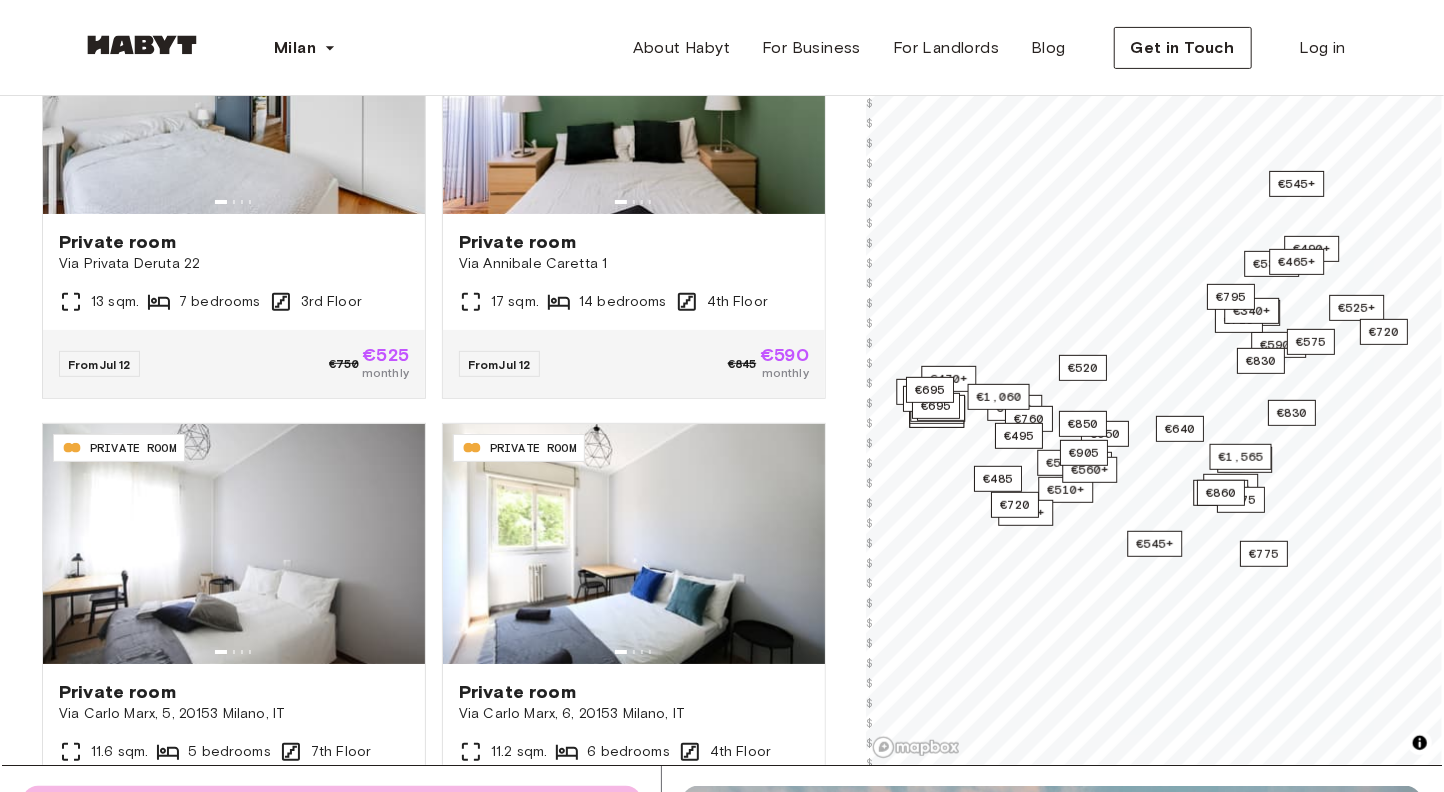 scroll, scrollTop: 299, scrollLeft: 0, axis: vertical 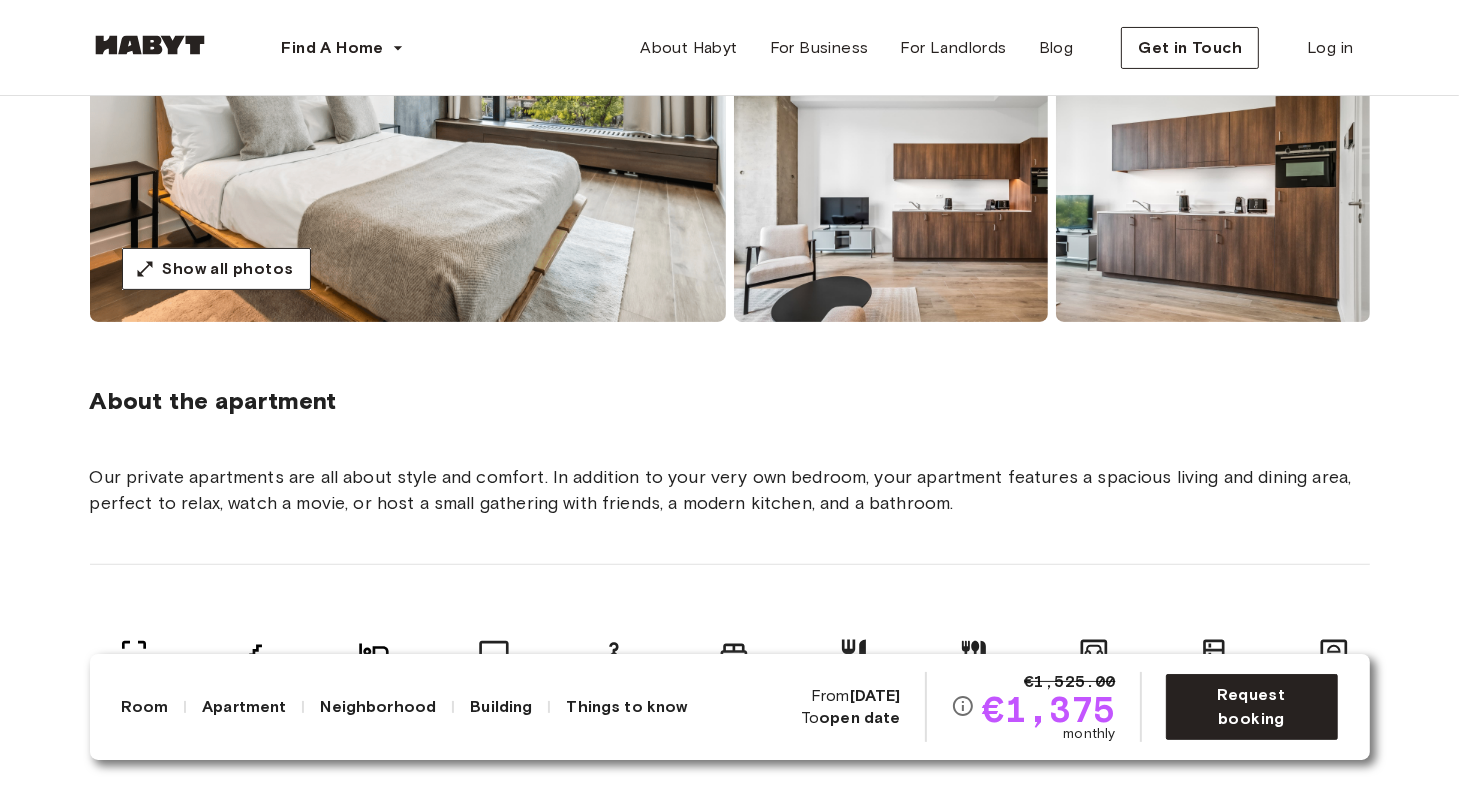 click at bounding box center [408, 82] 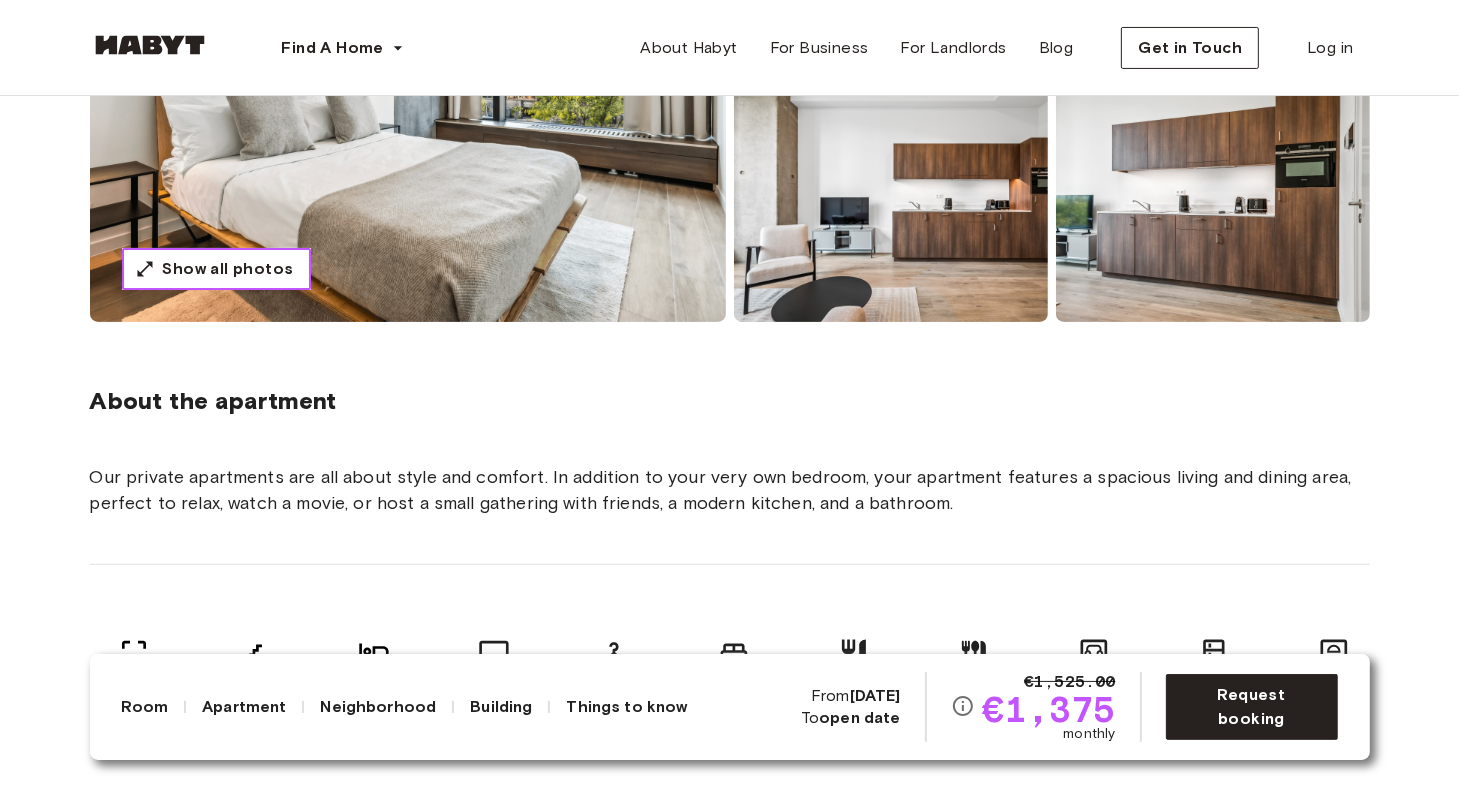 click on "Show all photos" at bounding box center [228, 269] 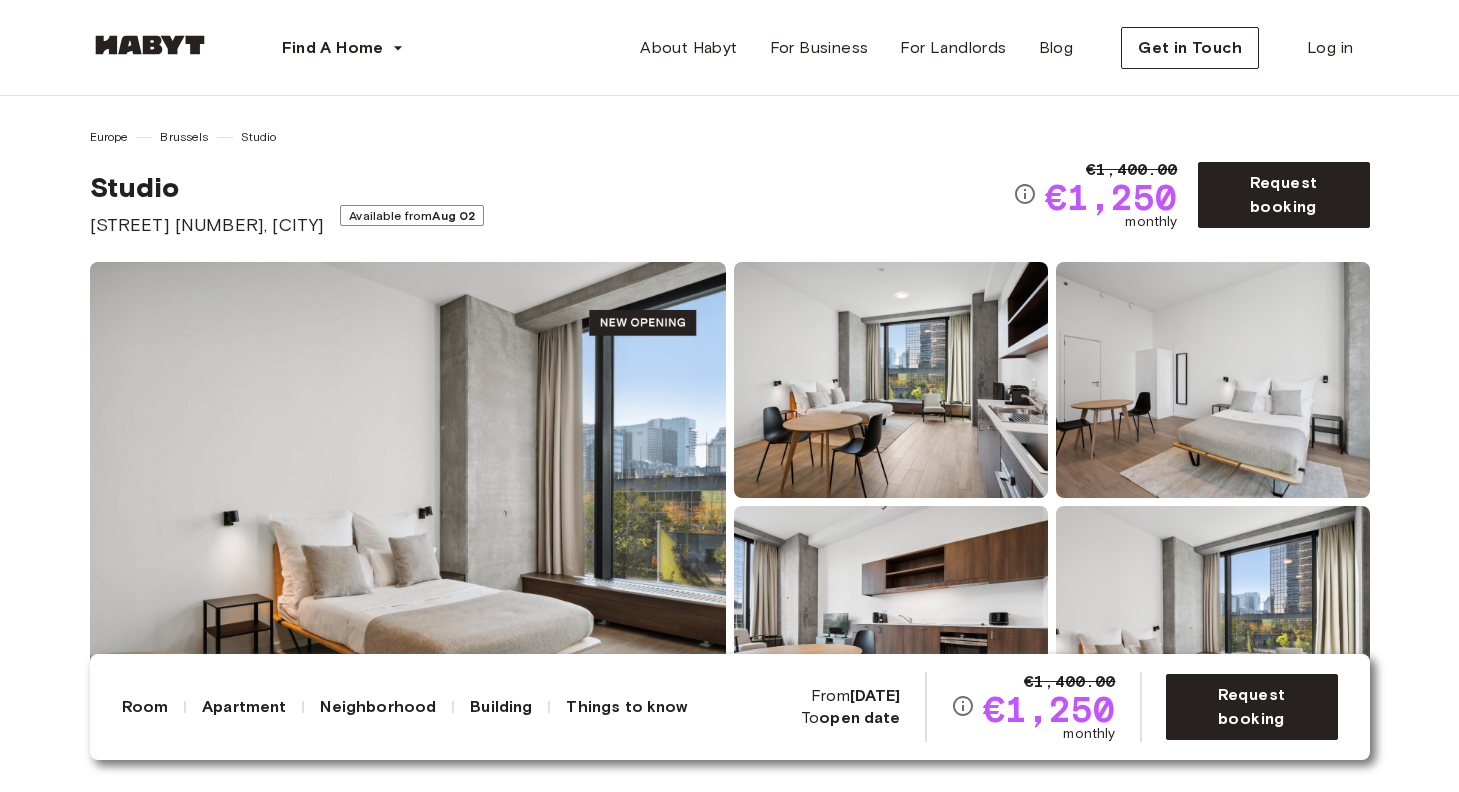 scroll, scrollTop: 0, scrollLeft: 0, axis: both 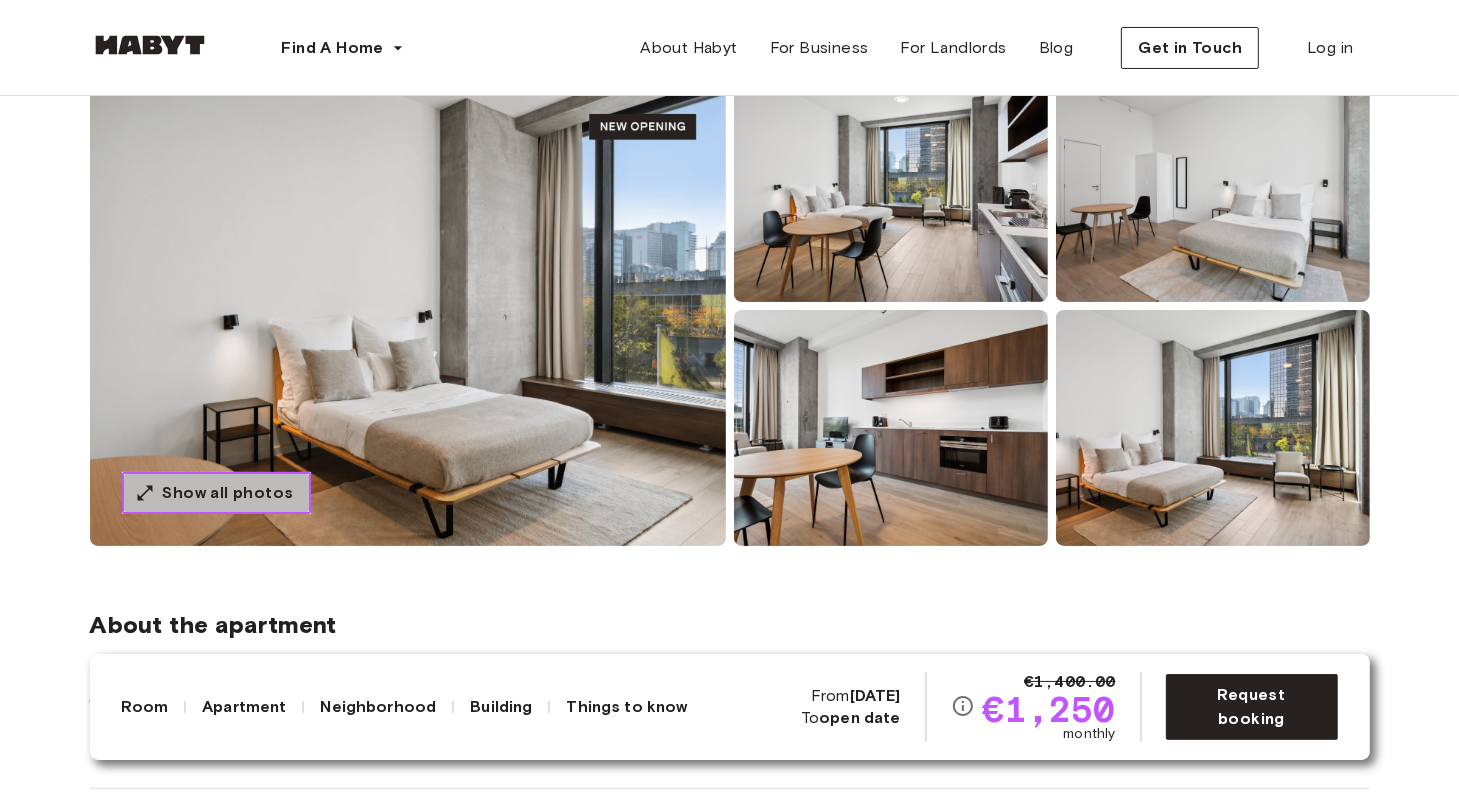 click on "Show all photos" at bounding box center [228, 493] 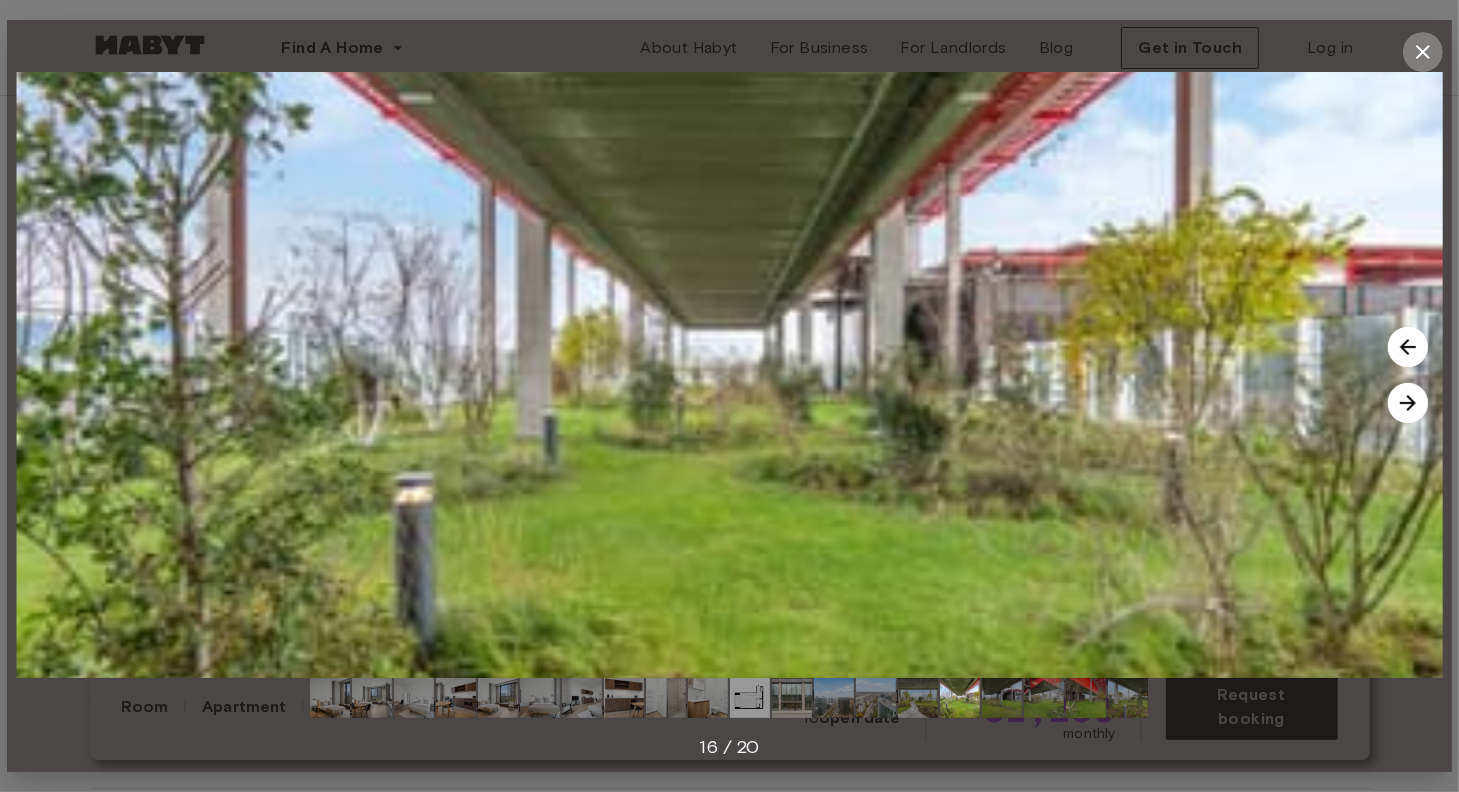 click 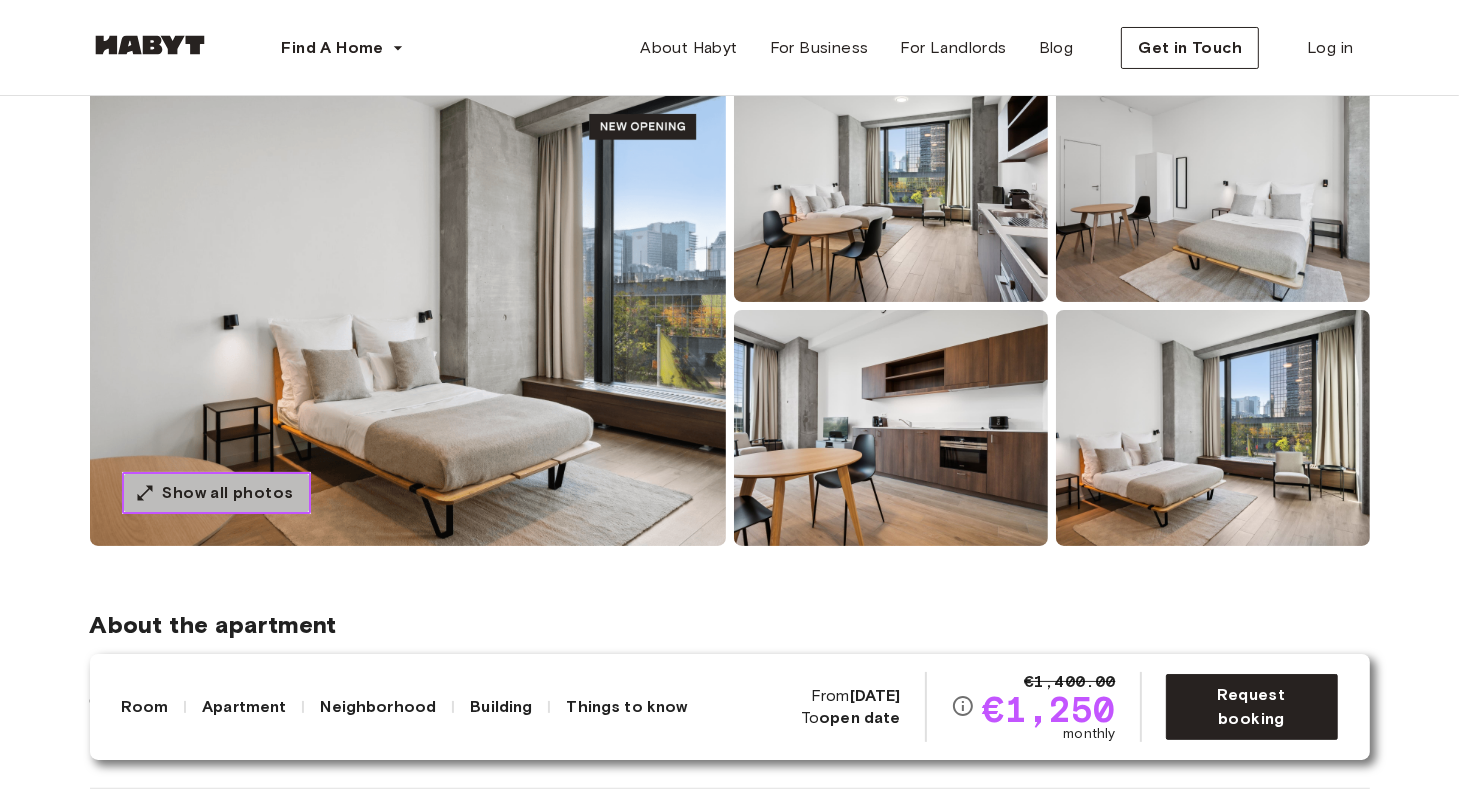 click on "Show all photos" at bounding box center (228, 493) 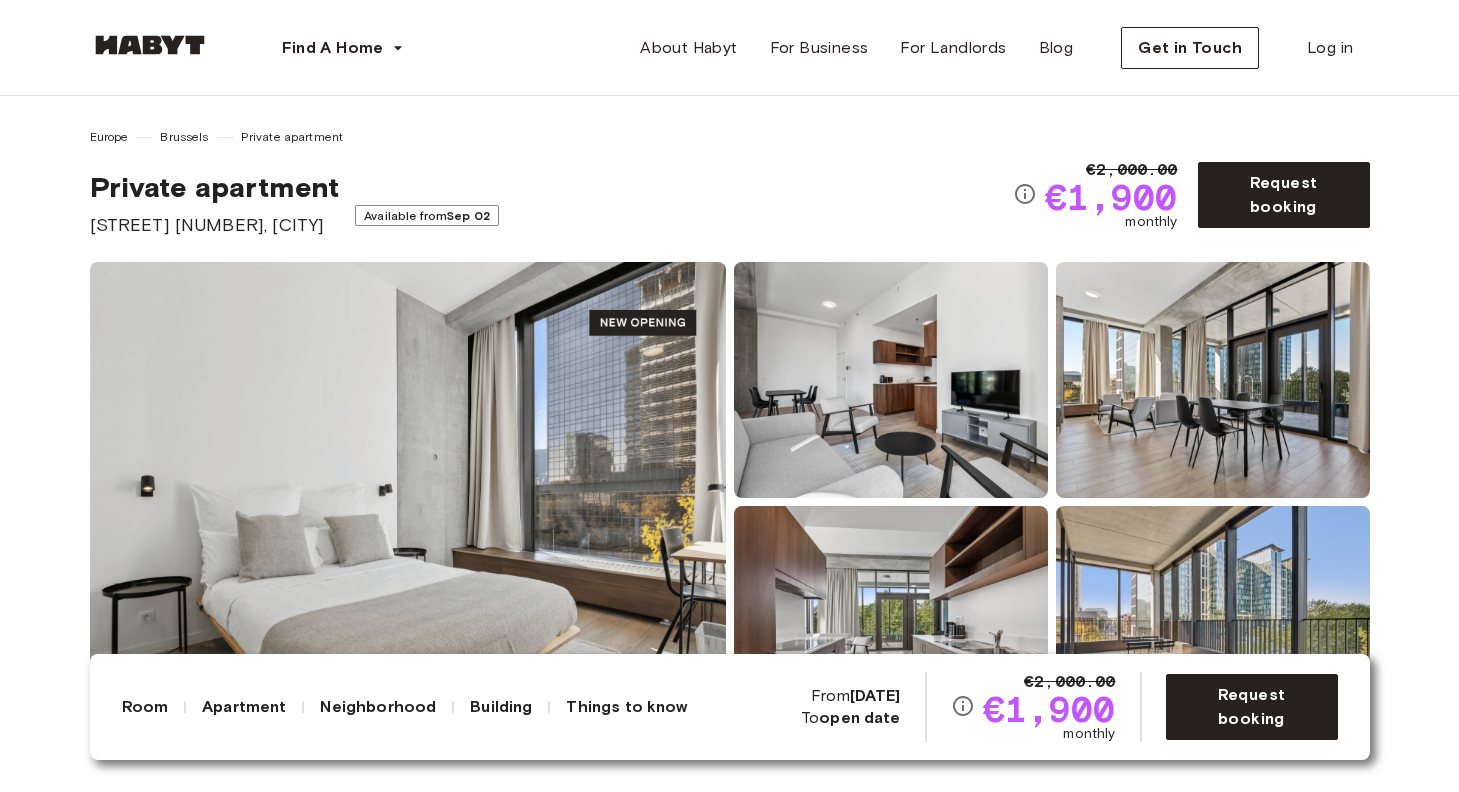 scroll, scrollTop: 0, scrollLeft: 0, axis: both 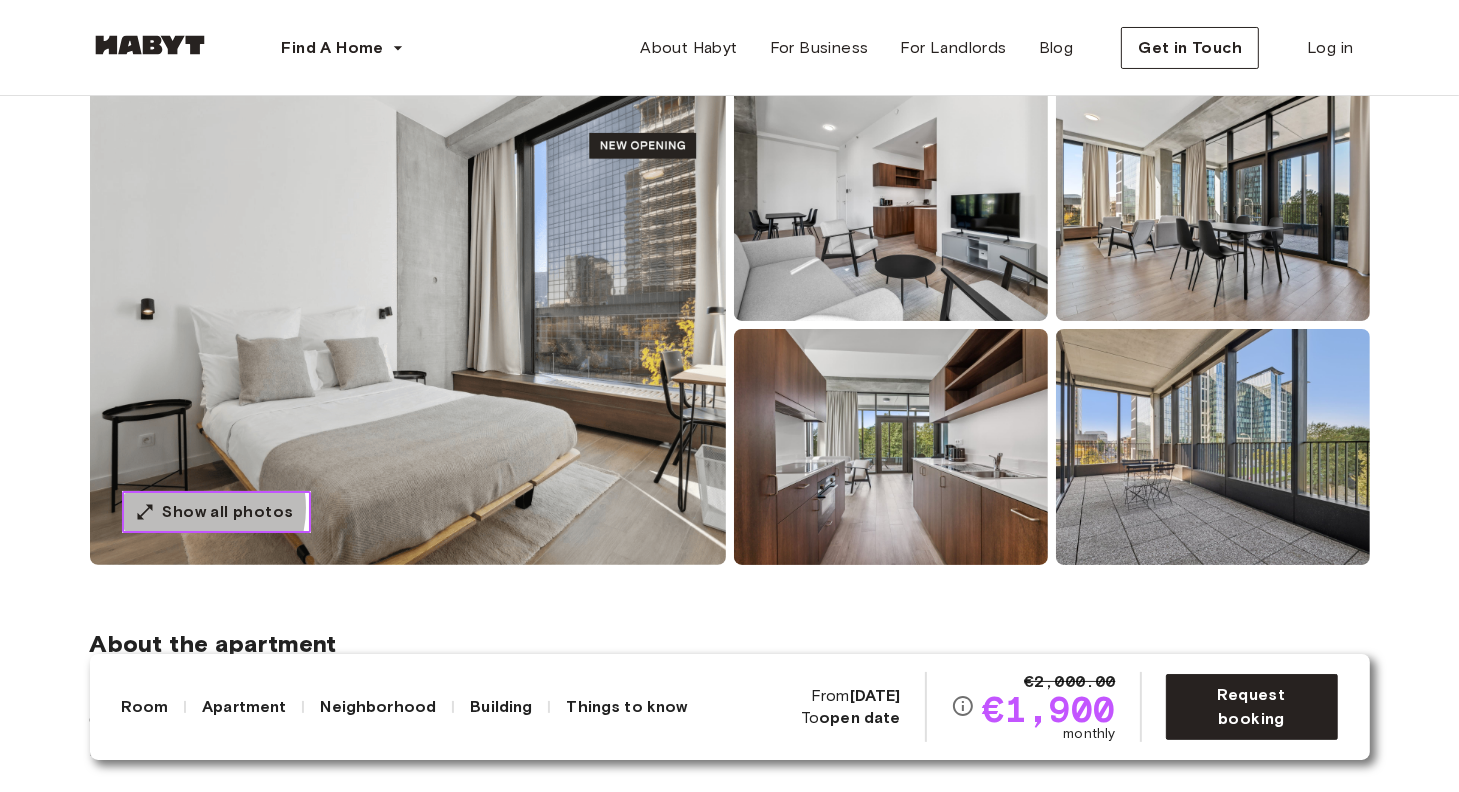 click on "Show all photos" at bounding box center (228, 512) 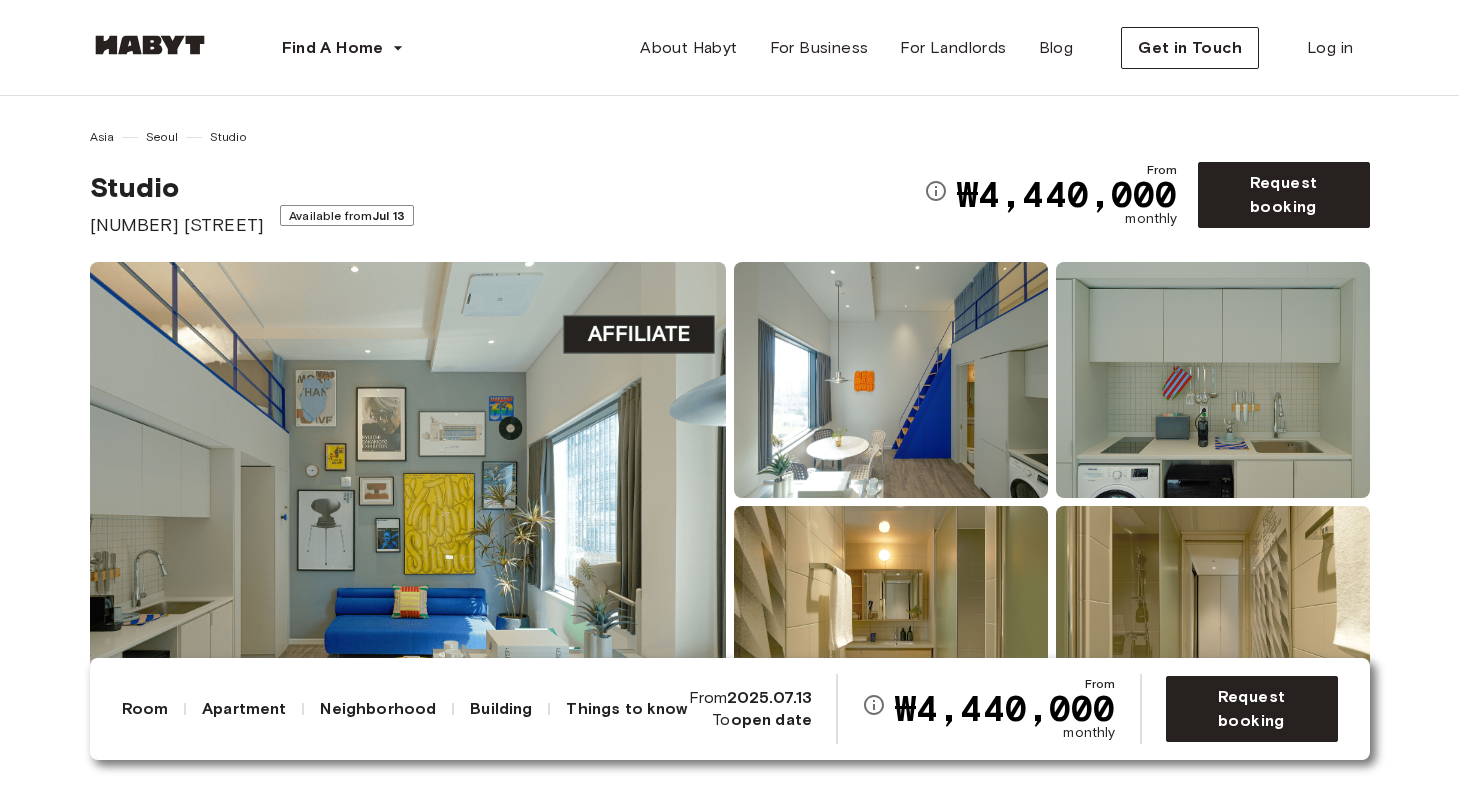scroll, scrollTop: 0, scrollLeft: 0, axis: both 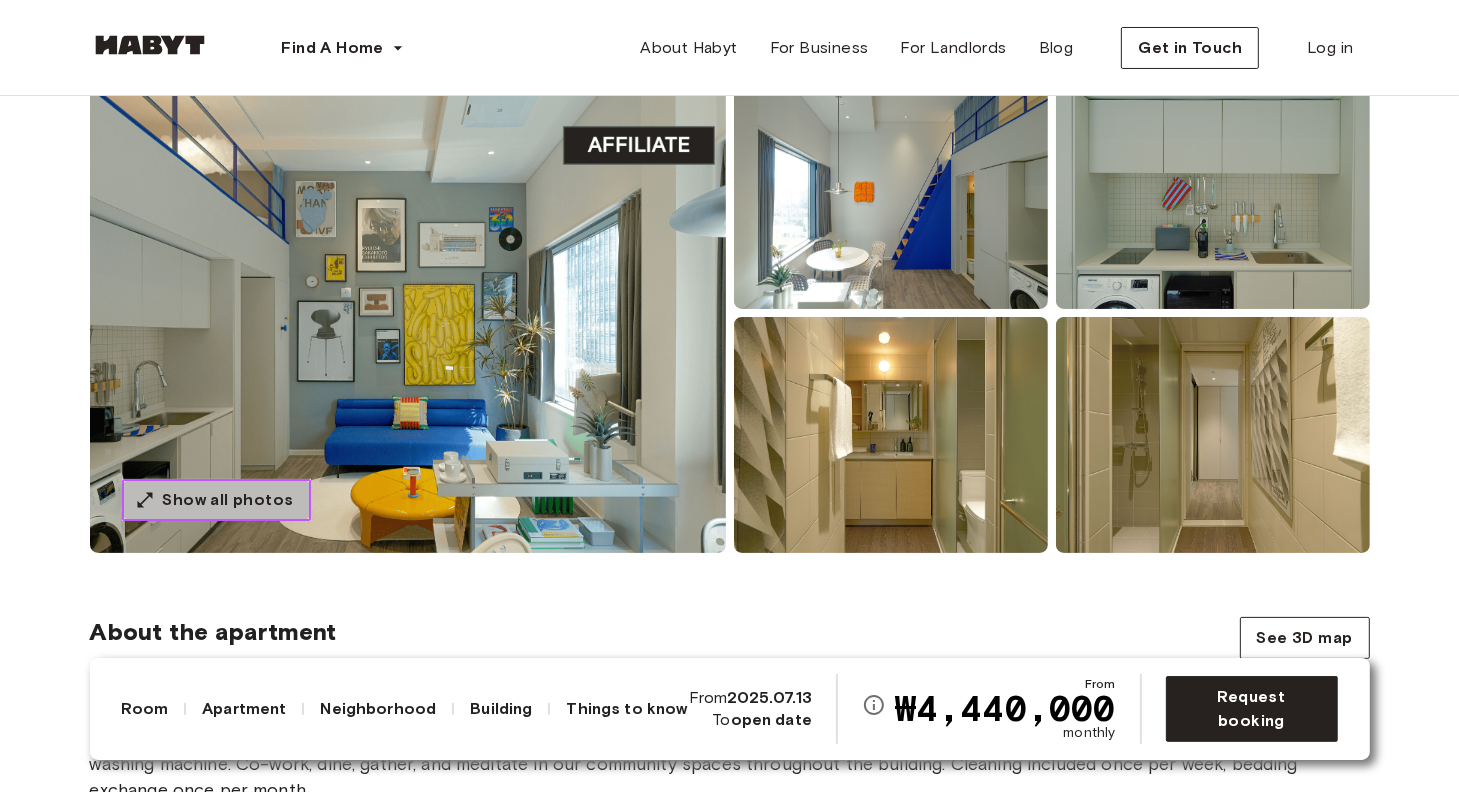 click on "Show all photos" at bounding box center (216, 500) 